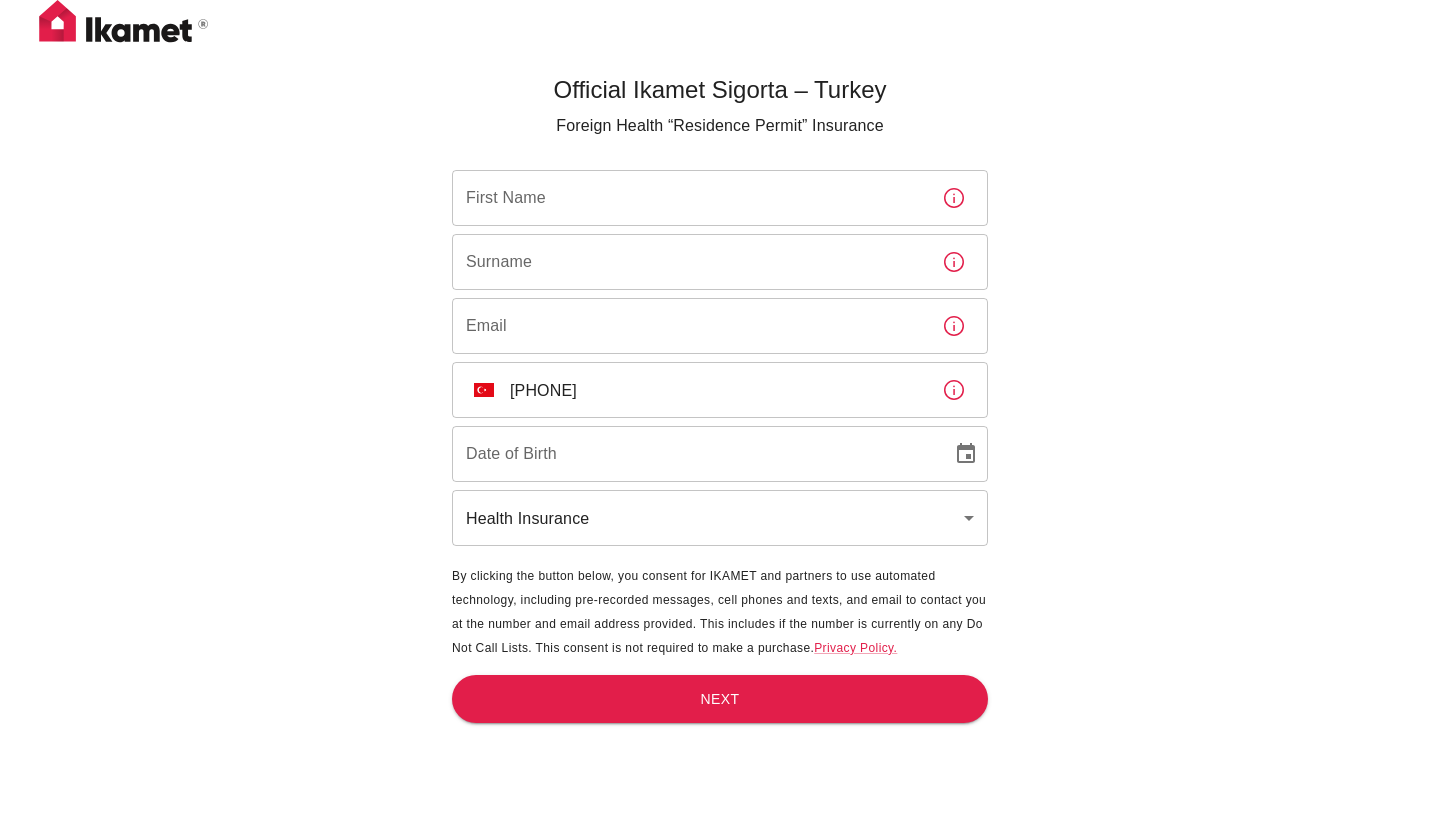 scroll, scrollTop: 0, scrollLeft: 0, axis: both 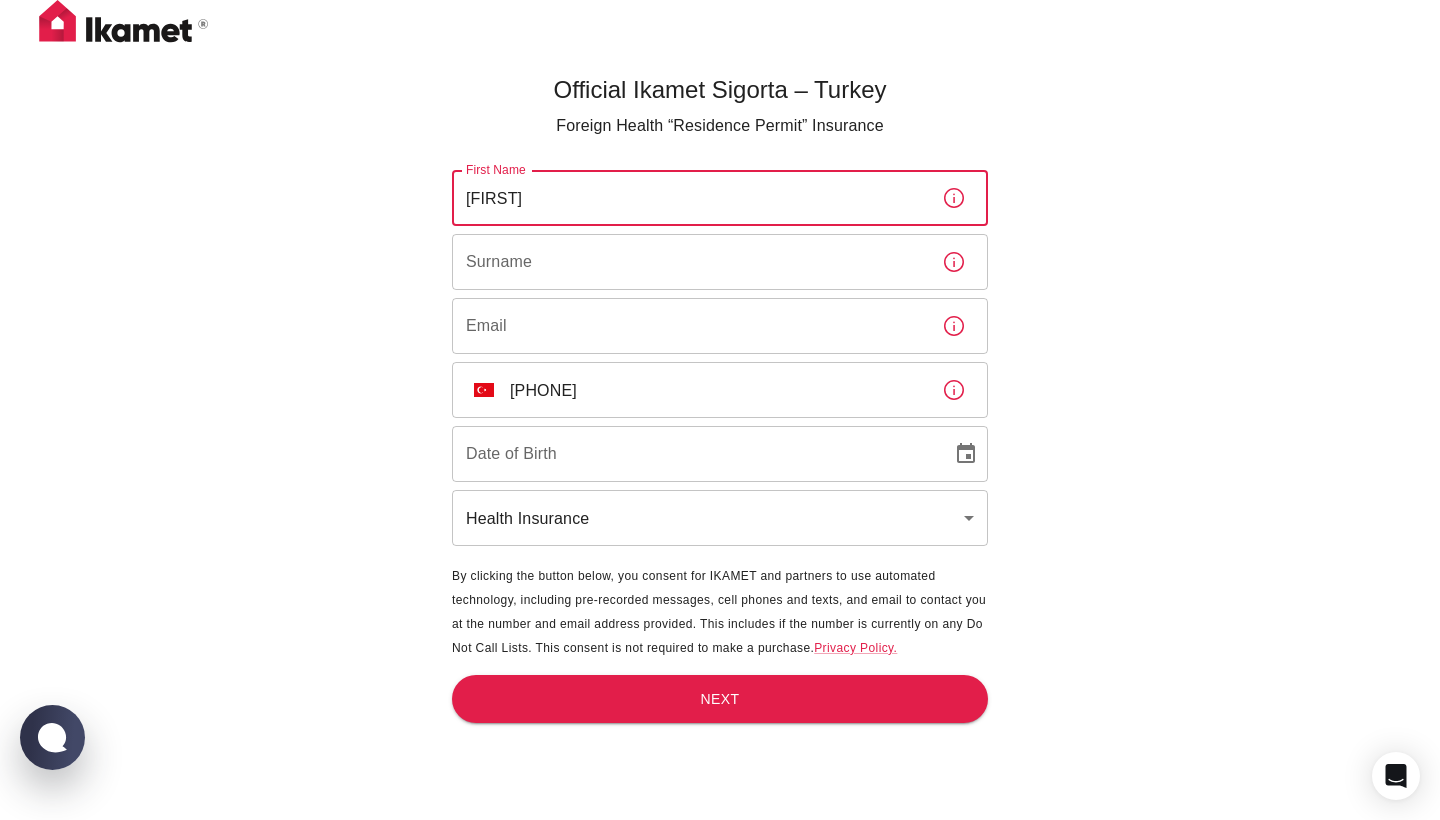 type on "[FIRST]" 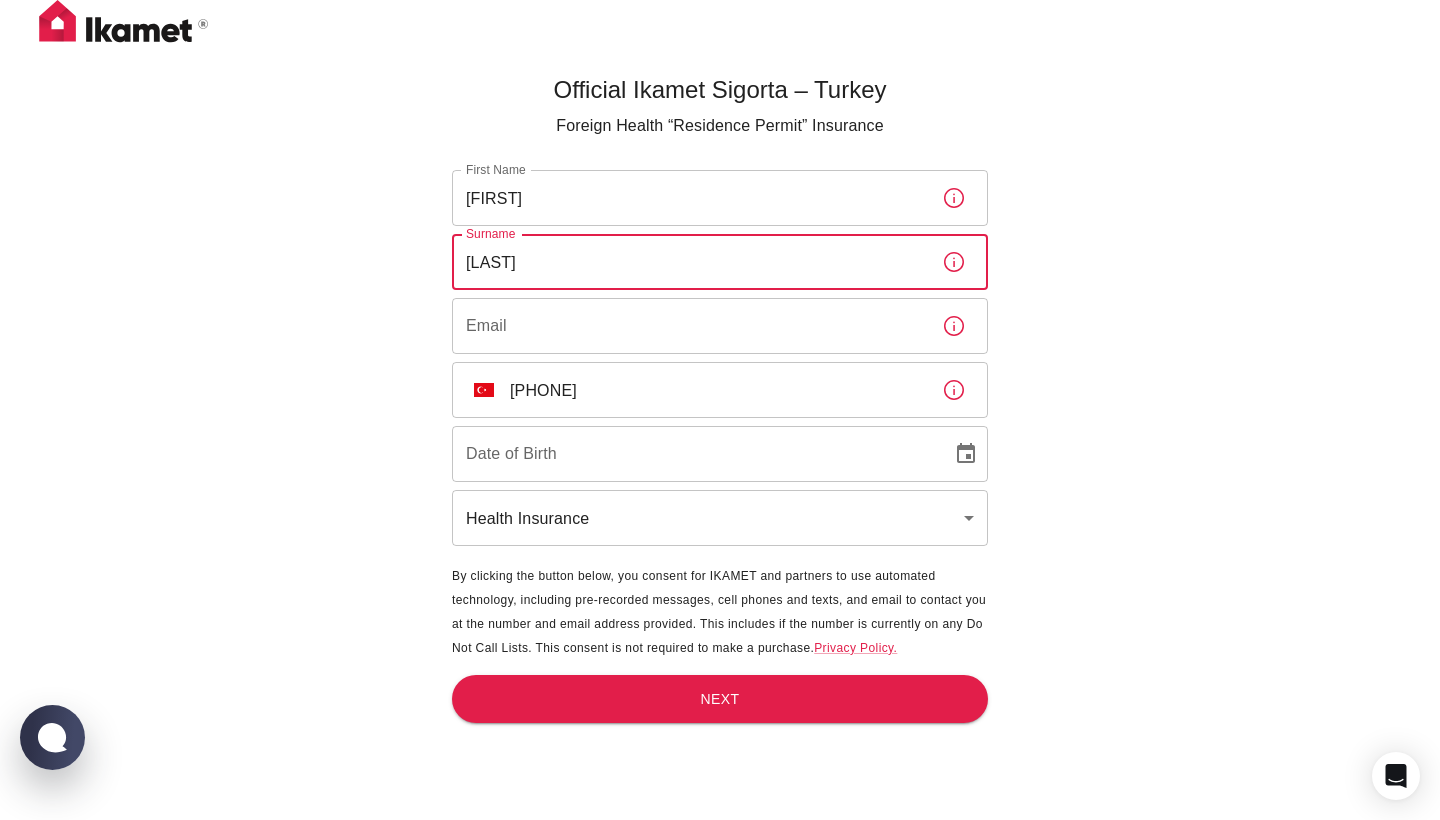 type on "dizdarevic" 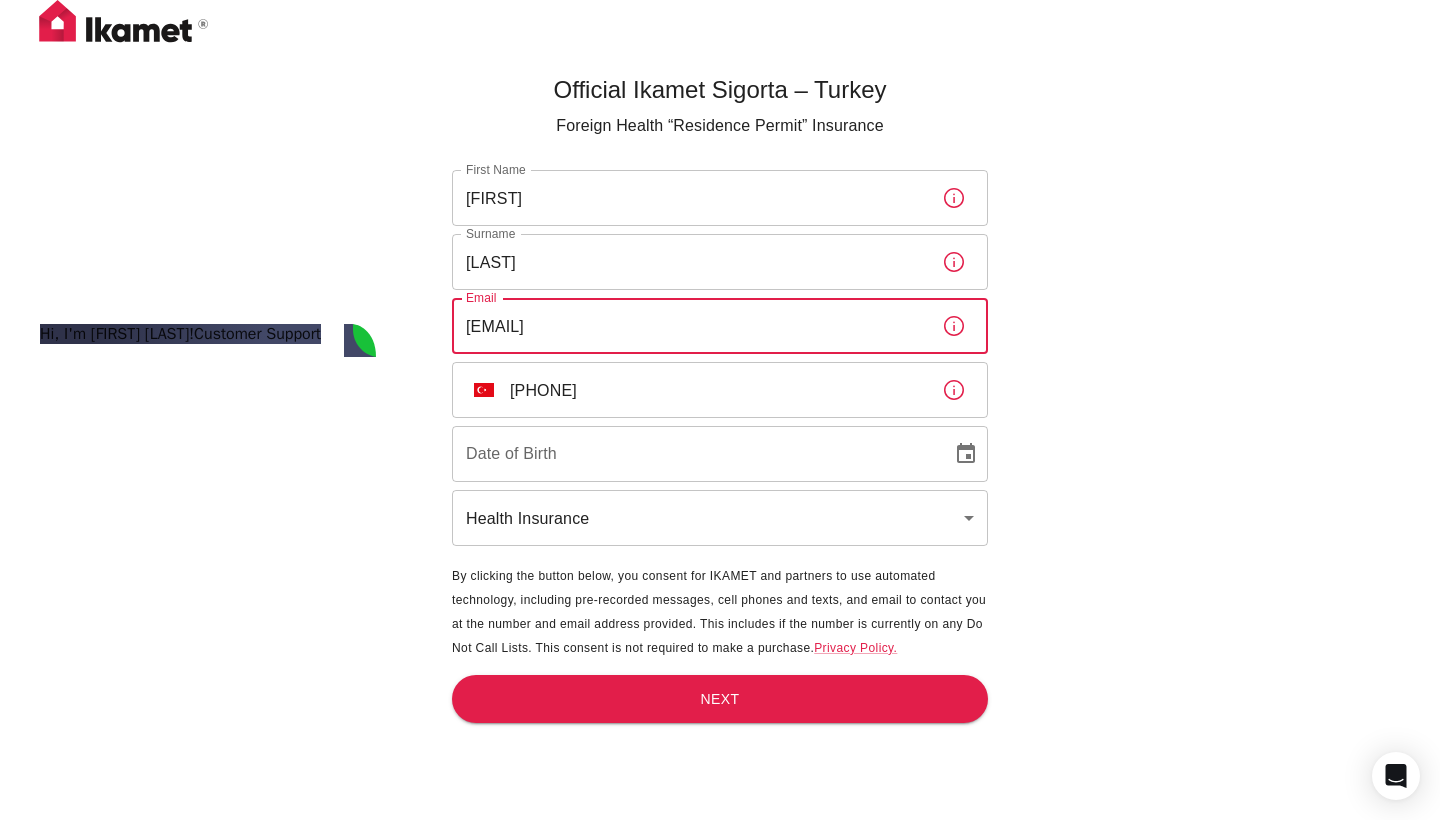 scroll, scrollTop: 0, scrollLeft: 0, axis: both 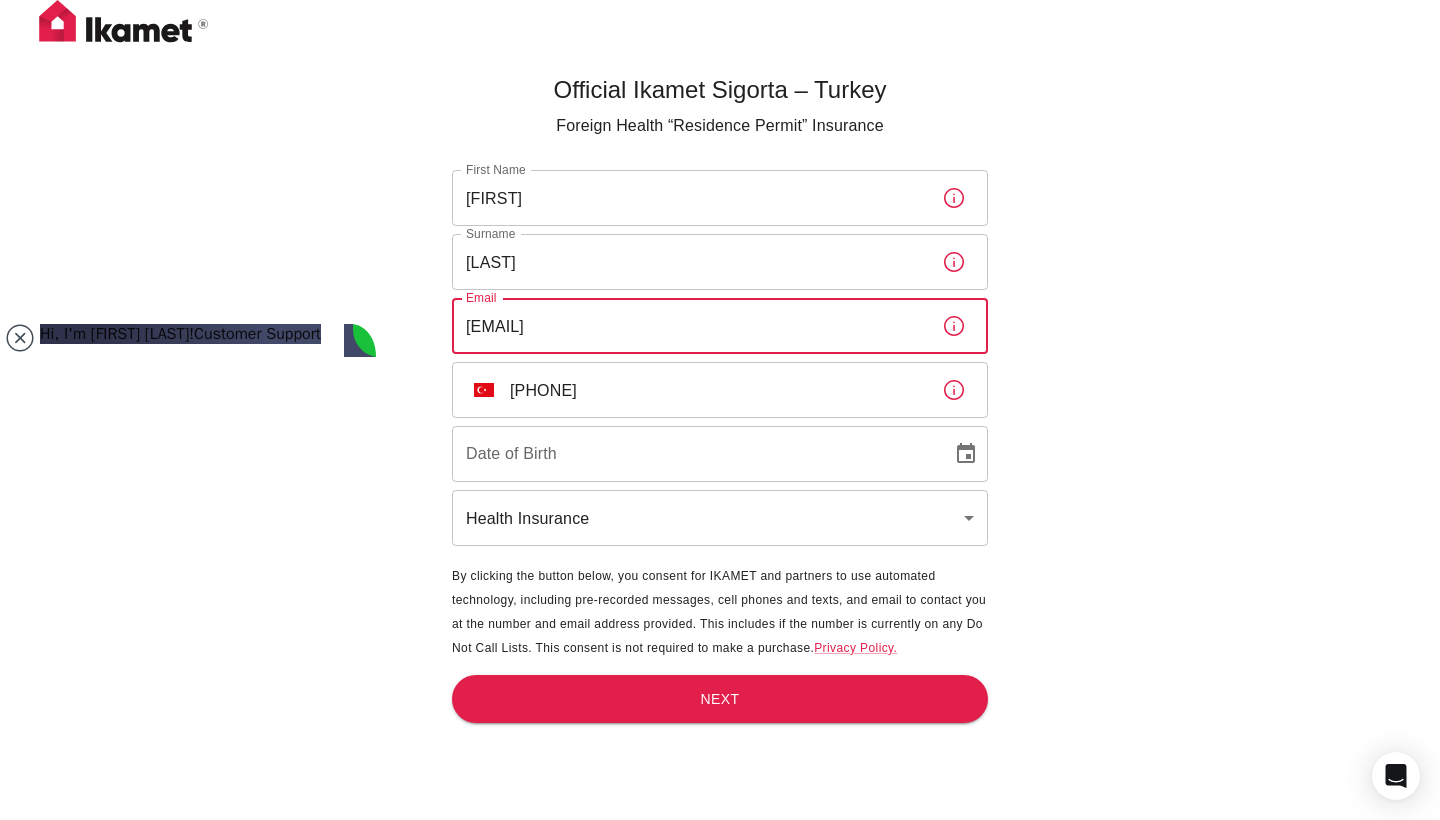 type on "lejla@gracanica.net" 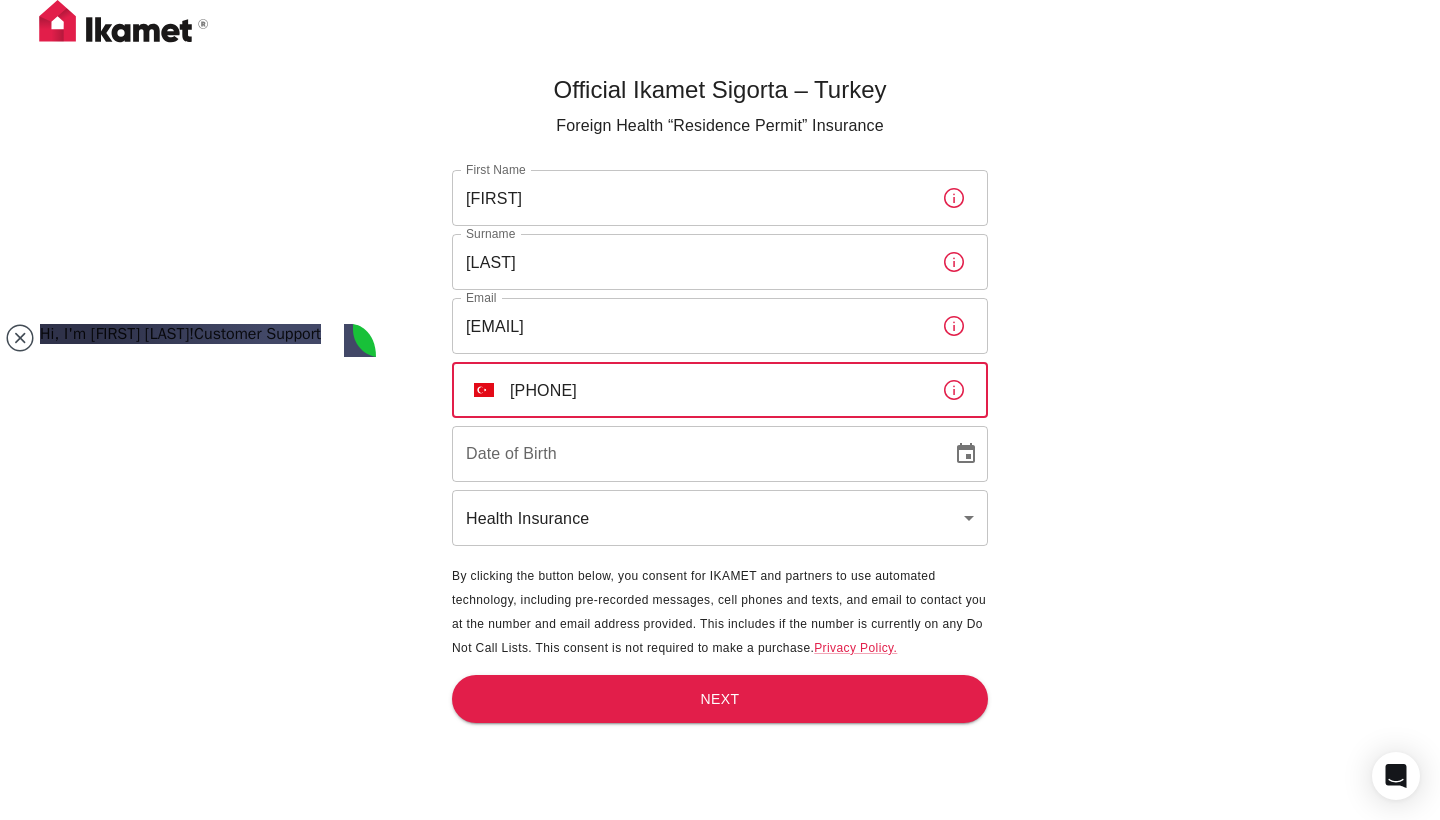 type on "+90 531 569 52 47" 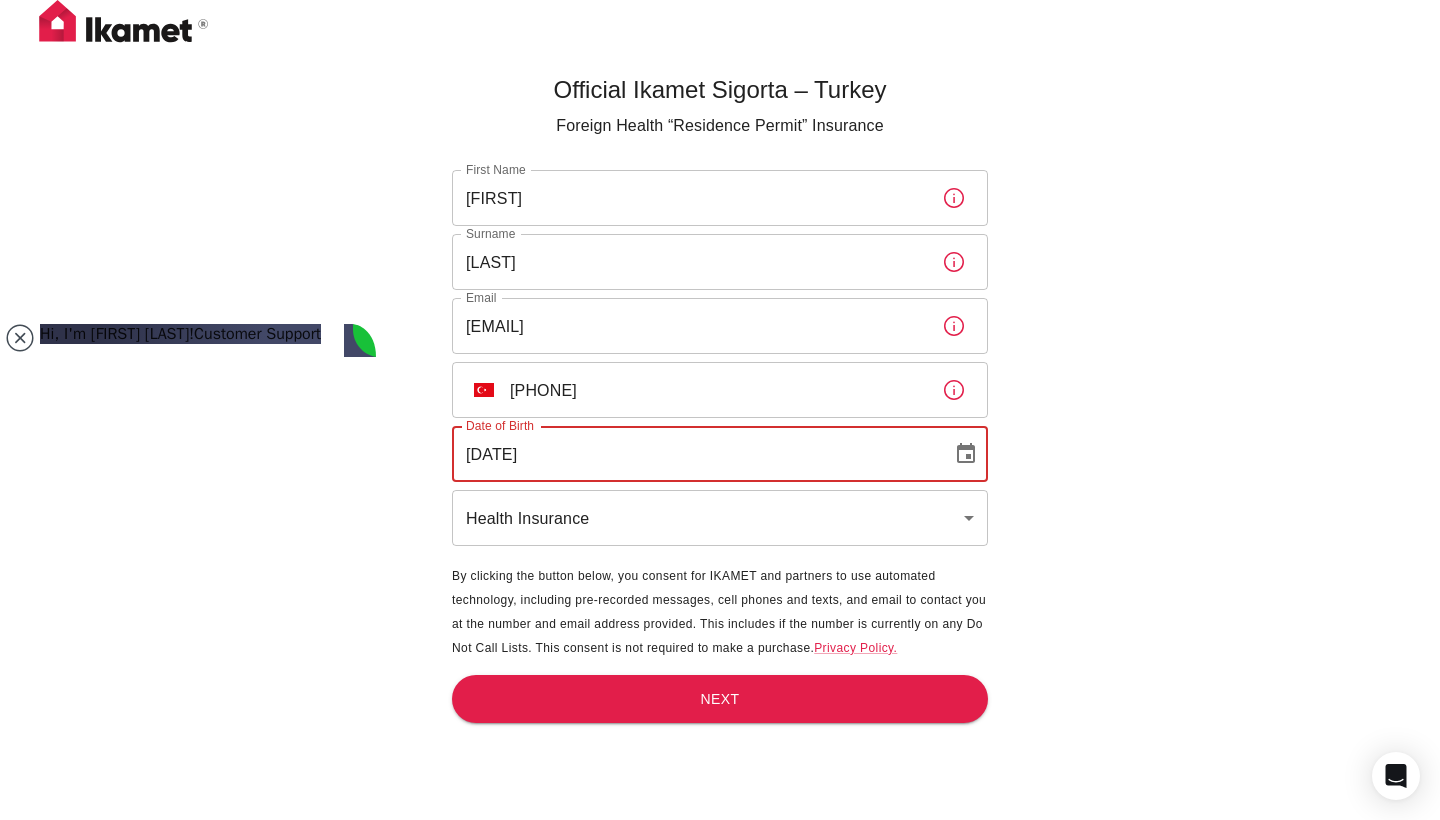 type on "09/04/1981" 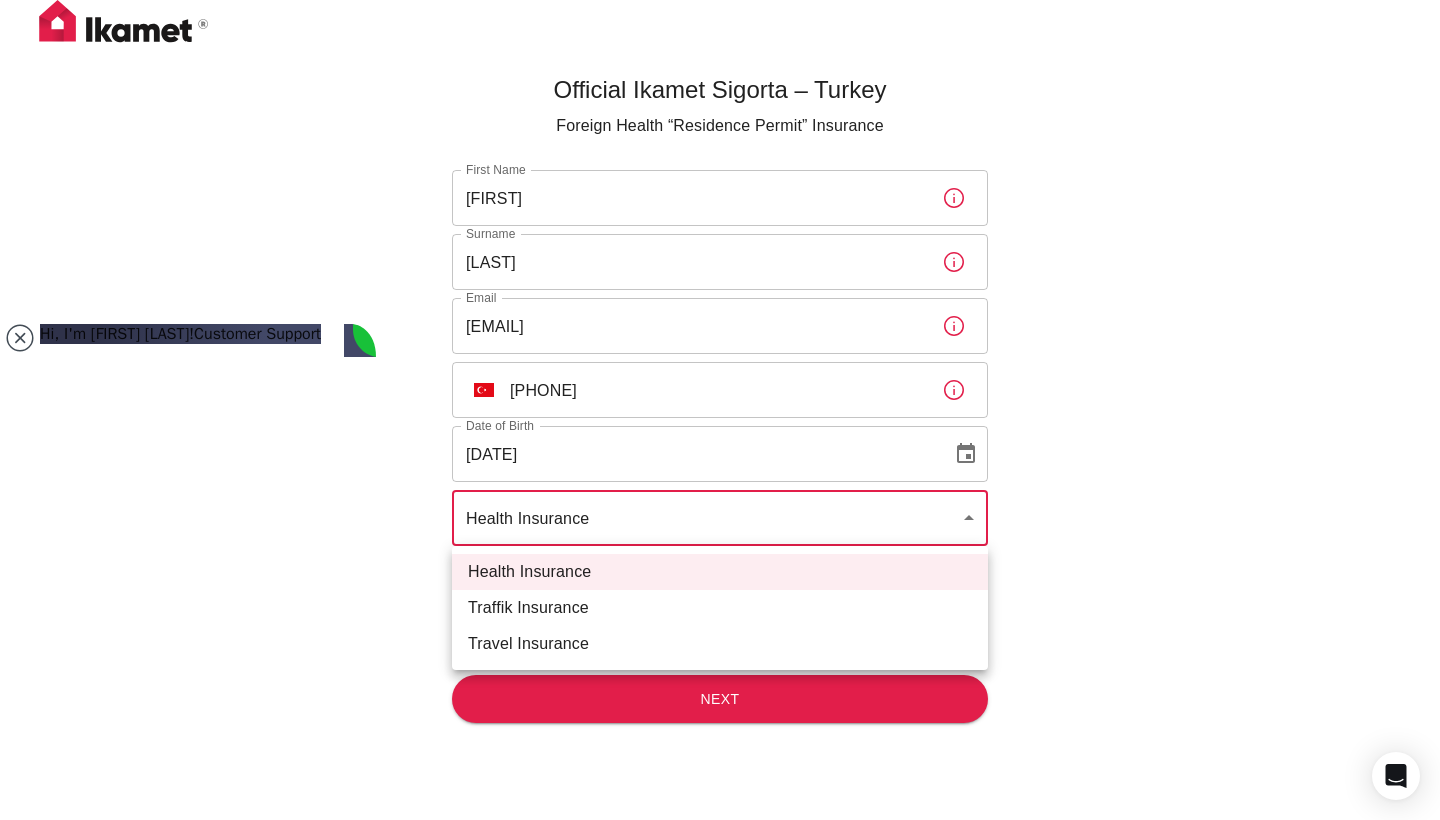 click on "Official Ikamet Sigorta – Turkey Foreign Health “Residence Permit” Insurance First Name lejla First Name Surname dizdarevic Surname Email lejla@gracanica.net Email ​ TR +90 531 569 52 47 ​ Date of Birth 09/04/1981 Date of Birth Health Insurance health ​ By clicking the button below, you consent for IKAMET and partners to use automated technology, including pre-recorded messages, cell phones and texts, and email to contact you at the number and email address provided. This includes if the number is currently on any Do Not Call Lists. This consent is not required to make a purchase.  Privacy Policy. Next
Hi, I'm K.D.! Customer Support Hi, I'm K.D.! Hello! How may I help you? 17:00 Citizenship by Investment Residency Permits and Renewals Tailored Insurance Solutions Agent is typing a message Download the chat log 😇 🦄 😕 😡 😈 😞 😘 😋 😥 😩 😁 😆 😉 😎 😐 😜 😮 👍 👎 😃
Health Insurance Traffik Insurance Travel Insurance" at bounding box center (720, 443) 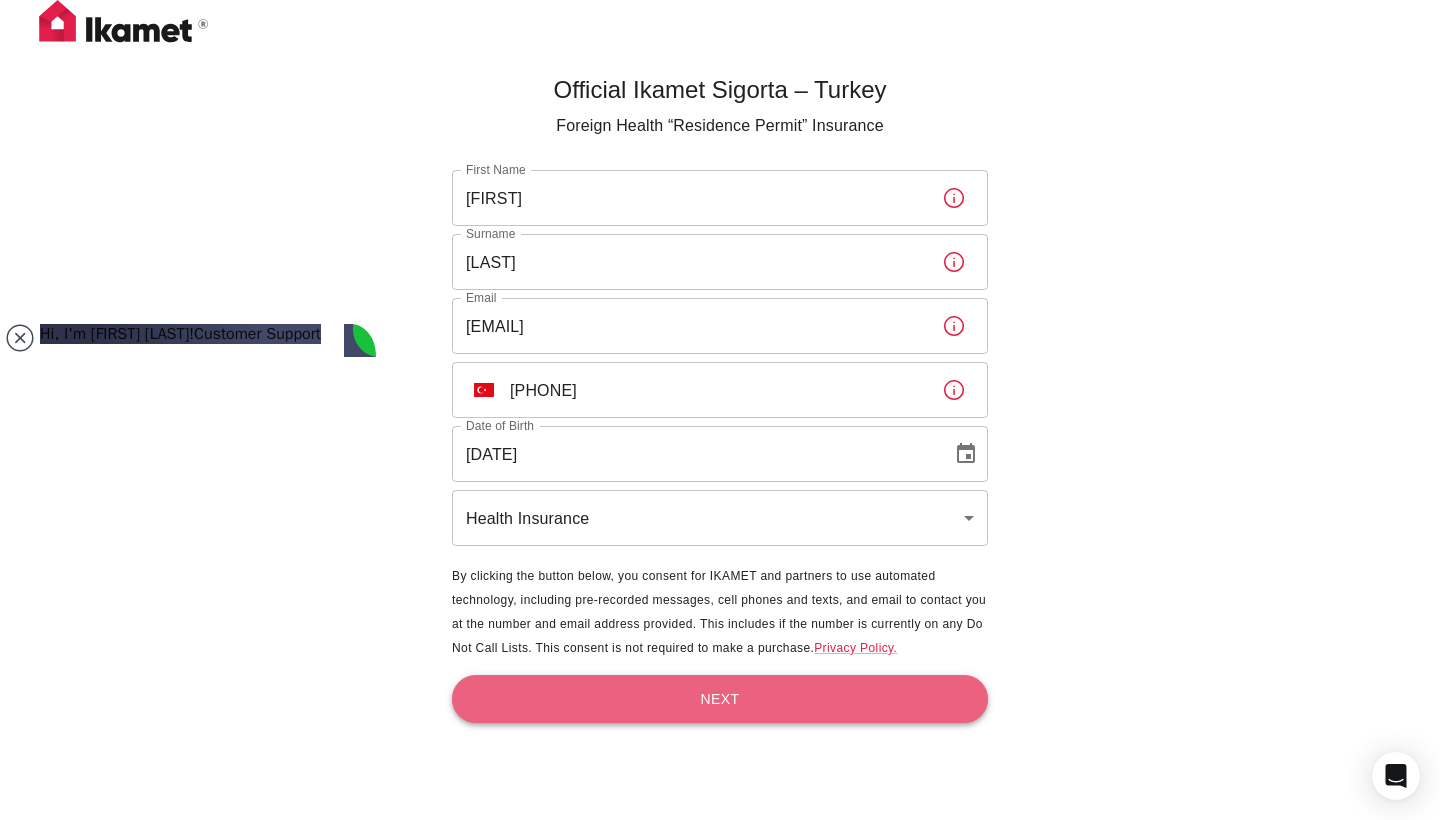 click on "Next" at bounding box center (720, 699) 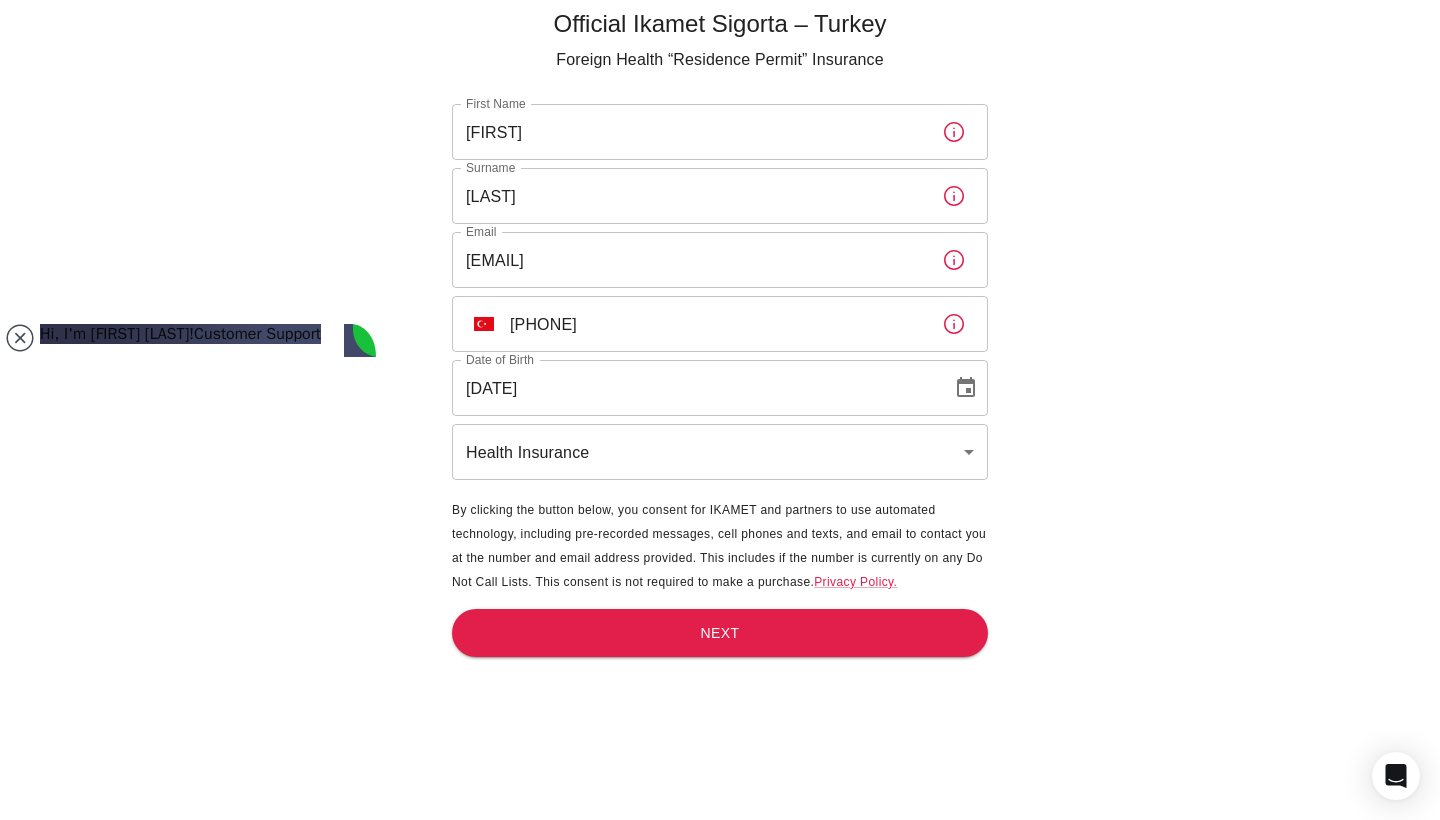 scroll, scrollTop: 66, scrollLeft: 0, axis: vertical 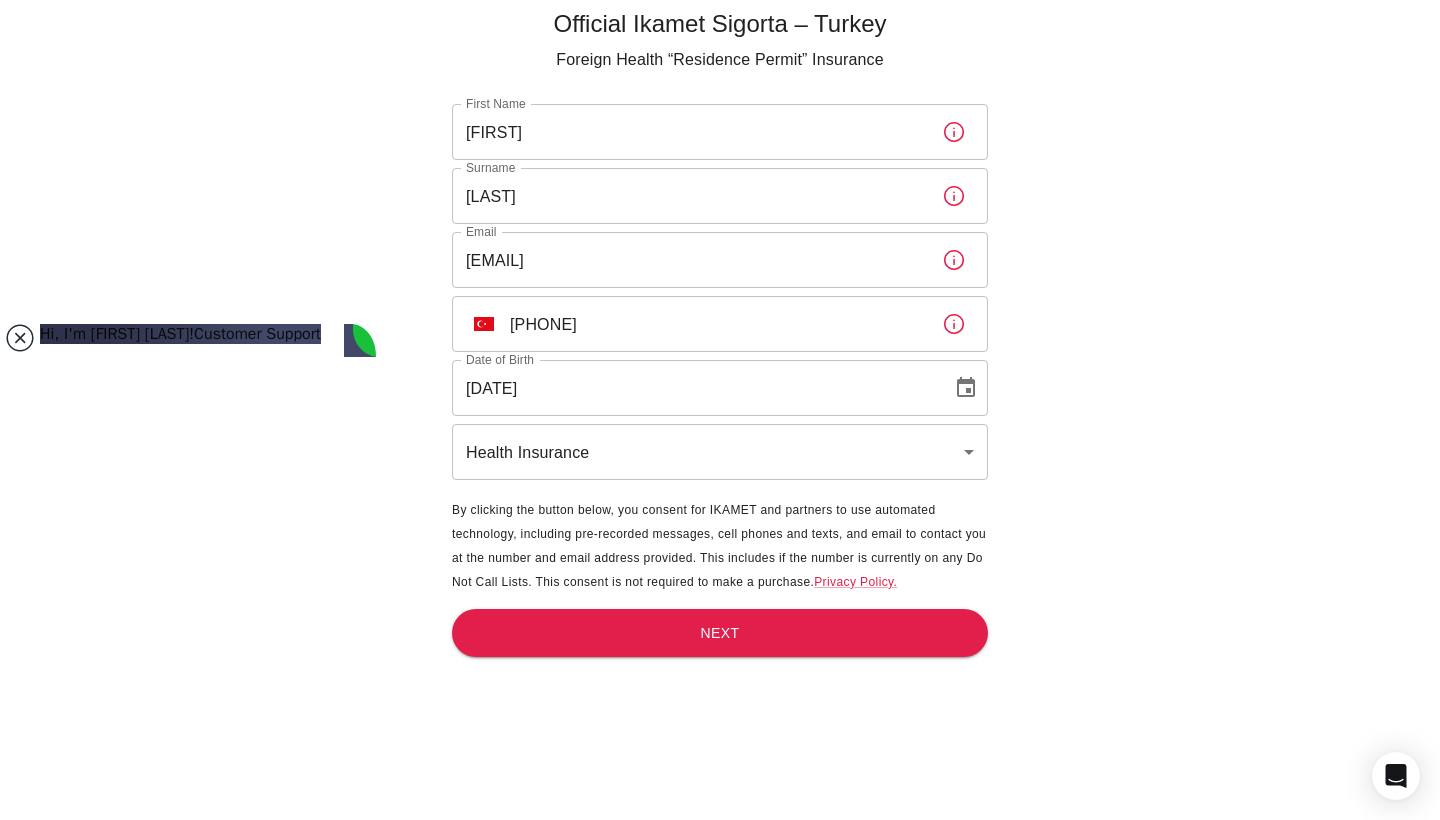 click at bounding box center (20, 338) 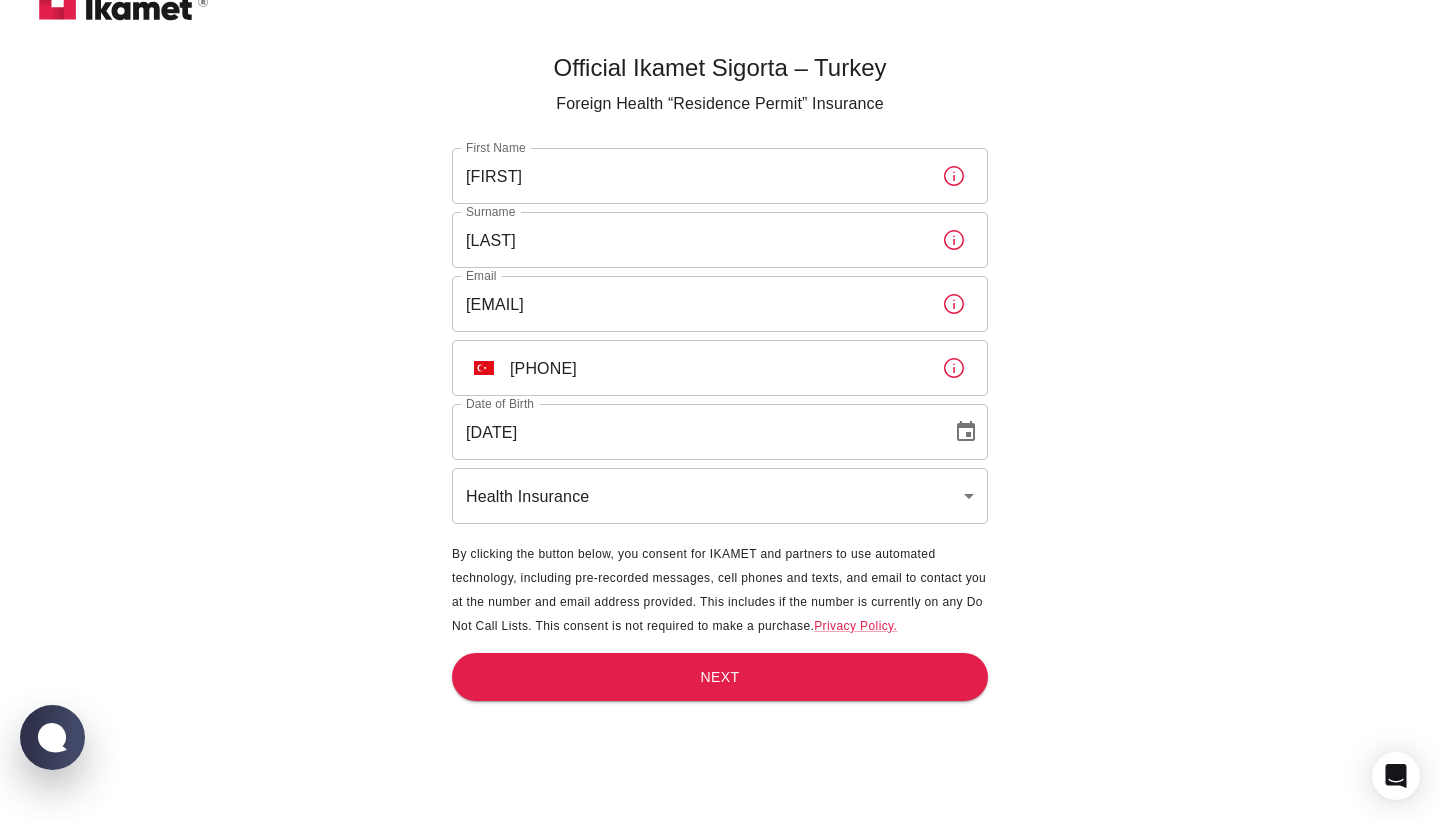 scroll, scrollTop: 0, scrollLeft: 0, axis: both 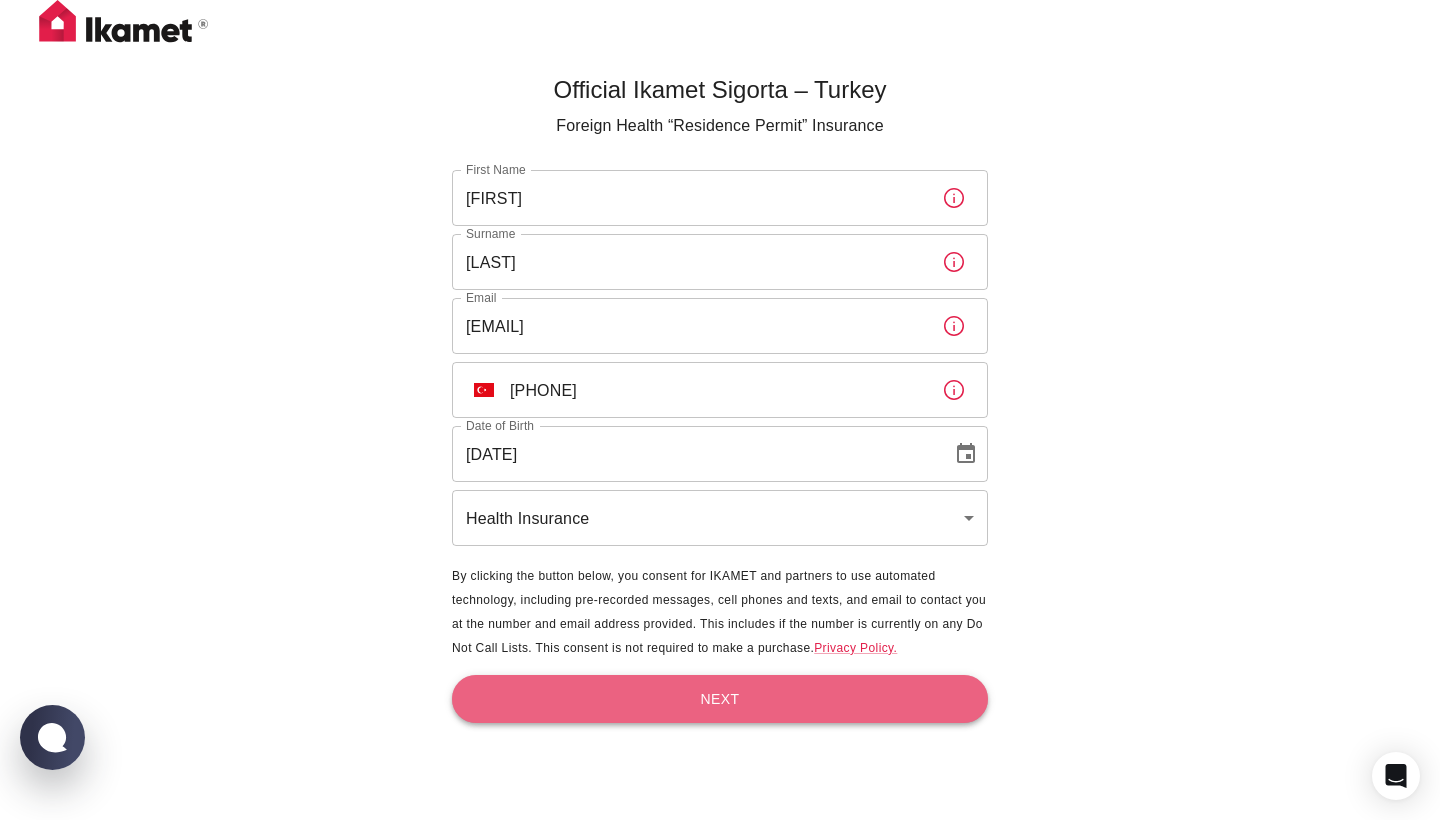 click on "Next" at bounding box center [720, 699] 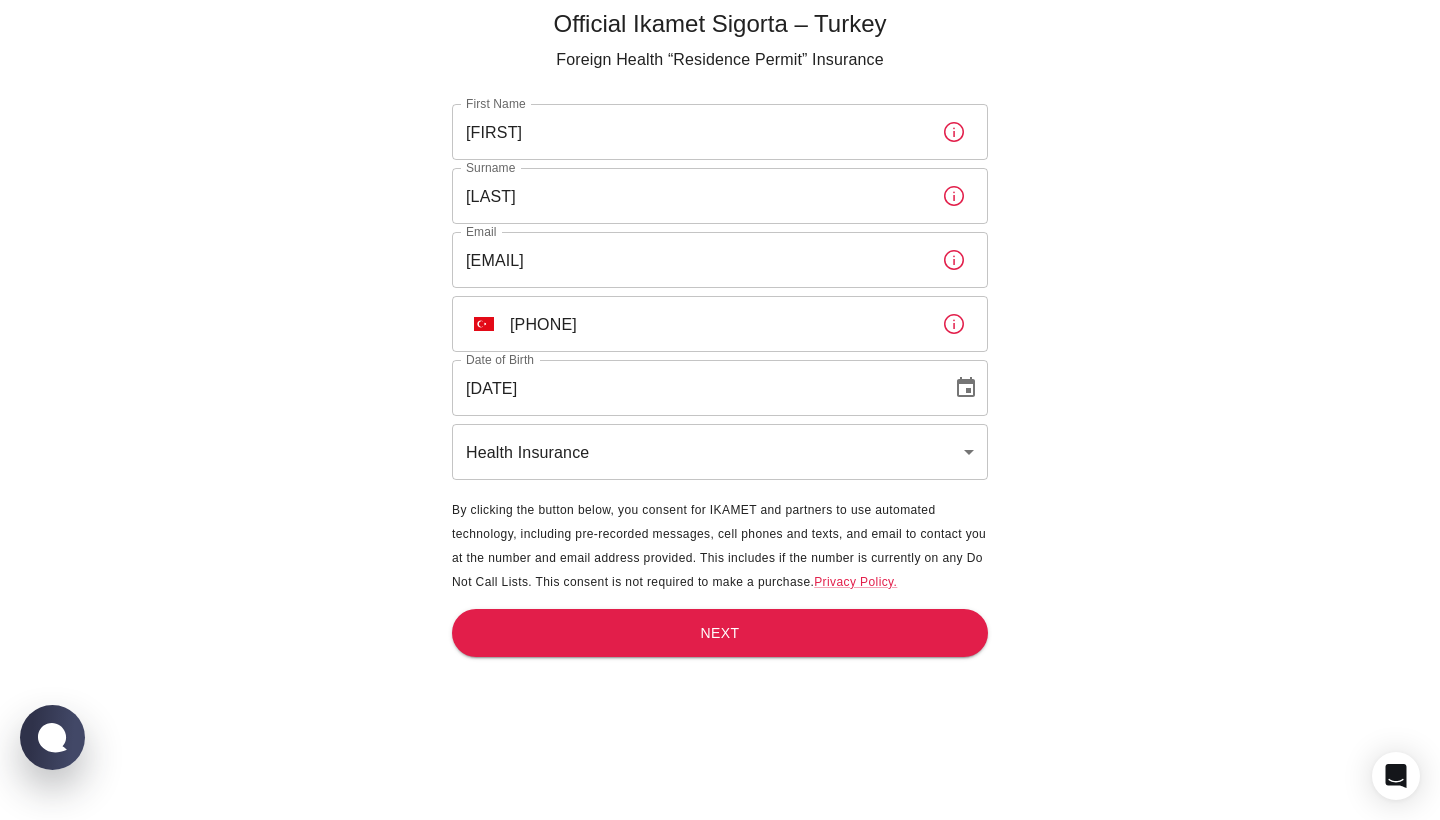 scroll, scrollTop: 66, scrollLeft: 0, axis: vertical 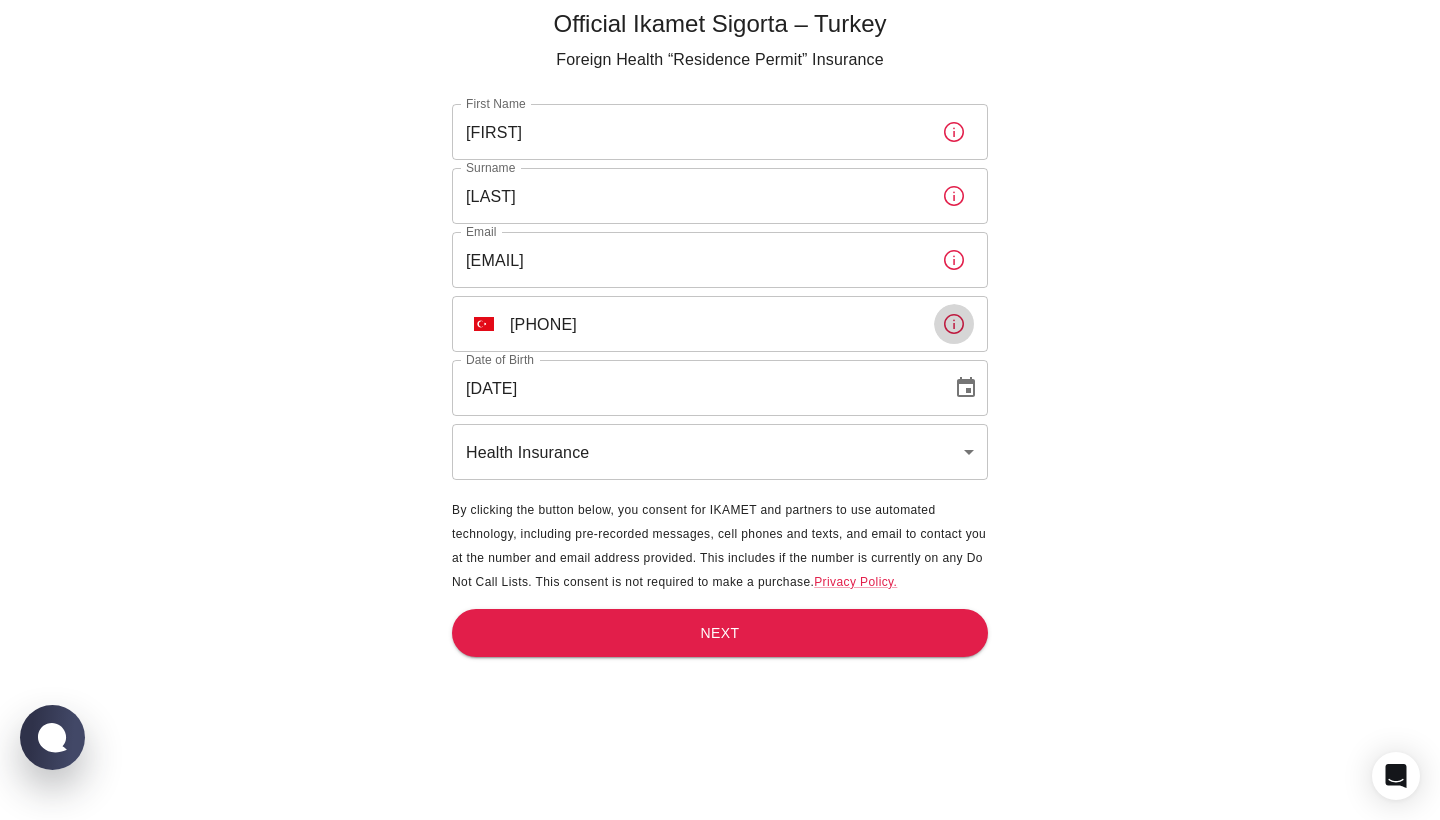 click 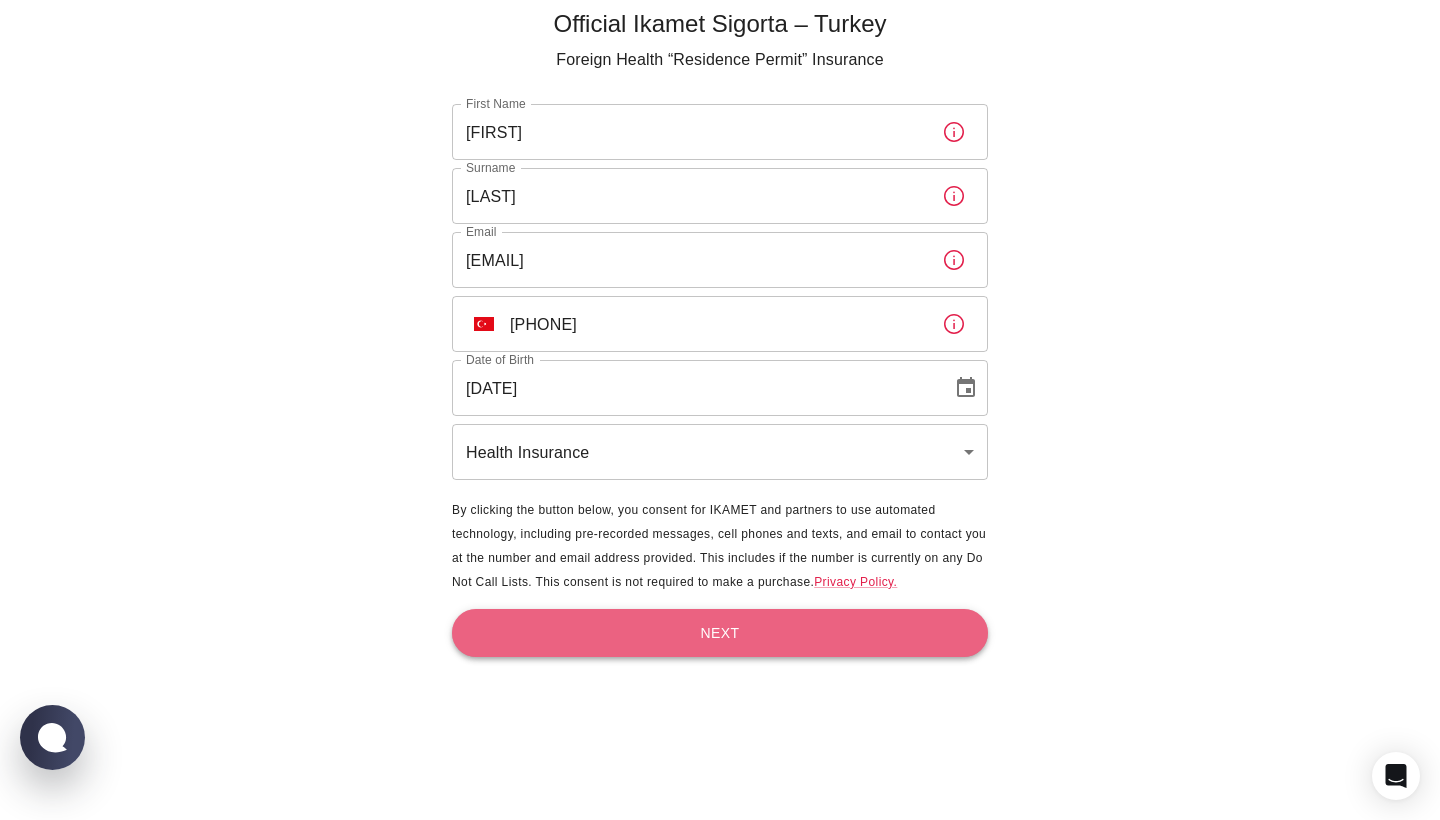 click on "Next" at bounding box center [720, 633] 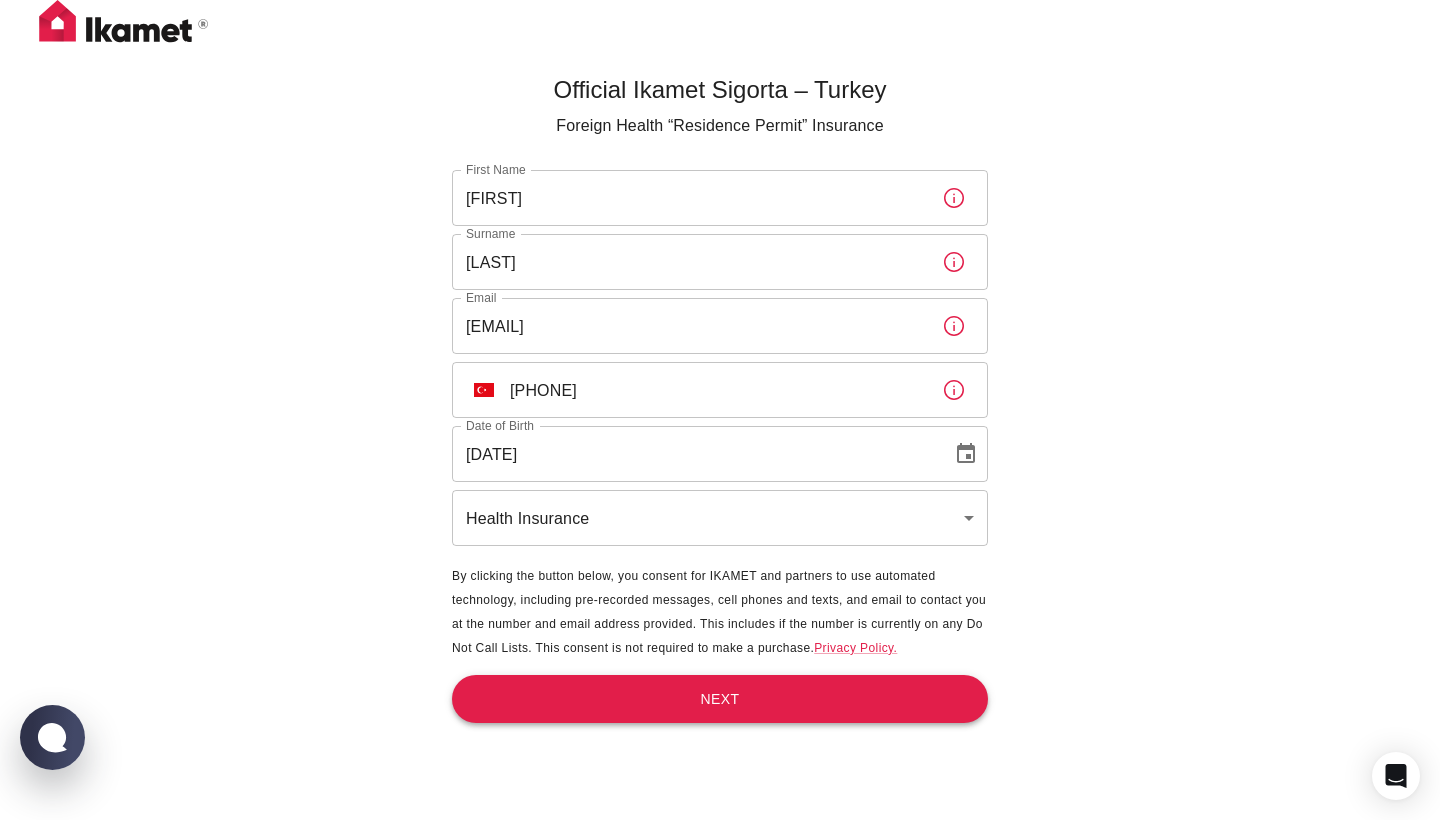scroll, scrollTop: 0, scrollLeft: 0, axis: both 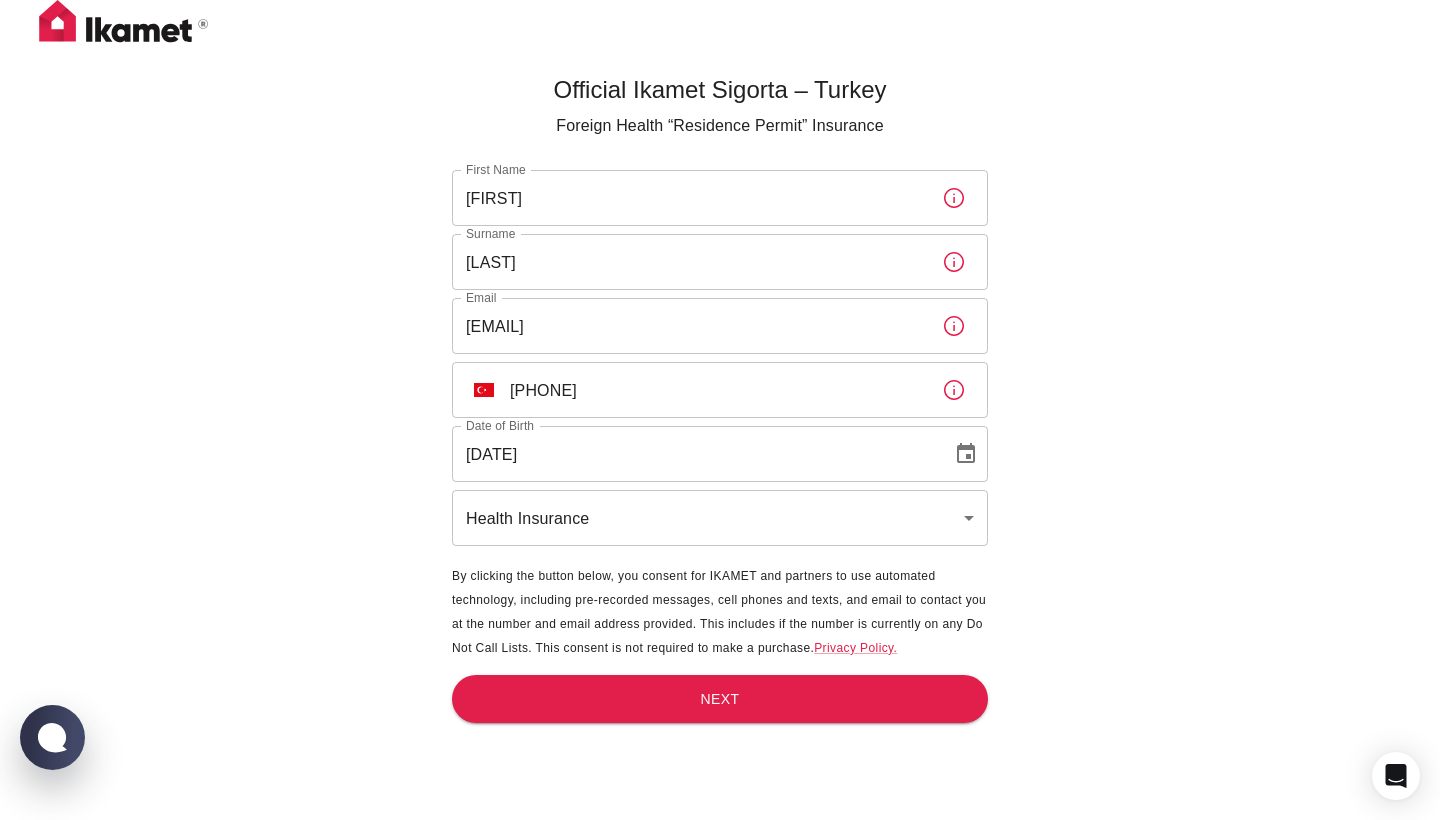 click on "Official Ikamet Sigorta – Turkey Foreign Health “Residence Permit” Insurance First Name LEJLA First Name Surname DIZDAREVIC Surname Email LEJLA@GRACANICA.NET Email ​ TR +90 531 569 52 47 ​ Date of Birth 09/04/1981 Date of Birth Health Insurance health ​ By clicking the button below, you consent for IKAMET and partners to use automated technology, including pre-recorded messages, cell phones and texts, and email to contact you at the number and email address provided. This includes if the number is currently on any Do Not Call Lists. This consent is not required to make a purchase.  Privacy Policy. Next" at bounding box center [720, 476] 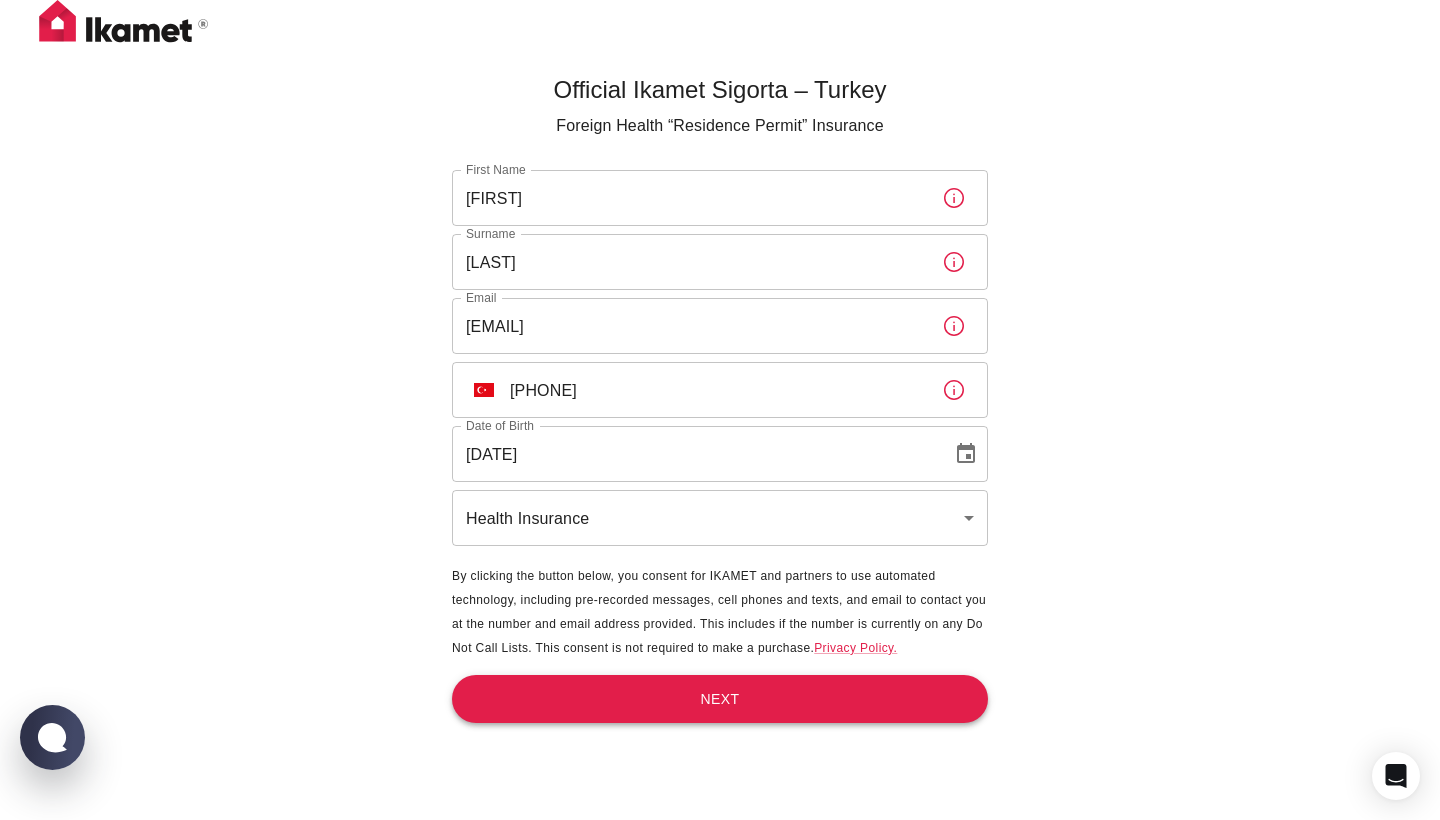 click on "Next" at bounding box center [720, 699] 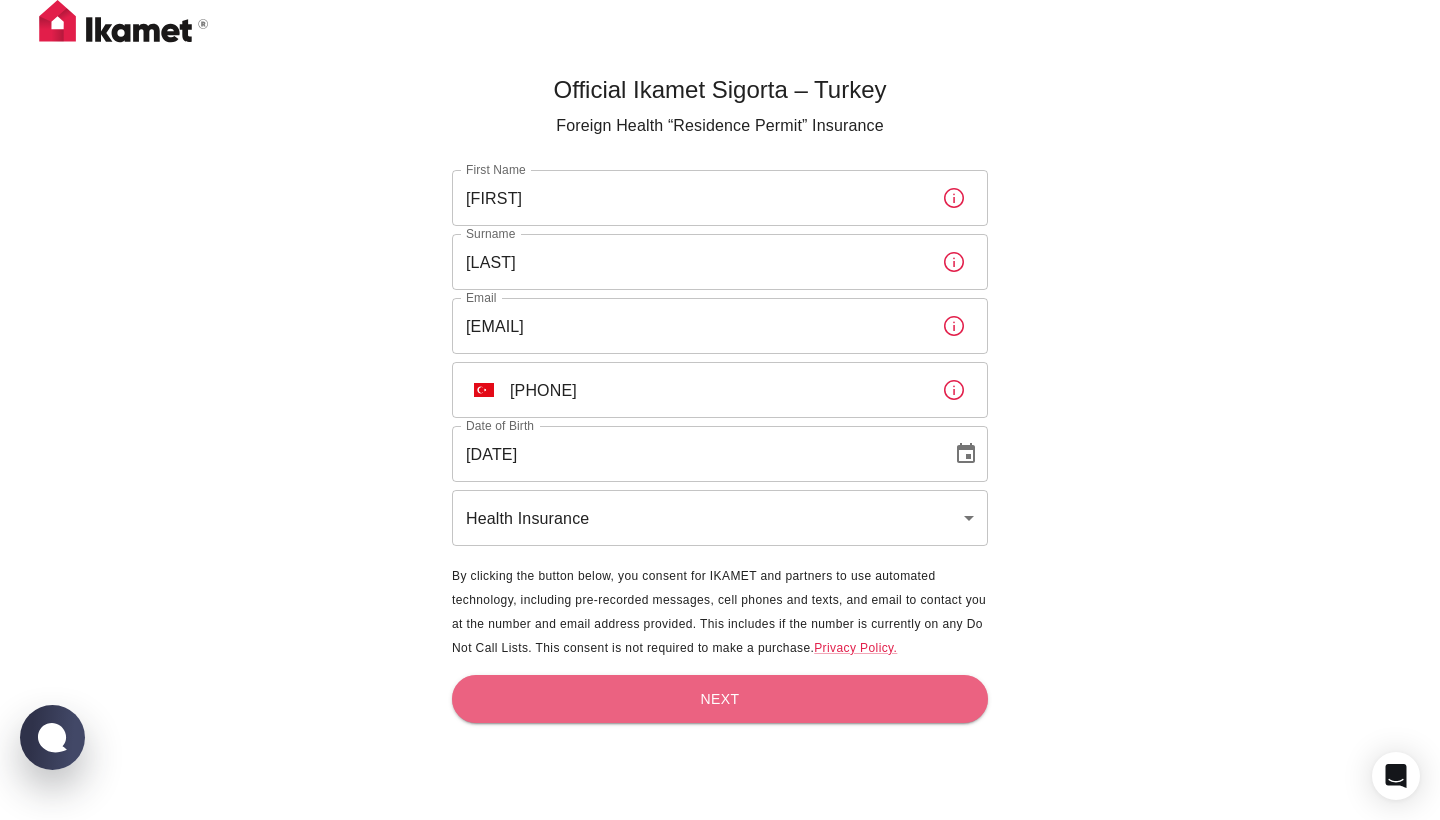 click on "Next" at bounding box center (720, 699) 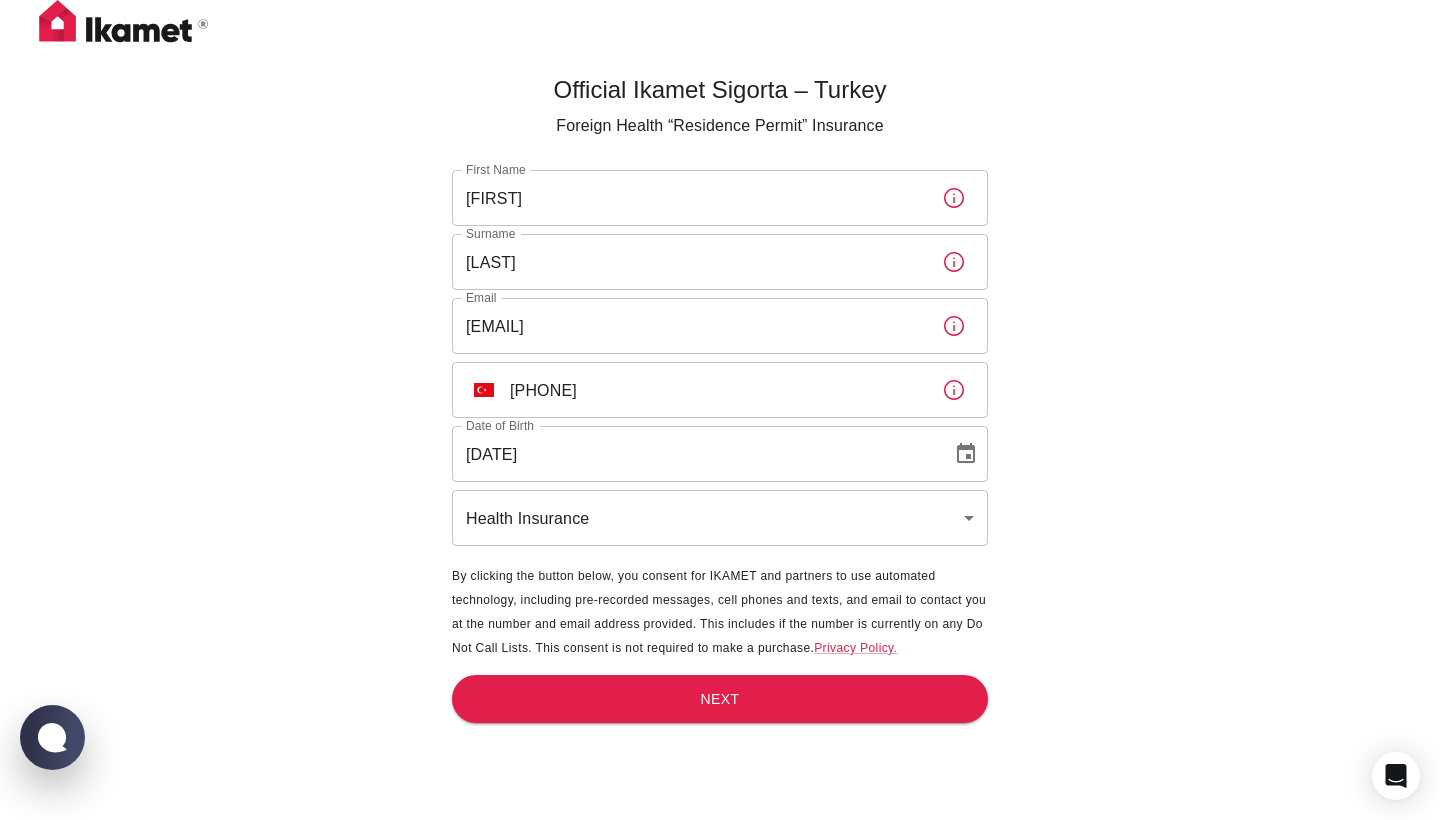 type 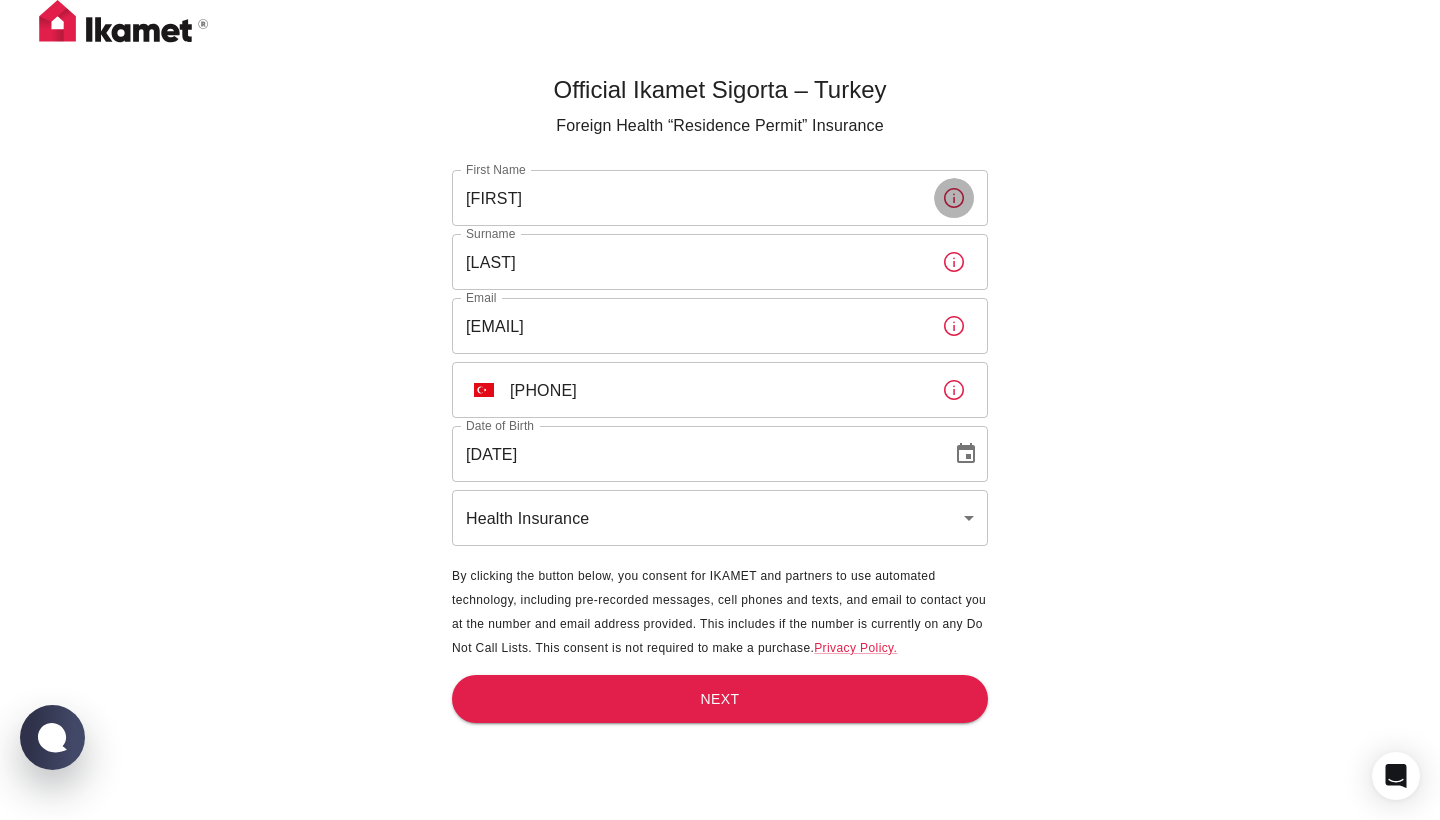 click 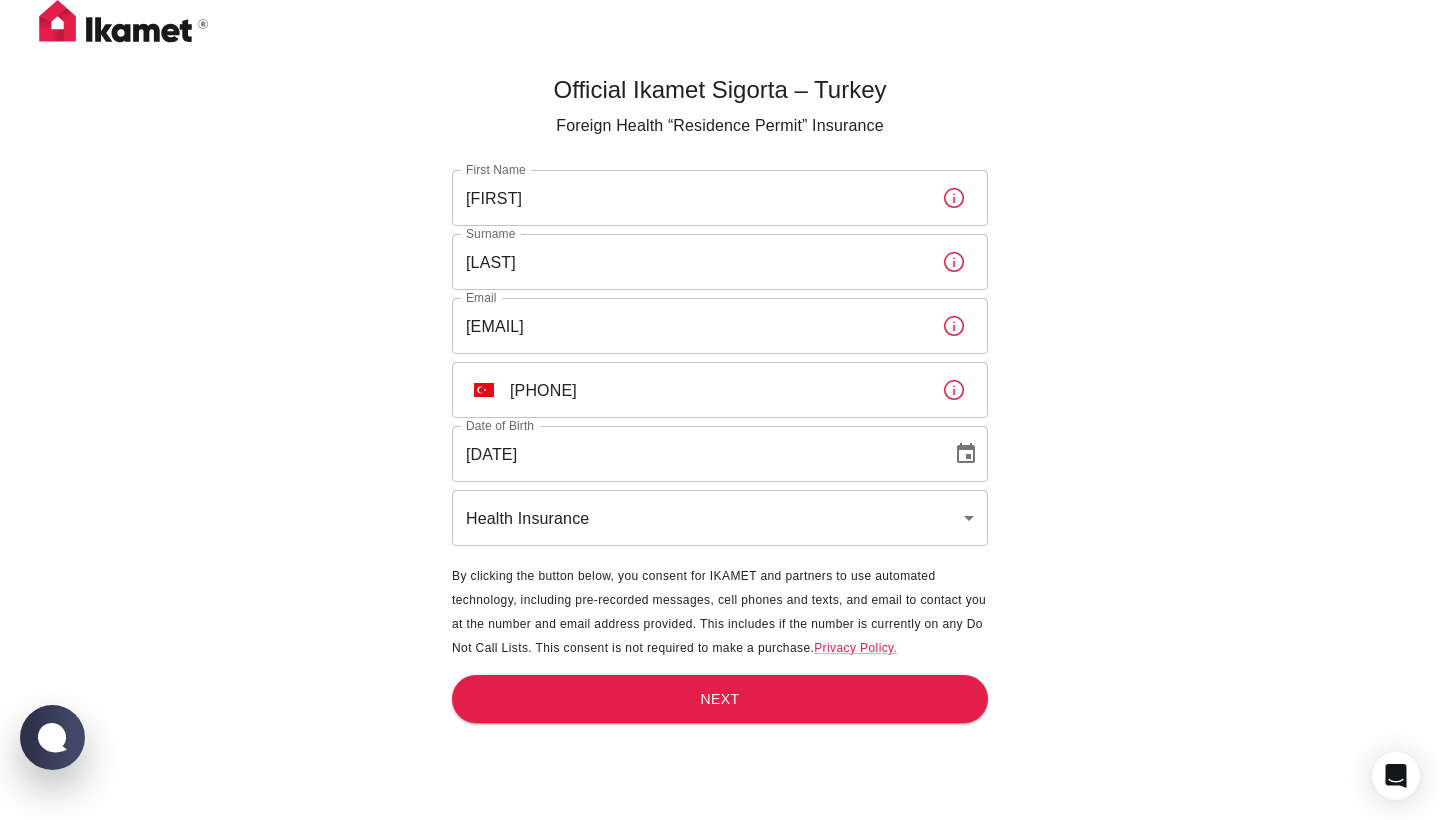 click 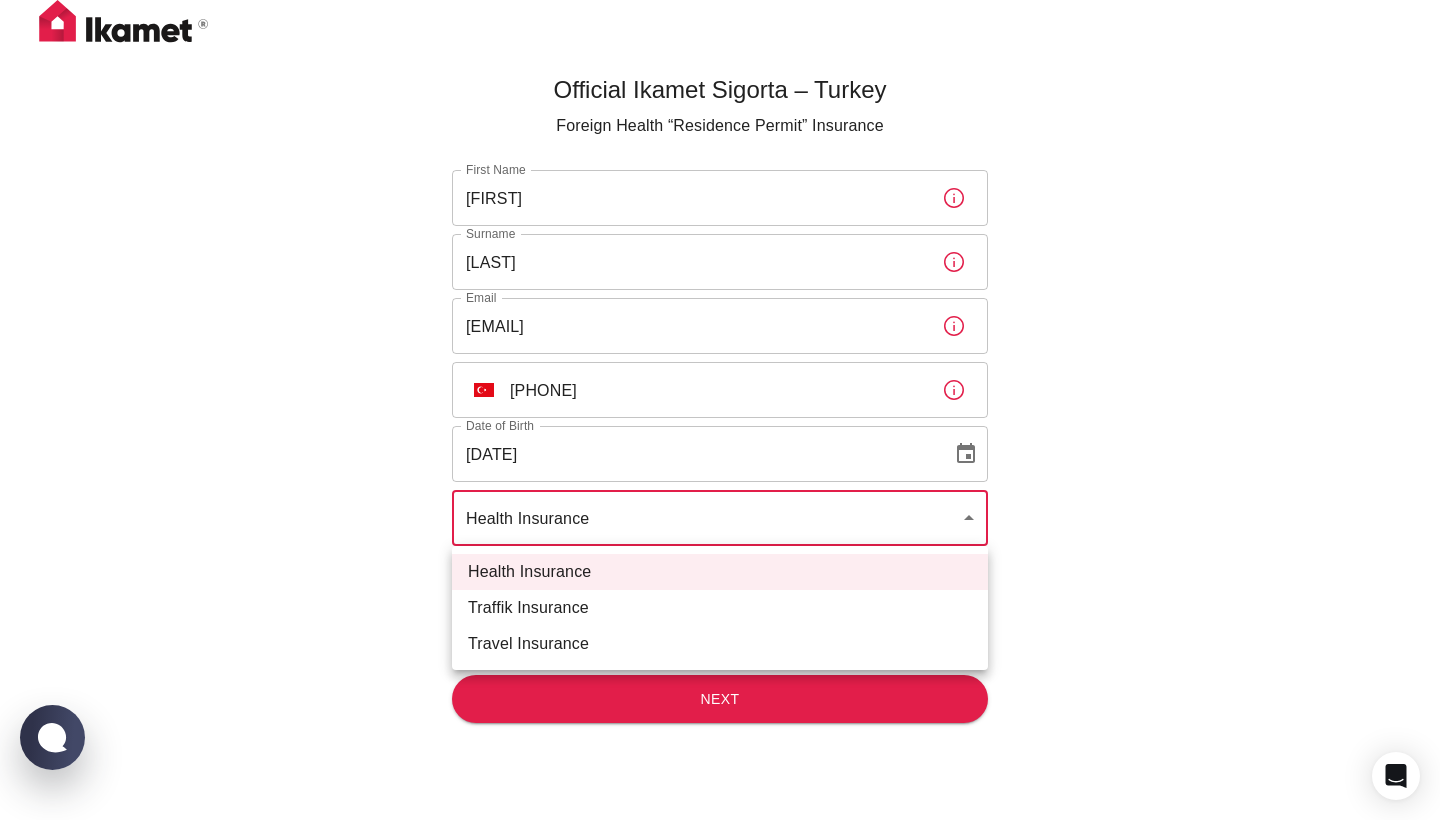 click on "Official Ikamet Sigorta – Turkey Foreign Health “Residence Permit” Insurance First Name LEJLA First Name Surname DIZDAREVIC Surname Email LEJLA@GRACANICA.NET Email ​ TR +90 531 569 52 47 ​ Date of Birth 09/04/1981 Date of Birth Health Insurance health ​ By clicking the button below, you consent for IKAMET and partners to use automated technology, including pre-recorded messages, cell phones and texts, and email to contact you at the number and email address provided. This includes if the number is currently on any Do Not Call Lists. This consent is not required to make a purchase.  Privacy Policy. Next
WhatsApp Chat with us
Health Insurance Traffik Insurance Travel Insurance" at bounding box center [720, 443] 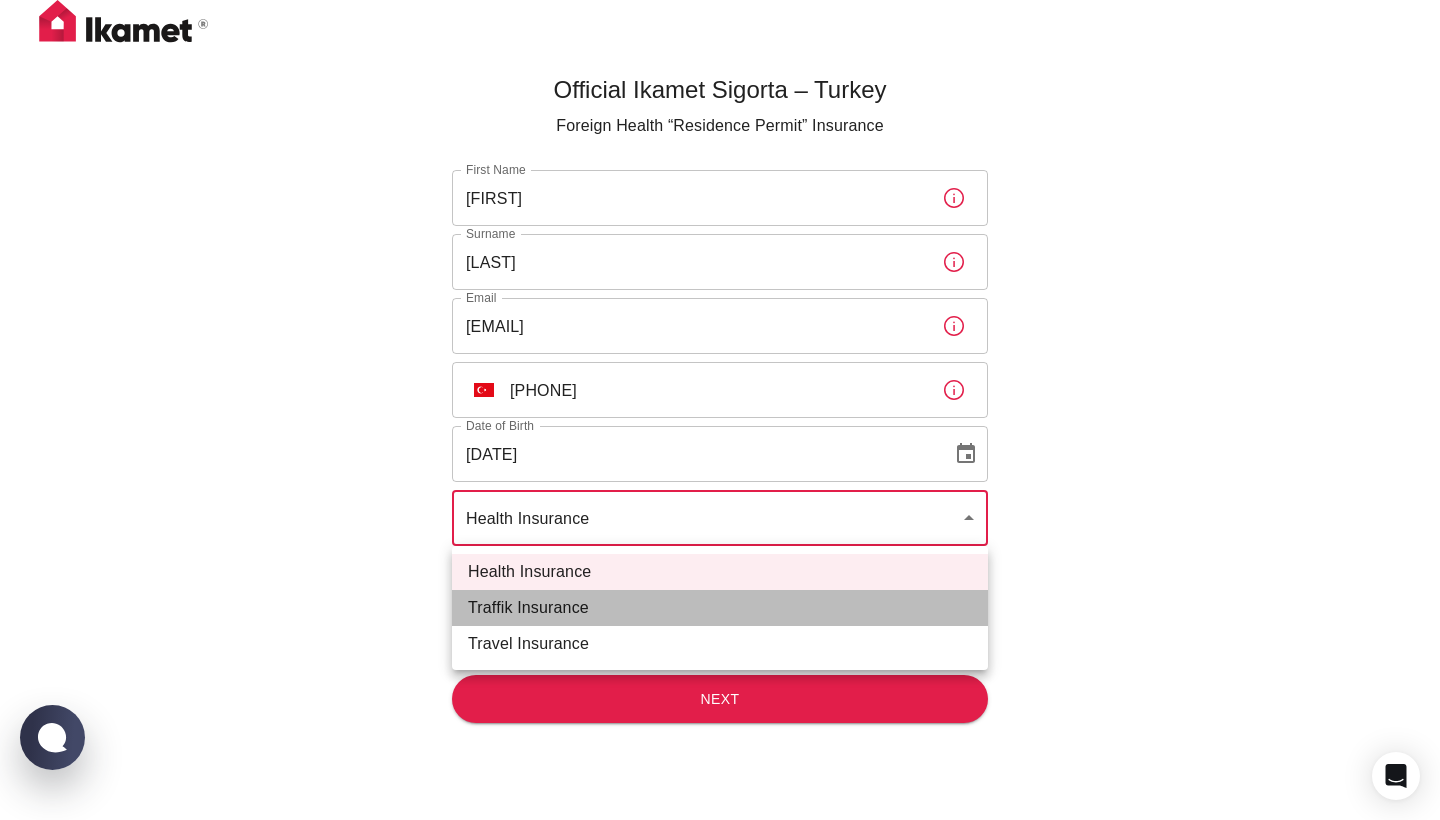 click on "Traffik Insurance" at bounding box center [720, 608] 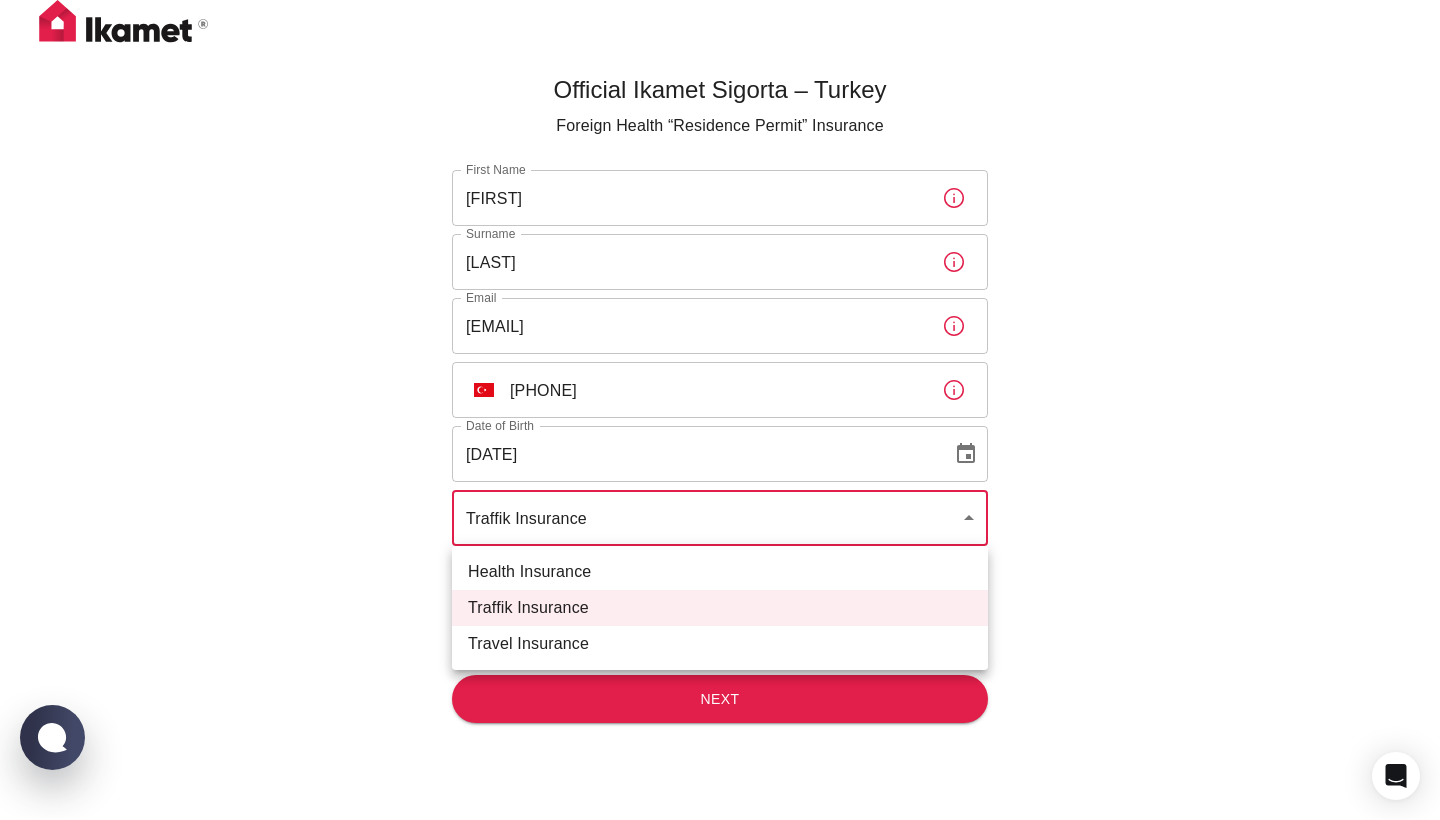 click on "Official Ikamet Sigorta – Turkey Foreign Health “Residence Permit” Insurance First Name LEJLA First Name Surname DIZDAREVIC Surname Email LEJLA@GRACANICA.NET Email ​ TR +90 531 569 52 47 ​ Date of Birth 09/04/1981 Date of Birth Traffik Insurance traffik ​ By clicking the button below, you consent for IKAMET and partners to use automated technology, including pre-recorded messages, cell phones and texts, and email to contact you at the number and email address provided. This includes if the number is currently on any Do Not Call Lists. This consent is not required to make a purchase.  Privacy Policy. Next
WhatsApp Chat with us
Health Insurance Traffik Insurance Travel Insurance" at bounding box center (720, 443) 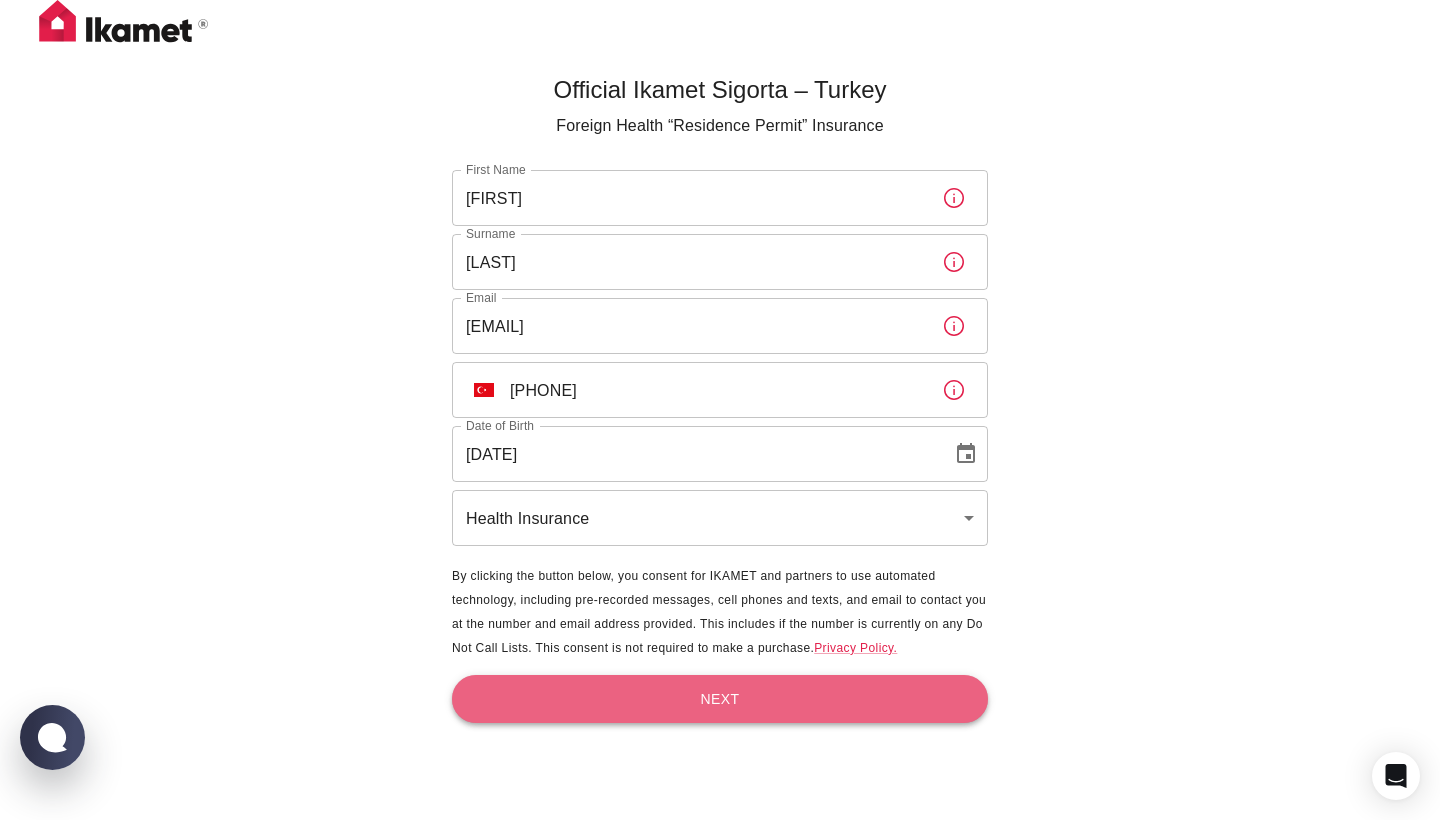 click on "Next" at bounding box center [720, 699] 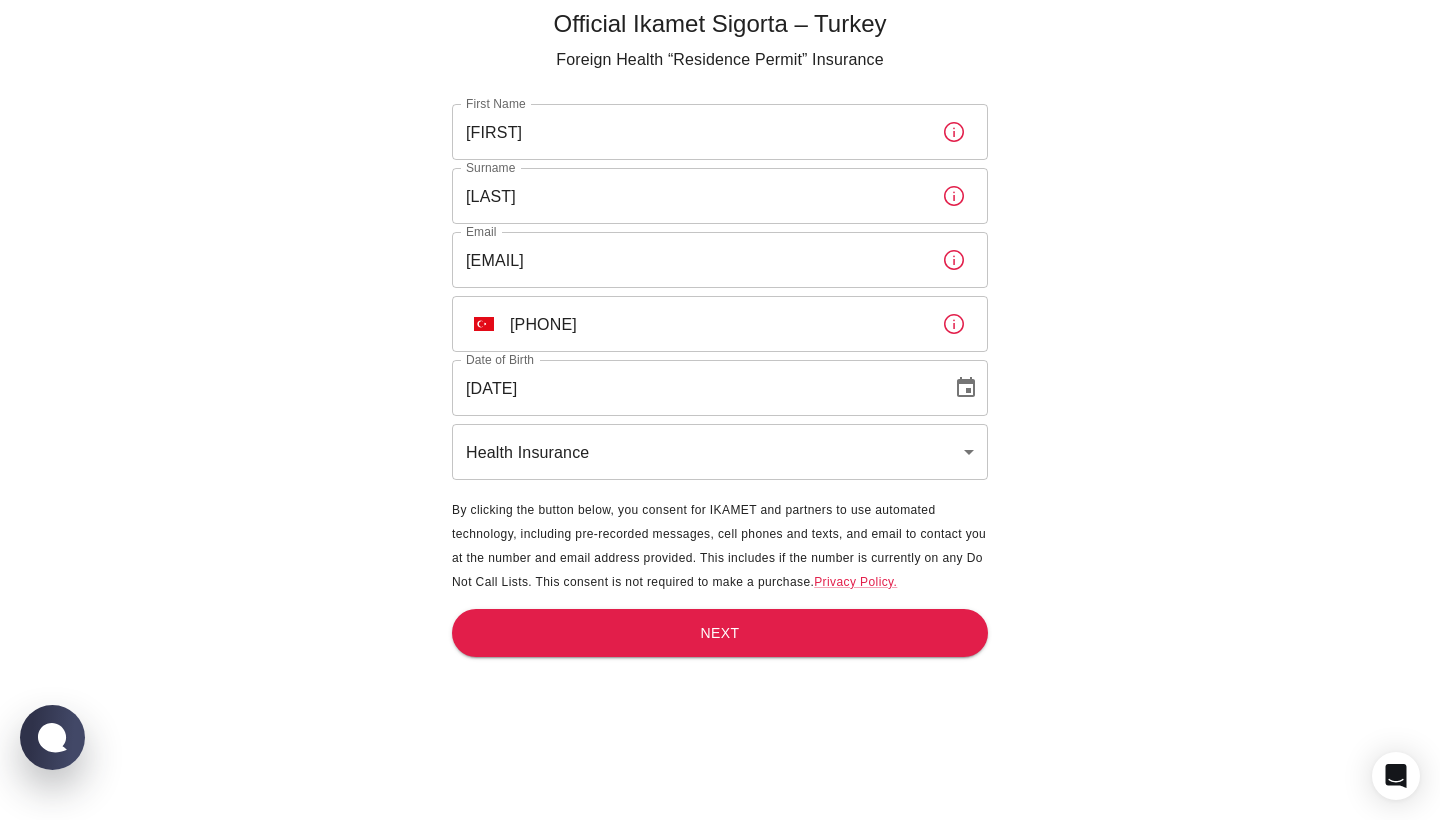 scroll, scrollTop: 66, scrollLeft: 0, axis: vertical 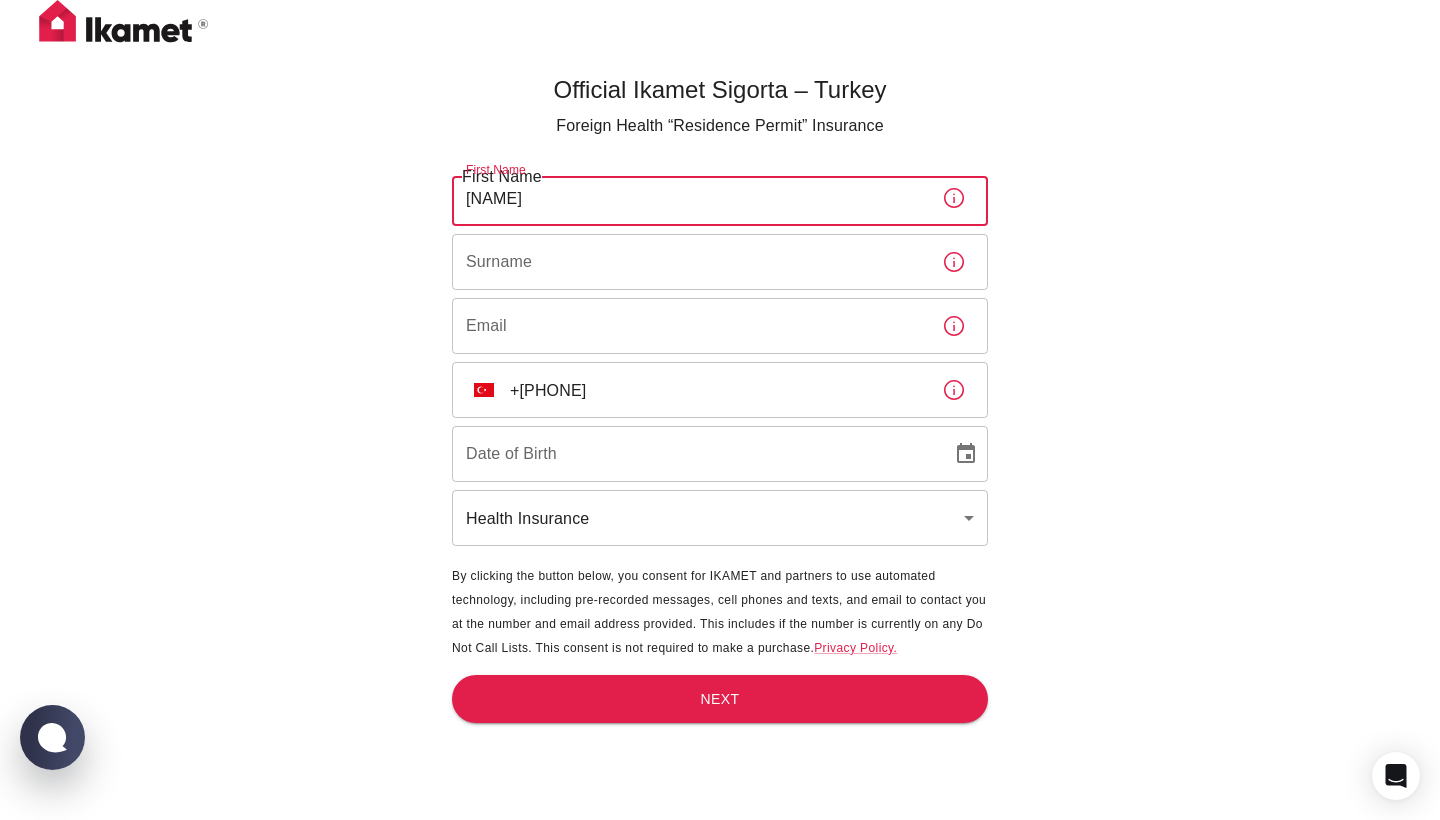 type on "[NAME]" 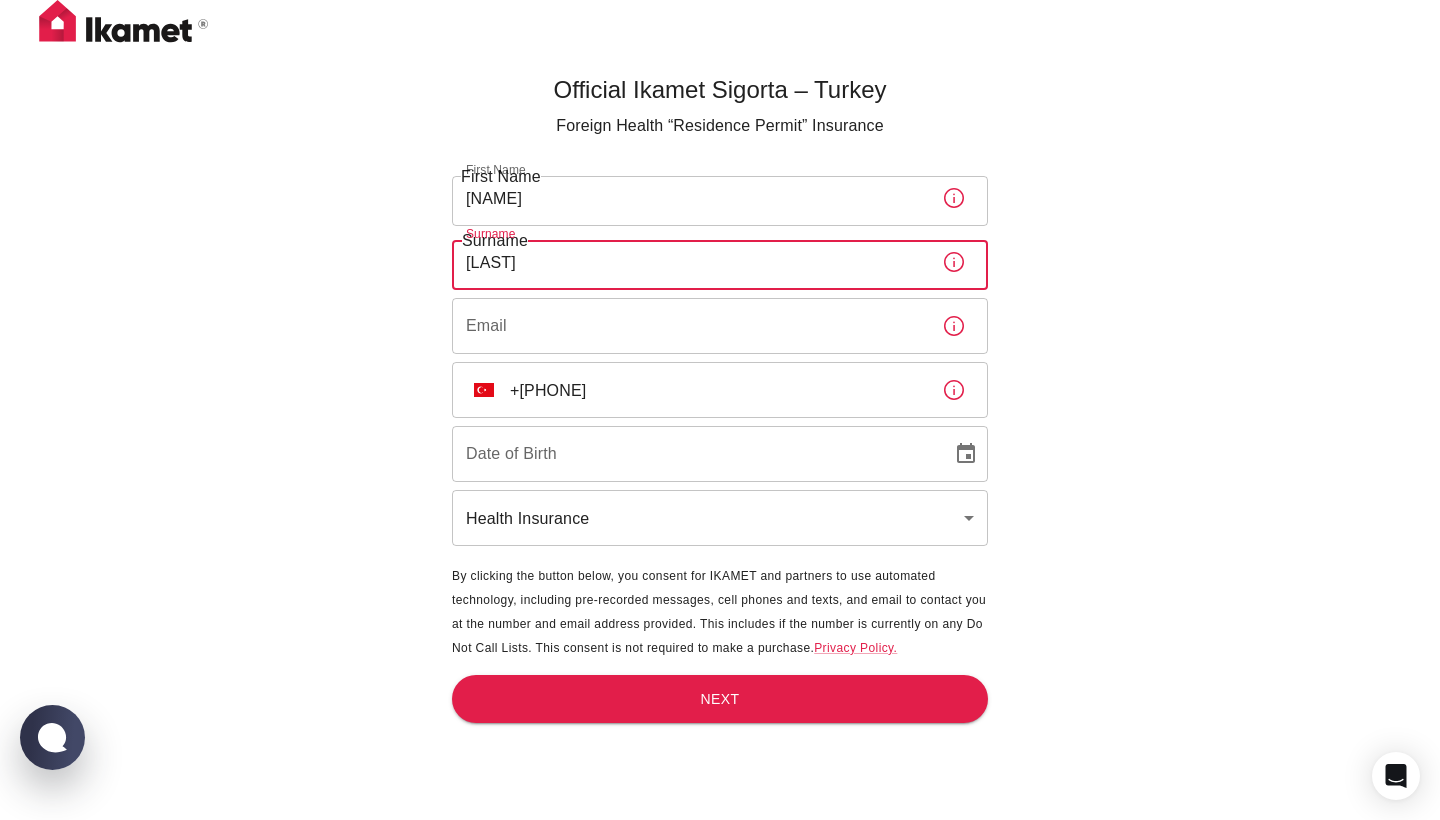 type on "[LAST]" 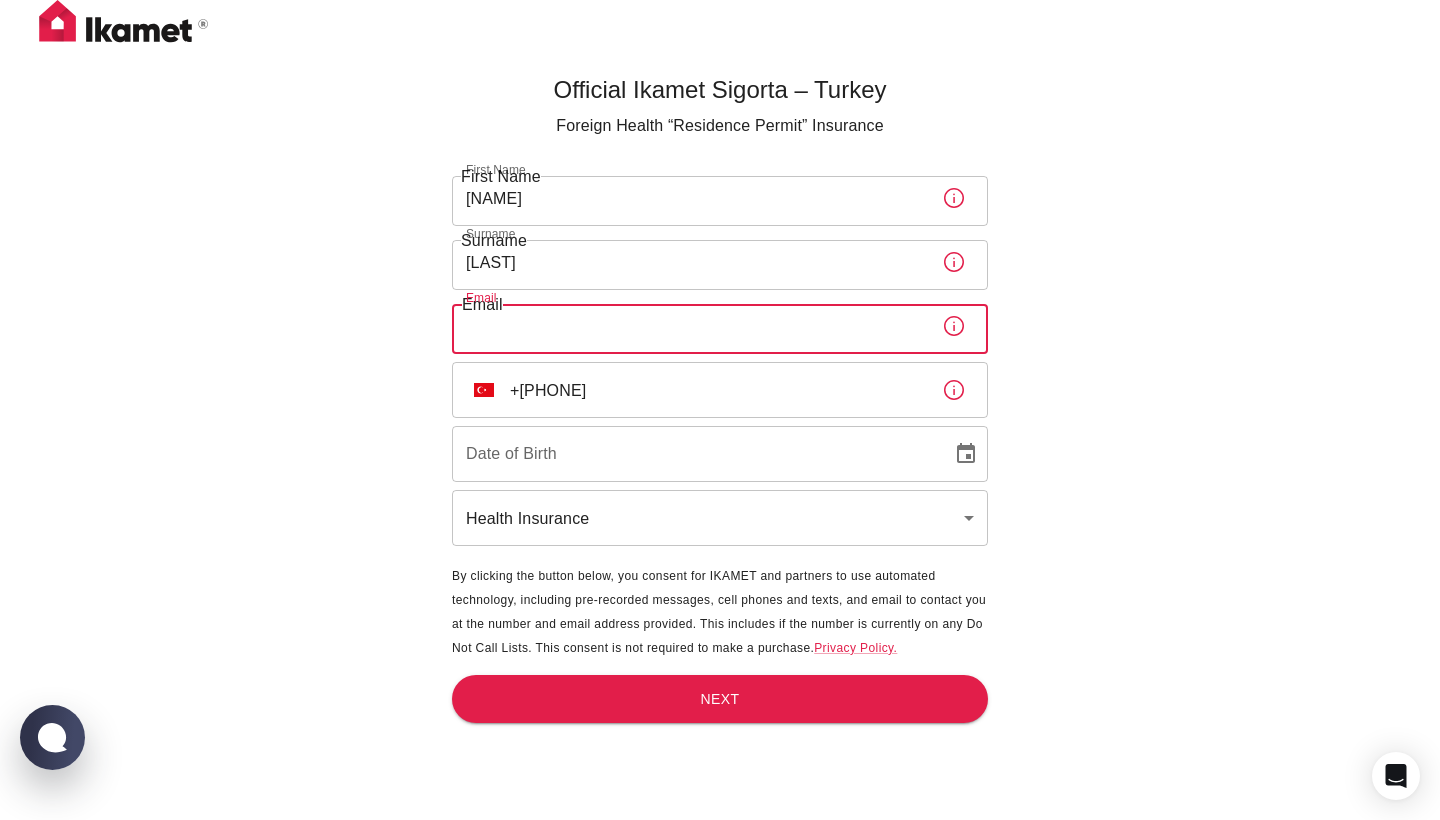 click on "Email" at bounding box center (689, 326) 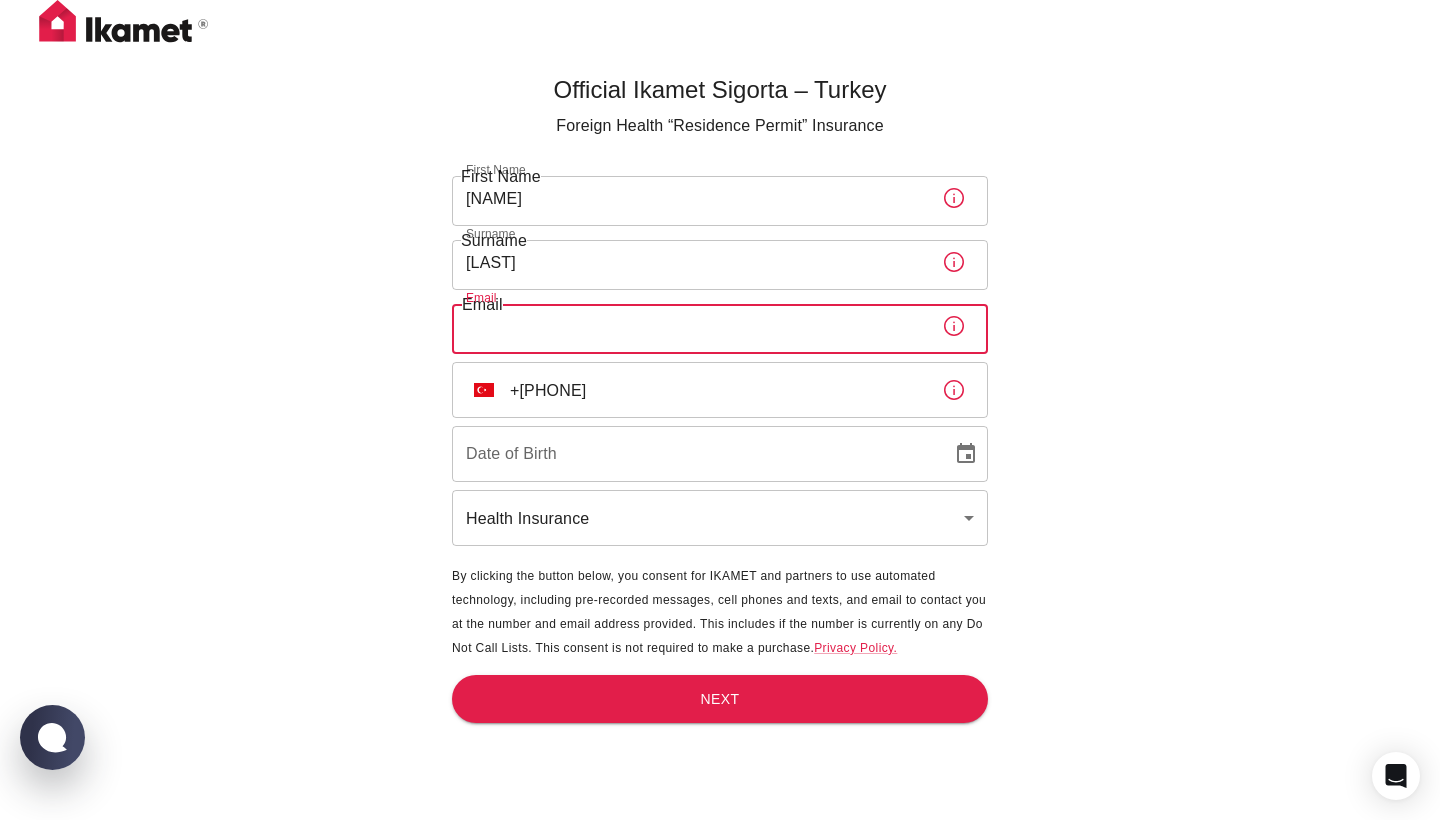 click on "[LAST]" at bounding box center [689, 262] 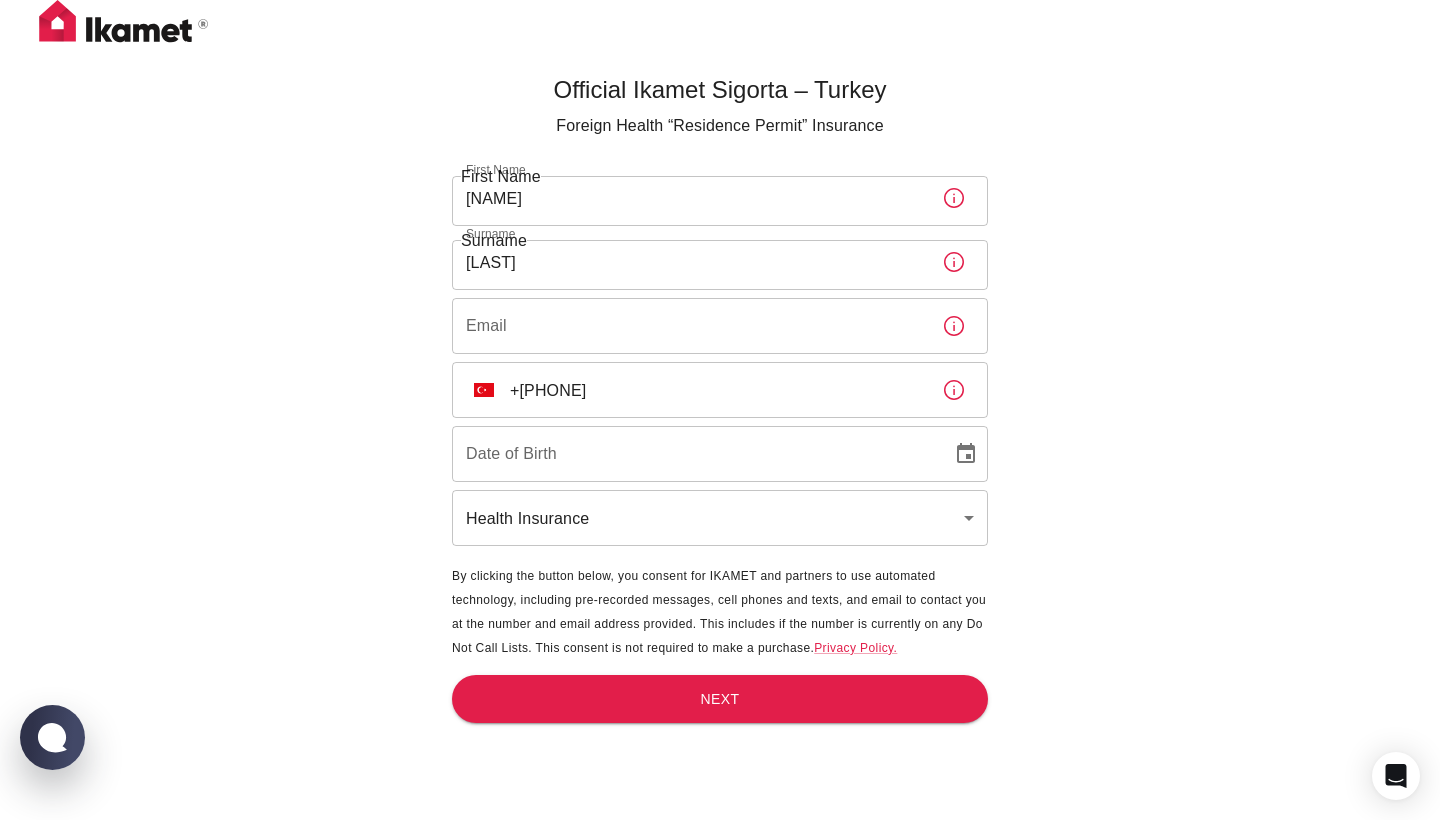 click on "First Name [FIRST] First Name Surname [LAST] Email [EMAIL] TR [PHONE] Date of Birth [DATE] Date of Birth Health Insurance health" at bounding box center (720, 359) 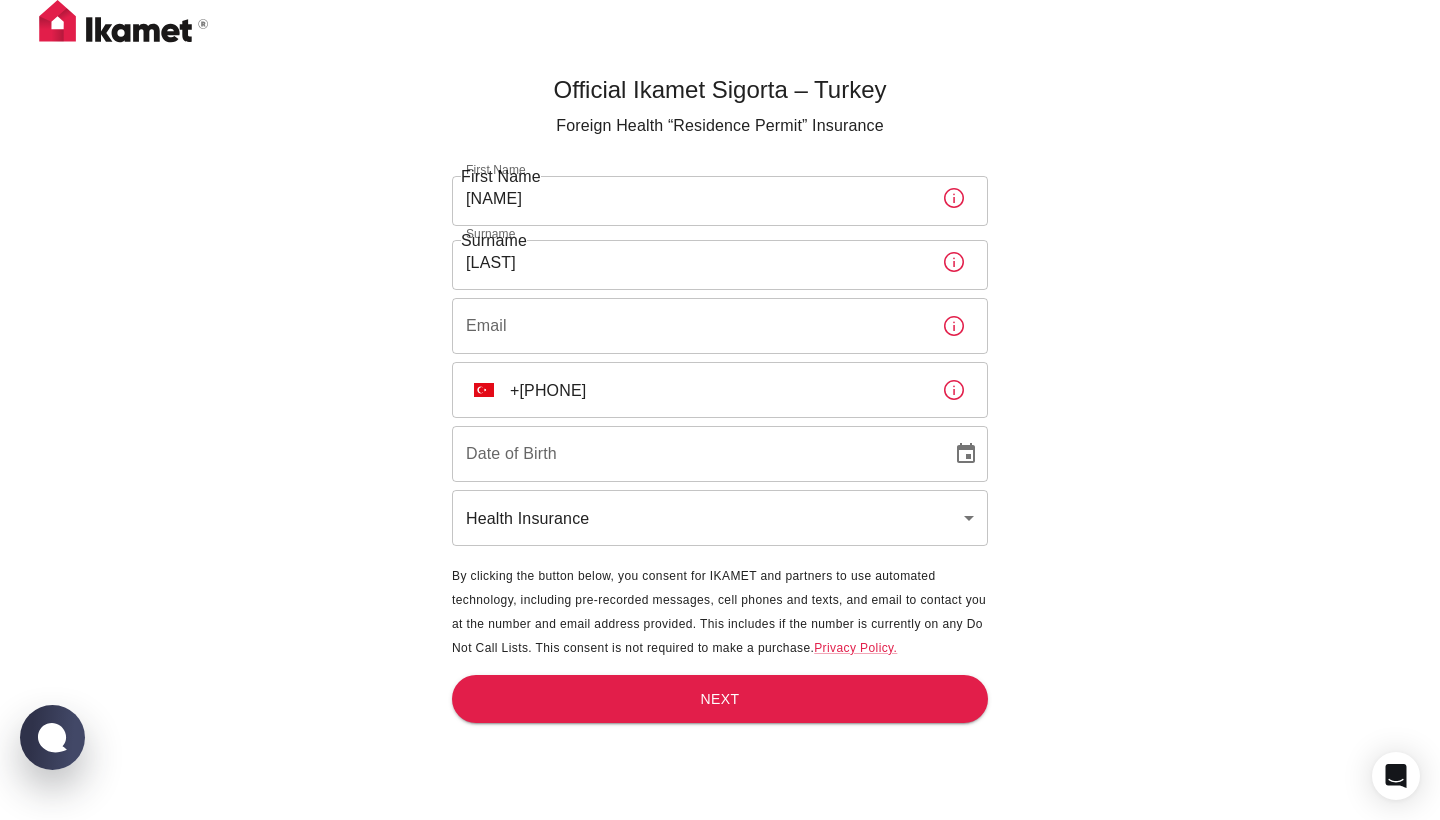 click on "[LAST]" at bounding box center (689, 262) 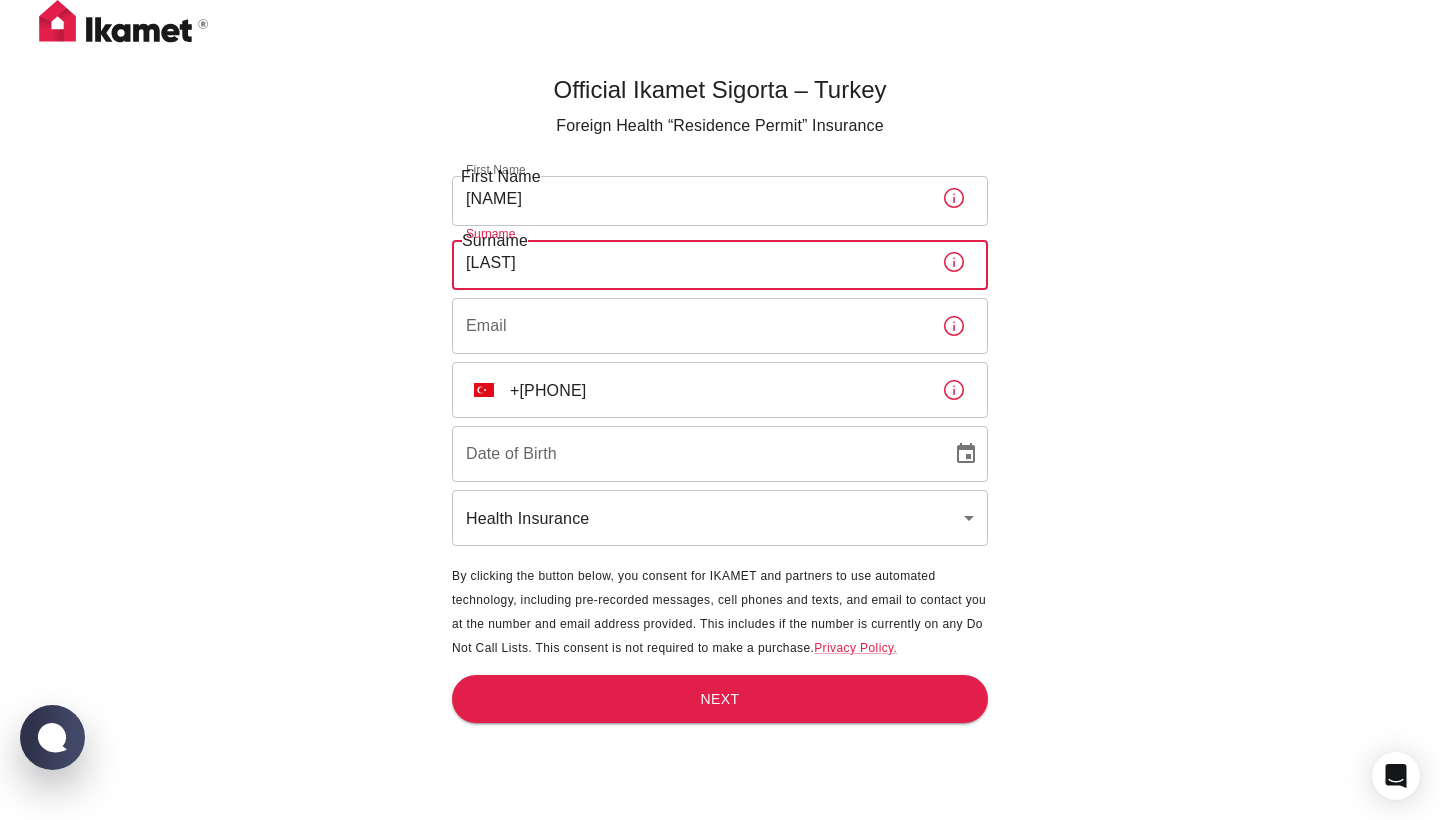 click on "Email" at bounding box center (689, 326) 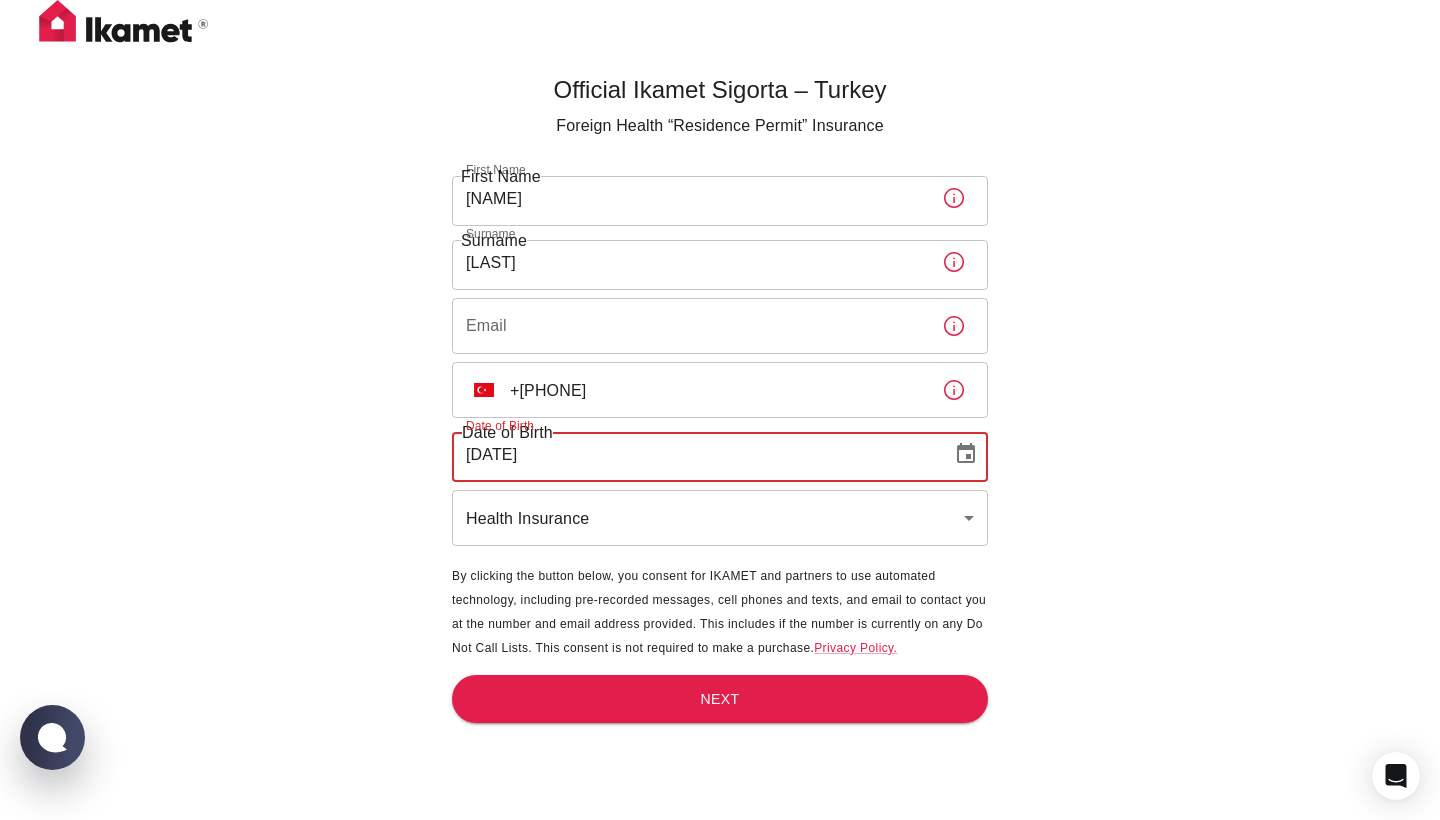 type on "[DATE]" 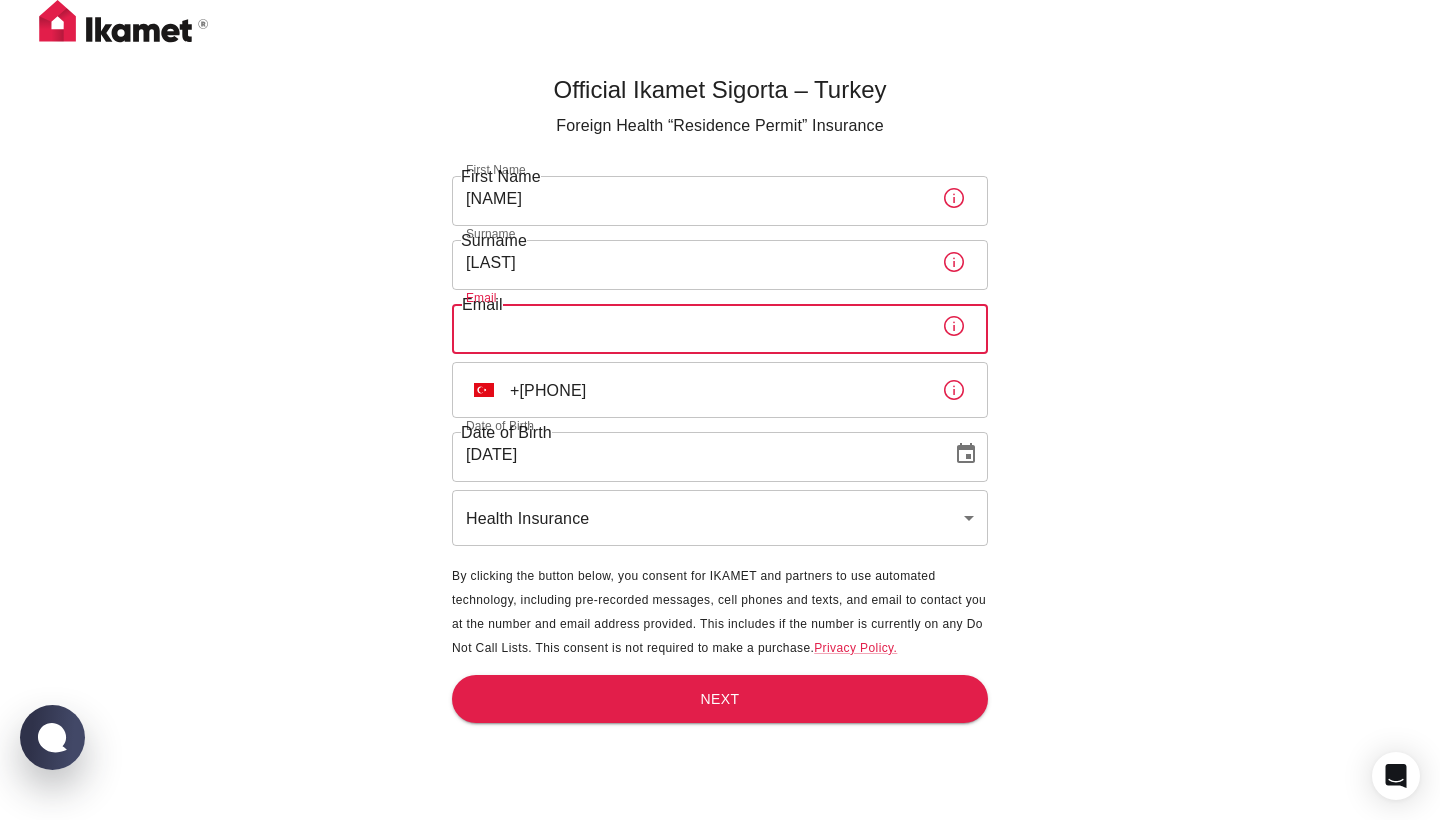 click on "Email" at bounding box center (689, 326) 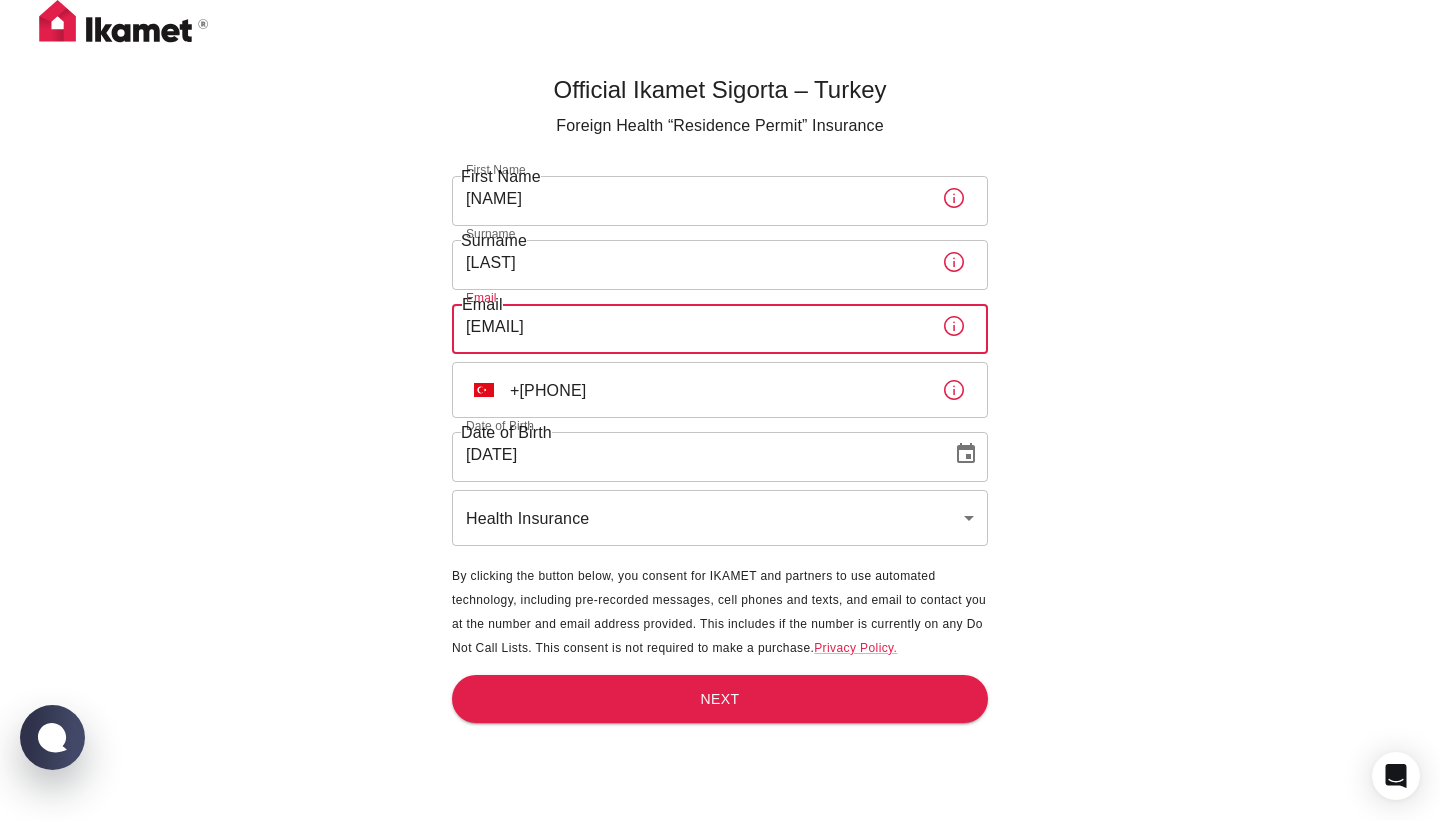 type on "[EMAIL]" 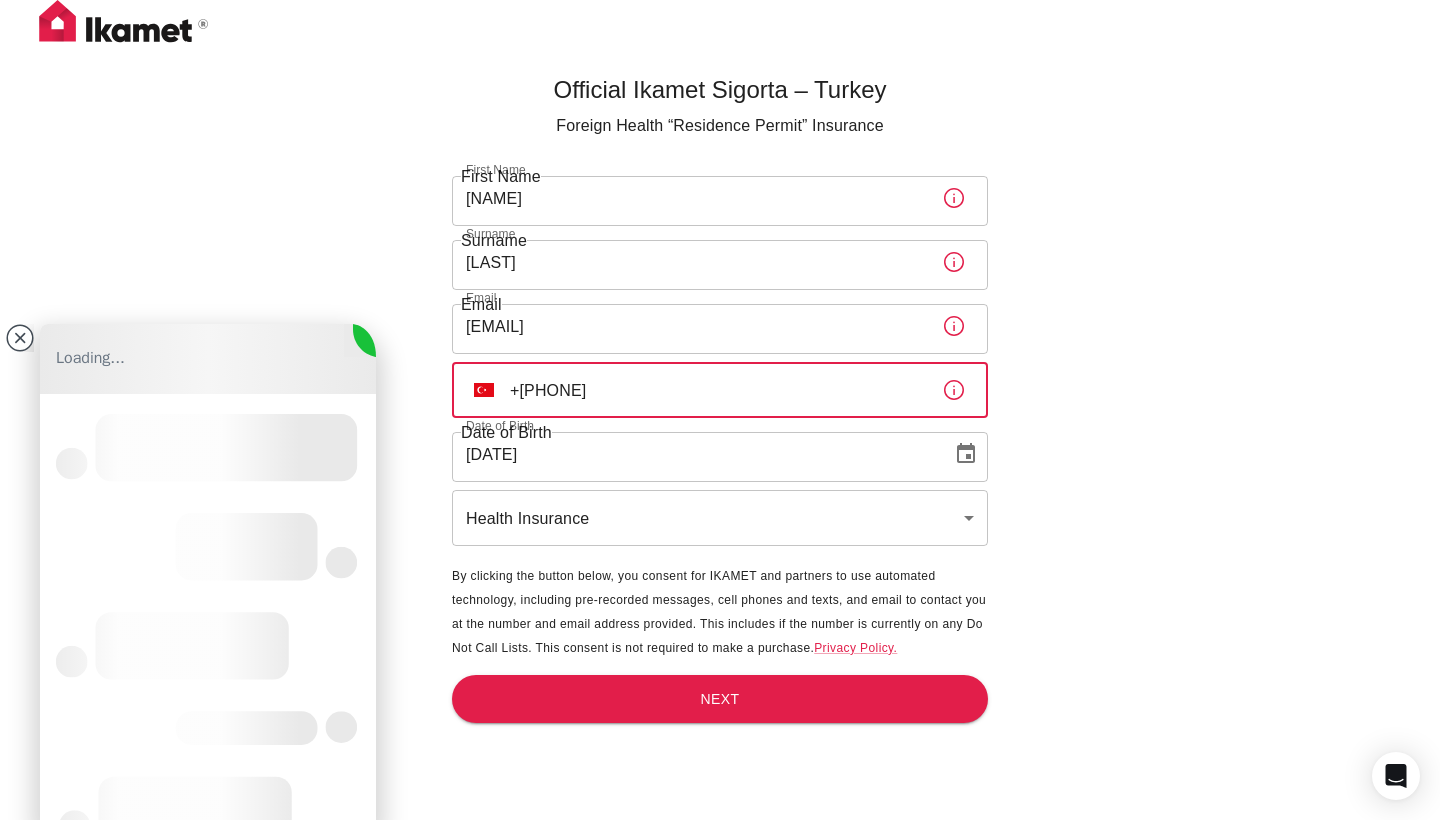 scroll, scrollTop: 0, scrollLeft: 0, axis: both 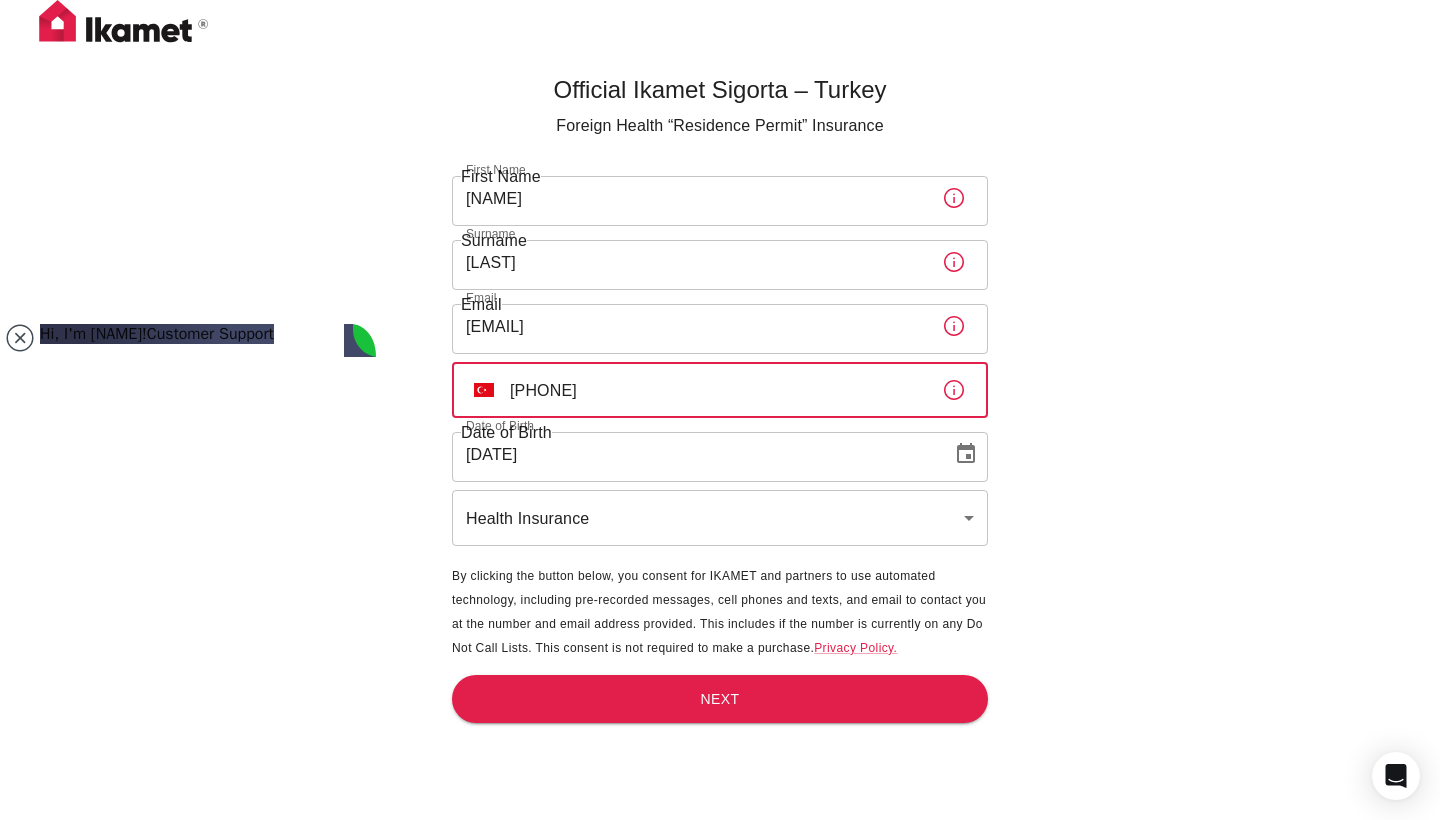 type on "[PHONE]" 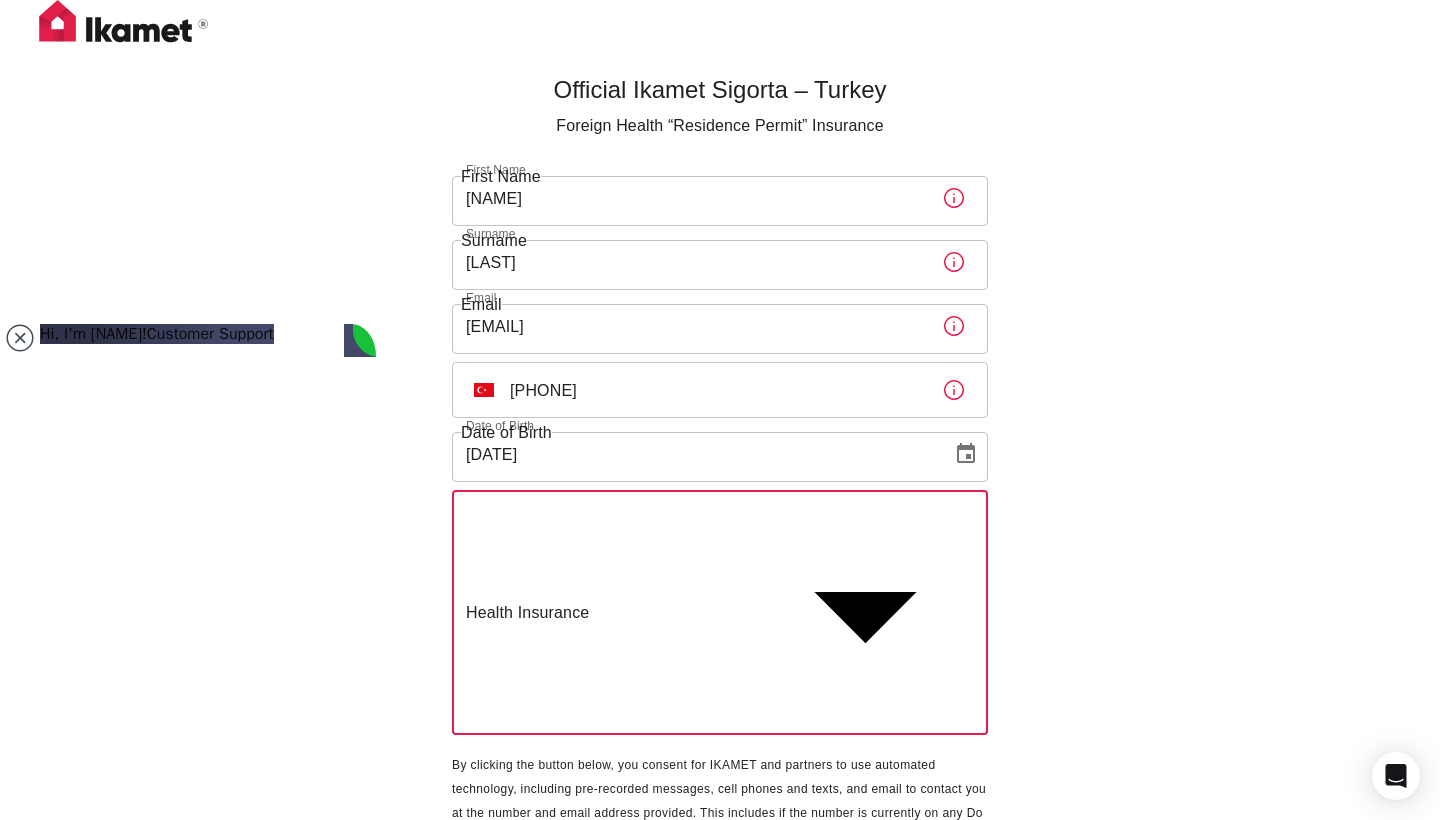 click at bounding box center (720, 920) 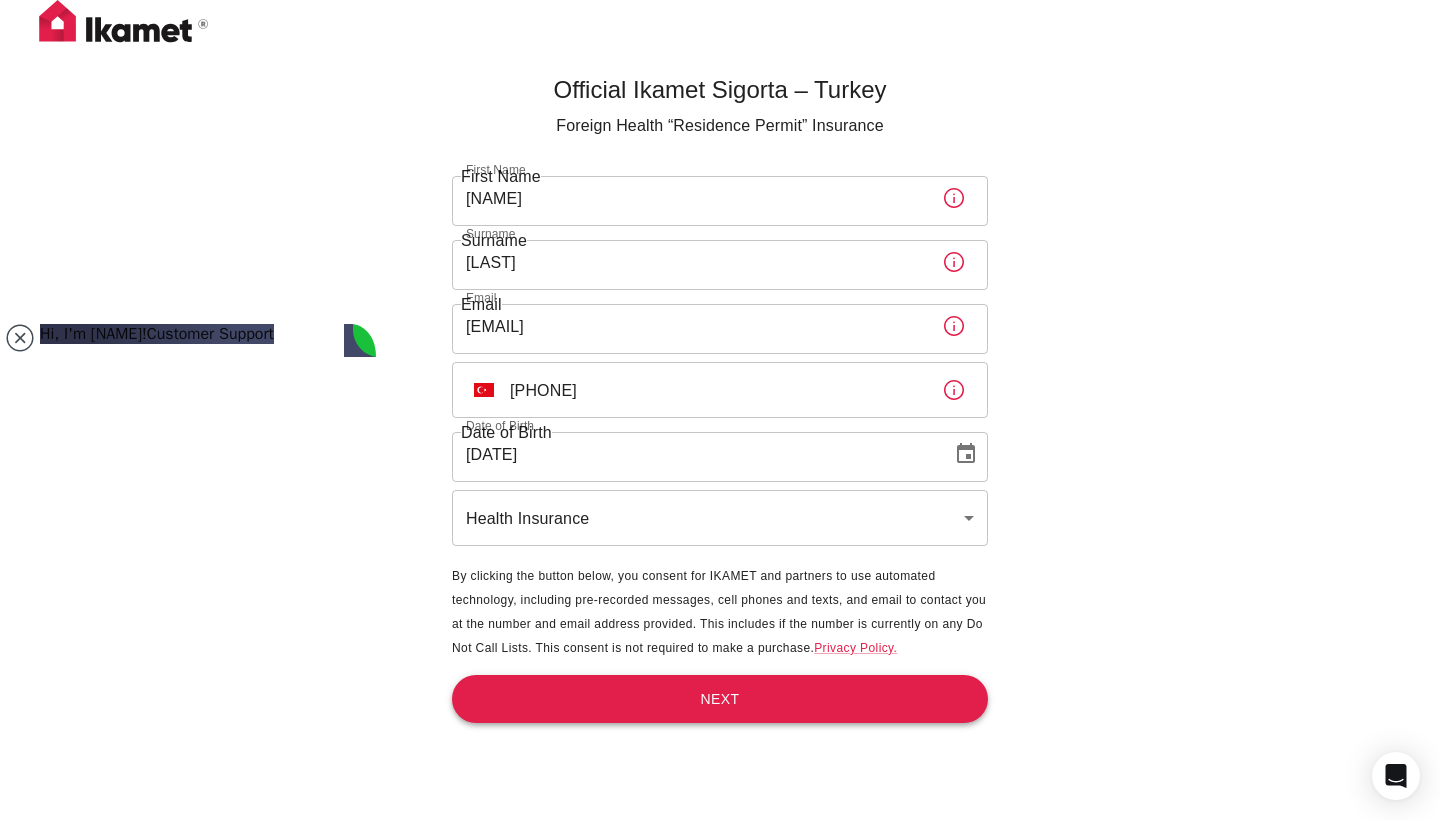 click on "Next" at bounding box center [720, 699] 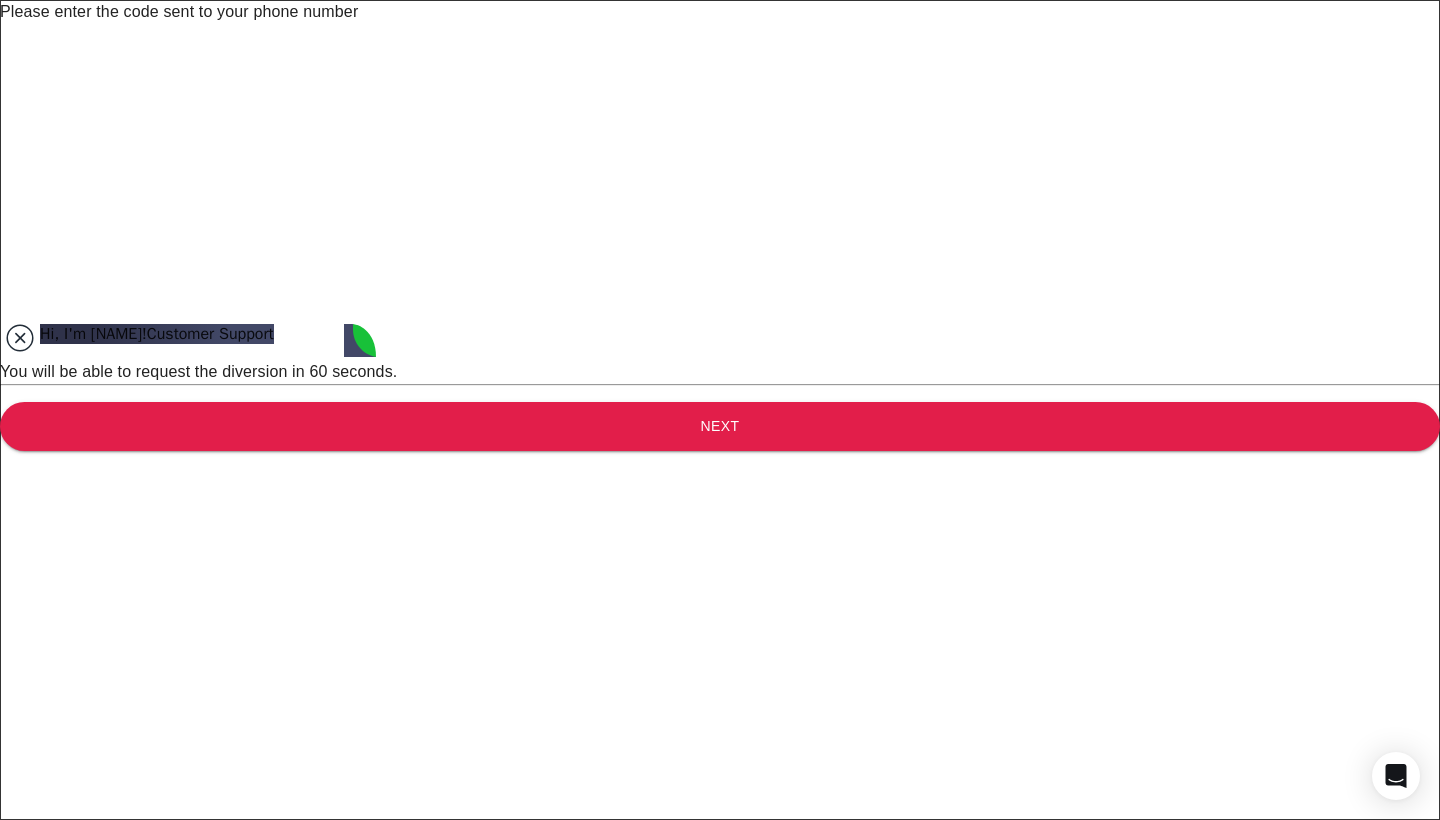 click at bounding box center (20, 338) 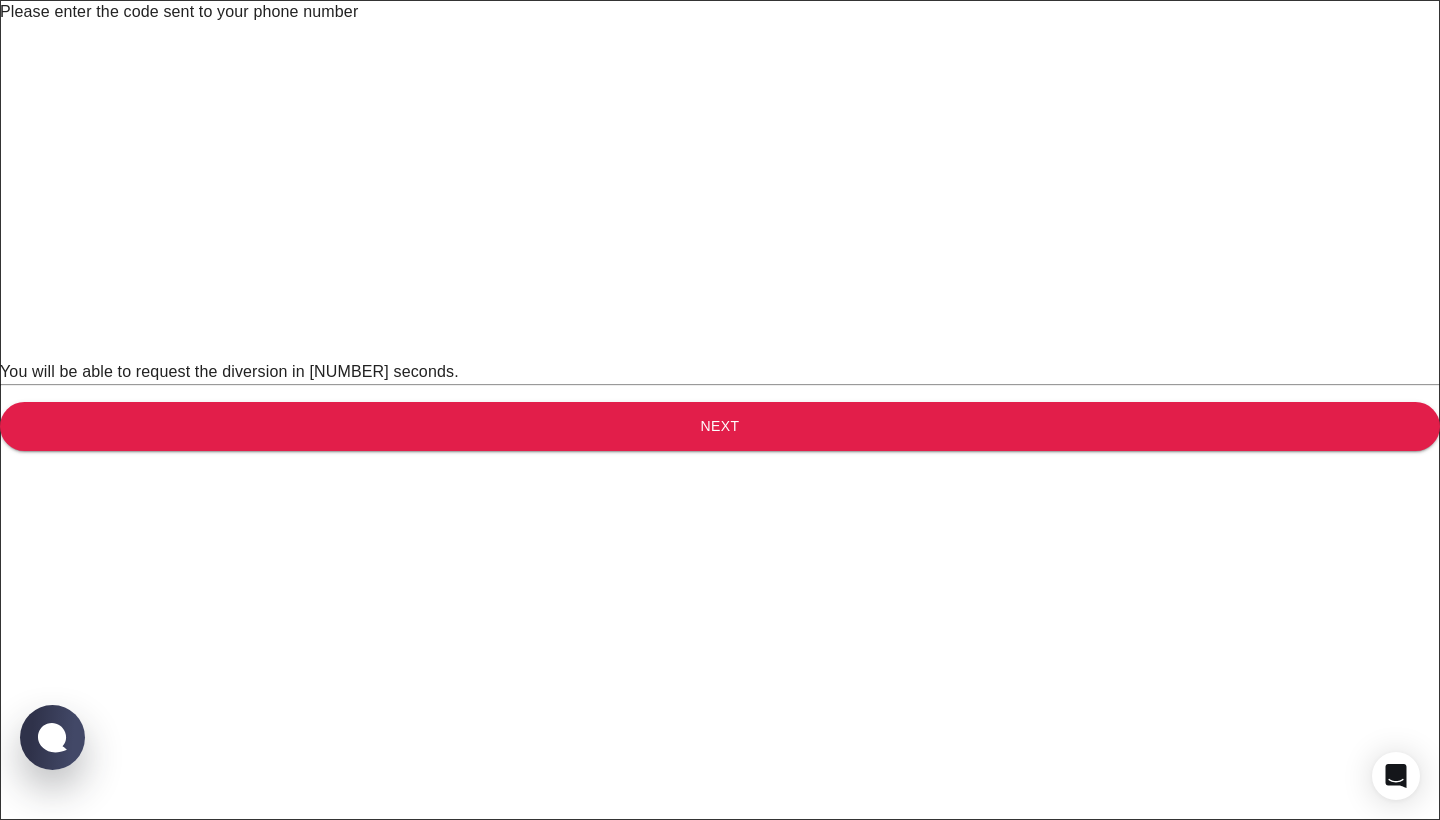 click at bounding box center [734, 52] 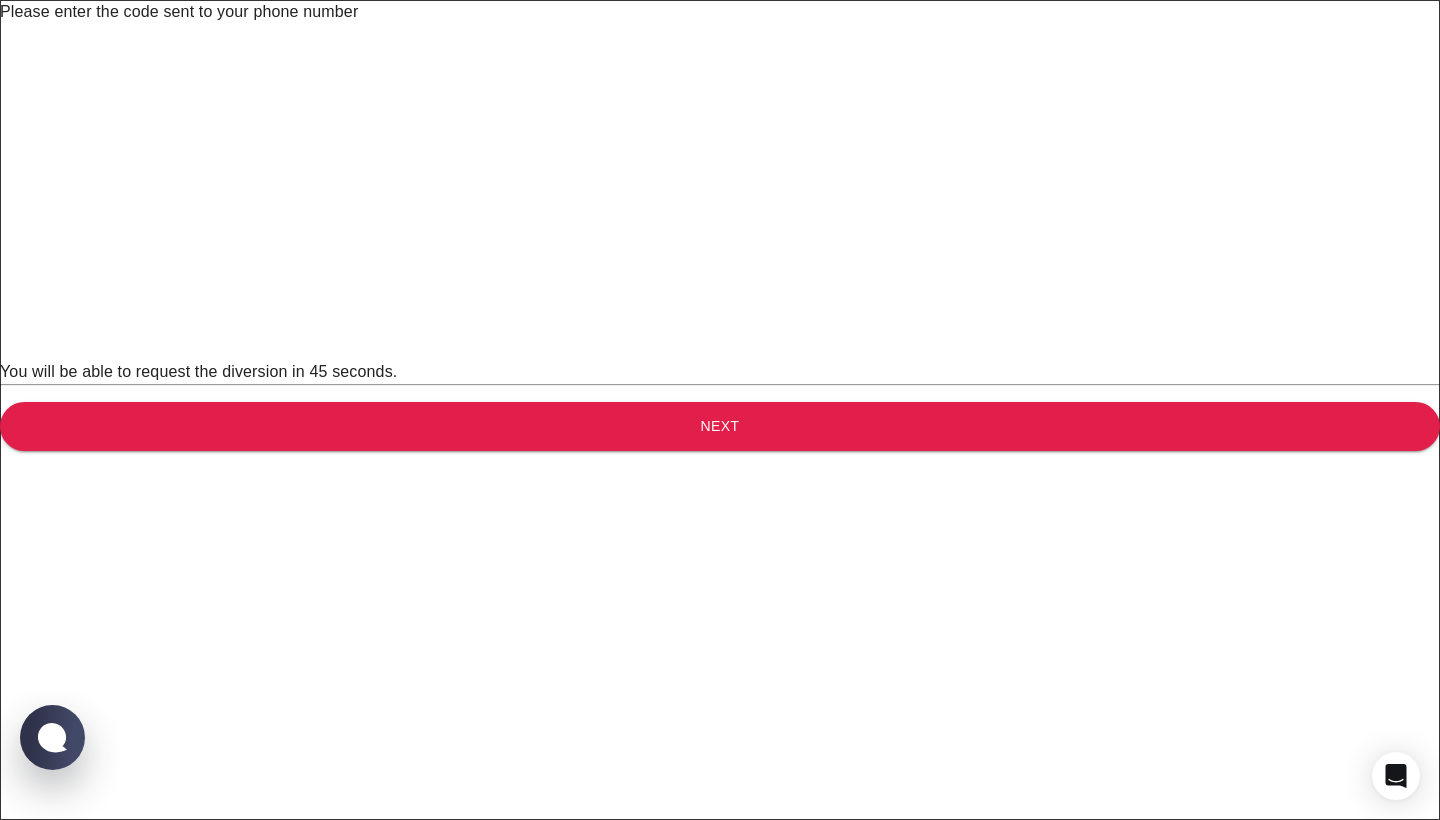 type on "3" 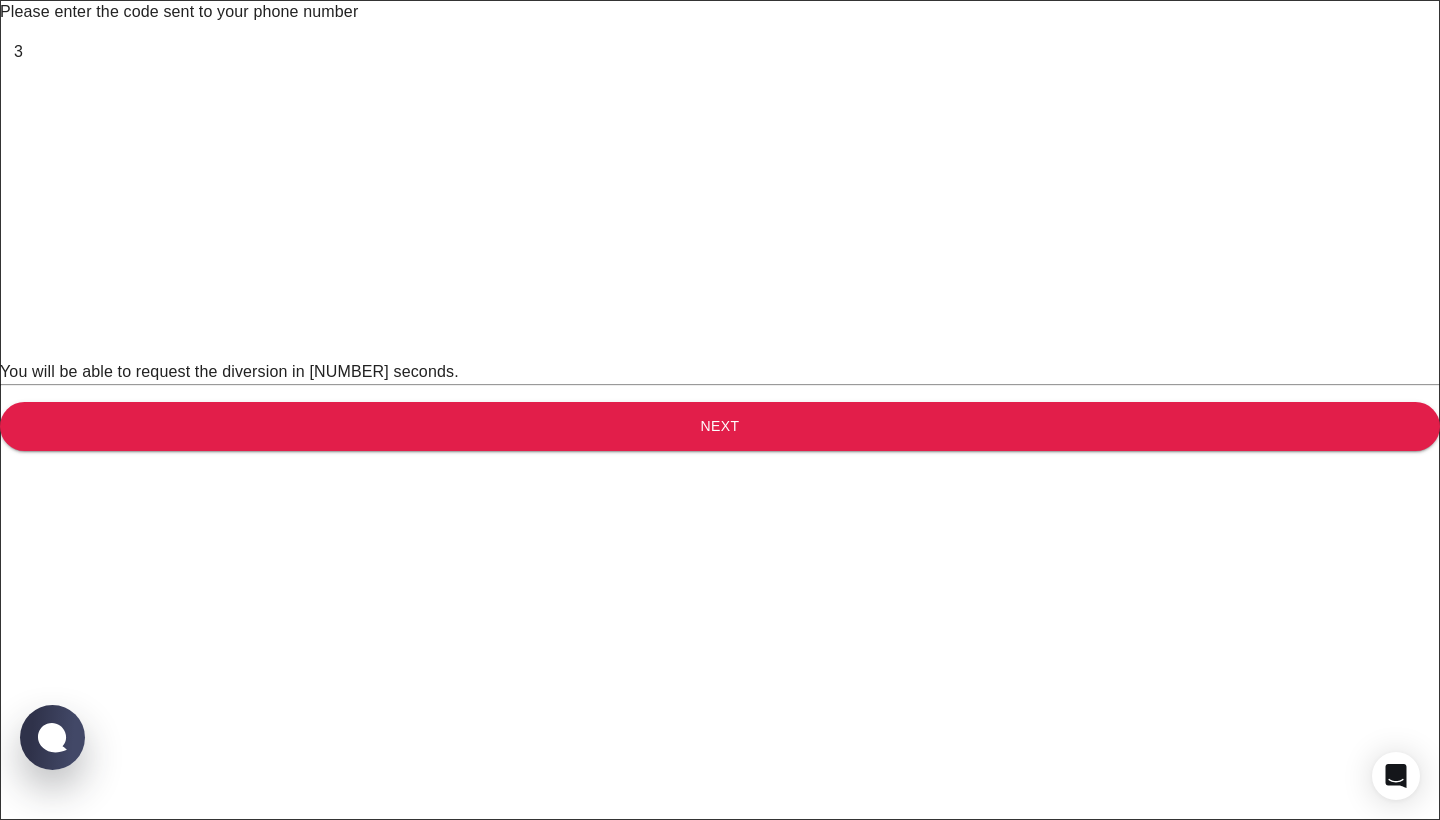 type on "9" 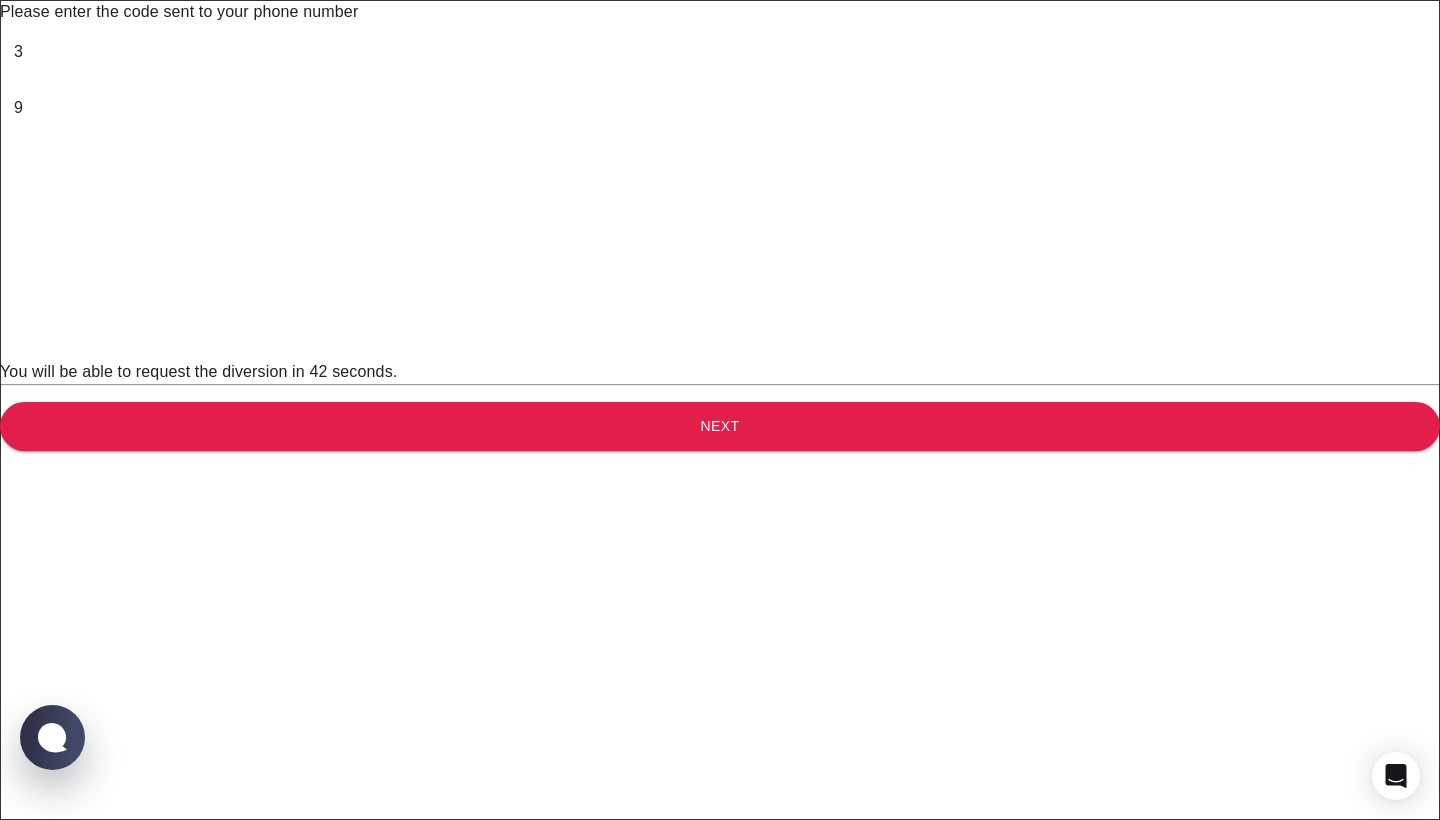 type on "2" 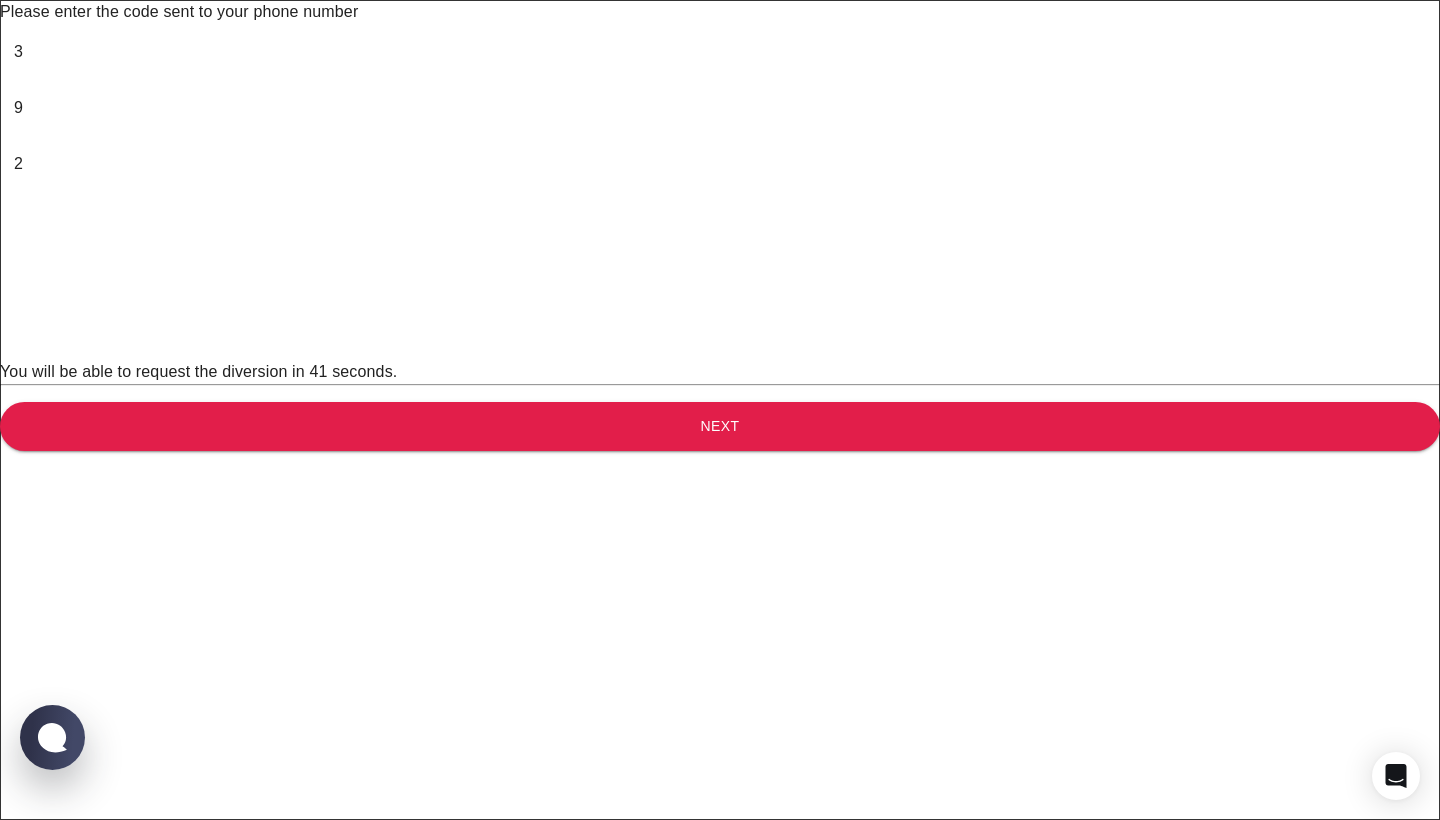 type on "2" 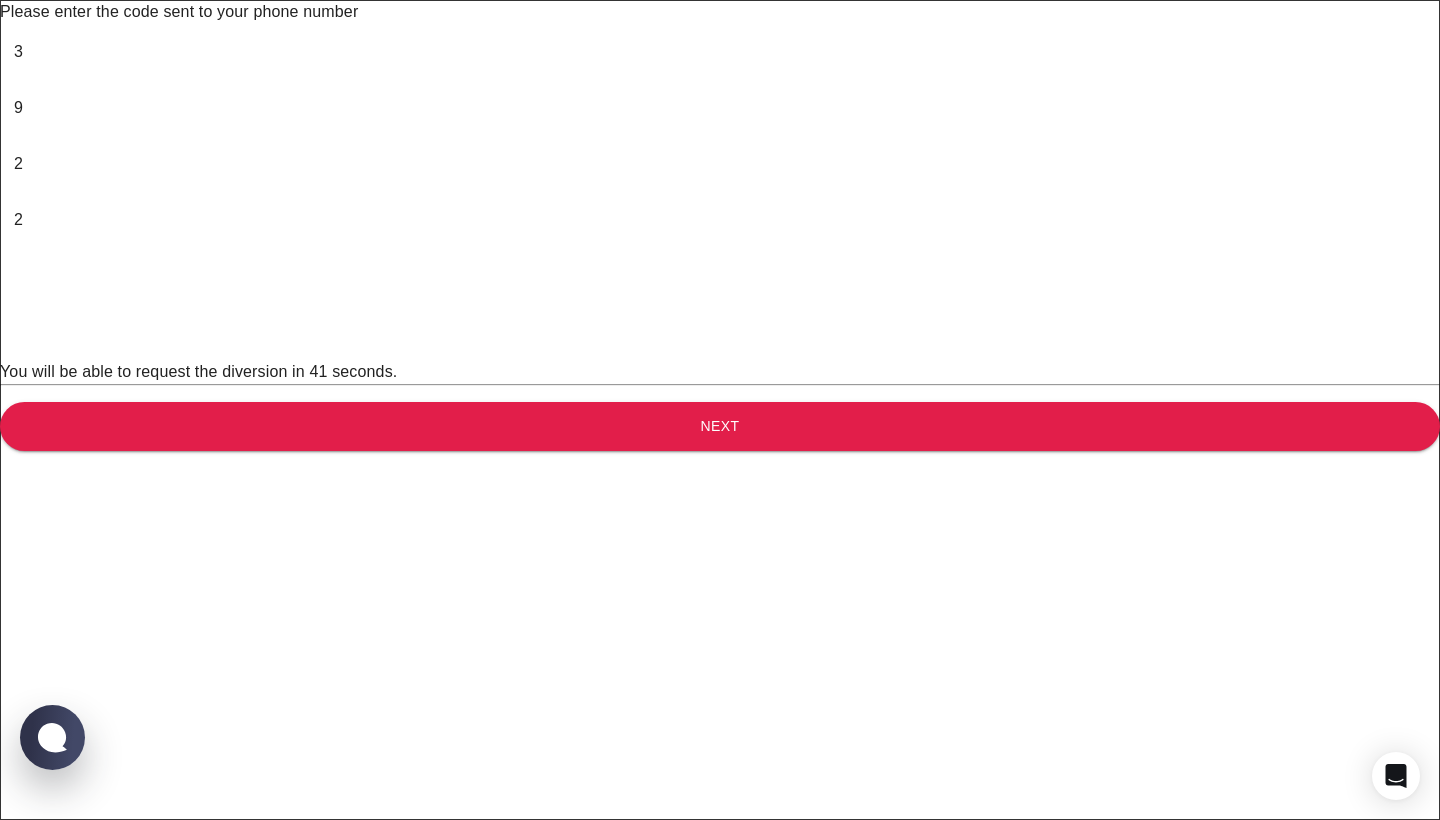 type on "2" 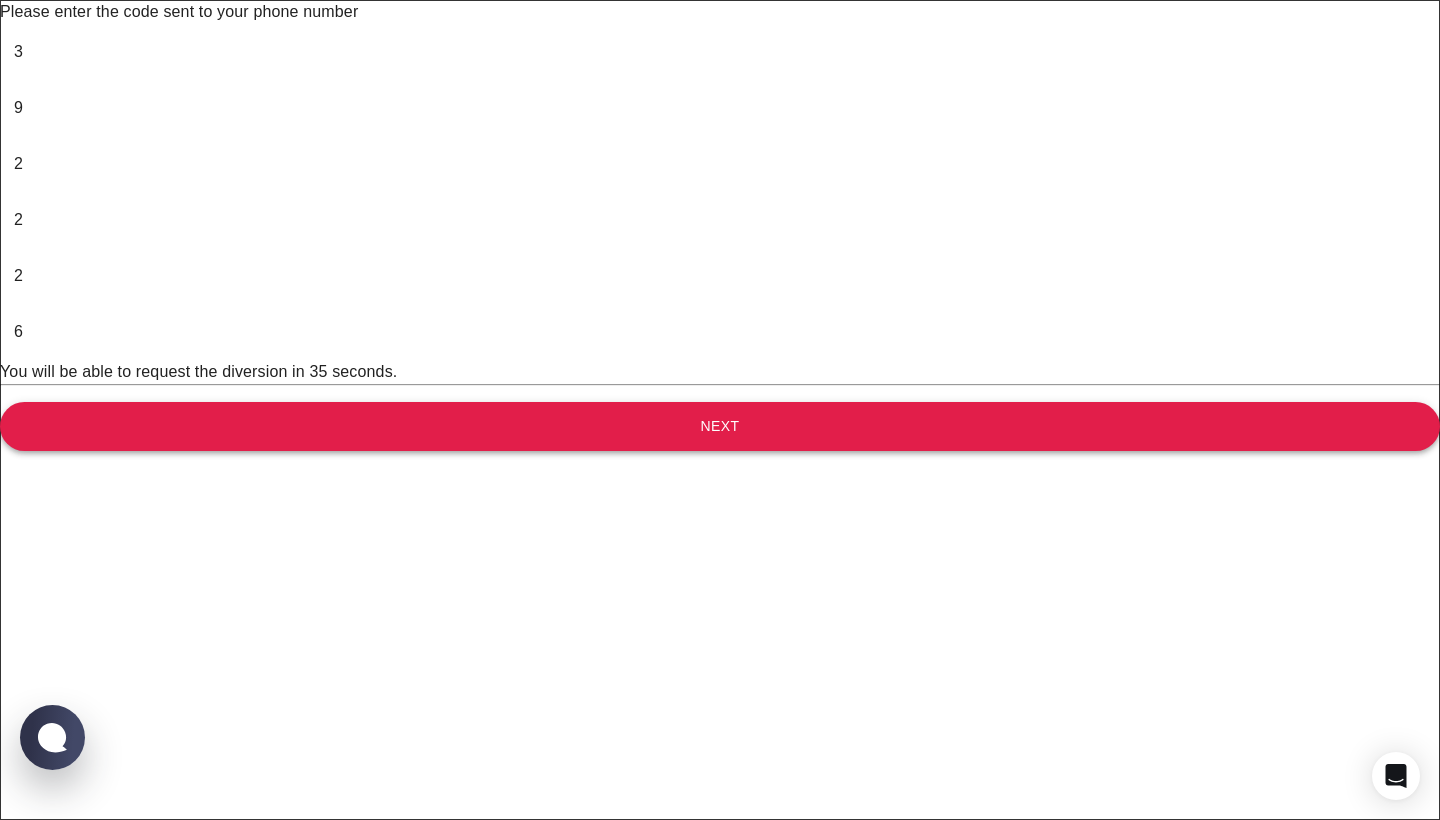 type on "6" 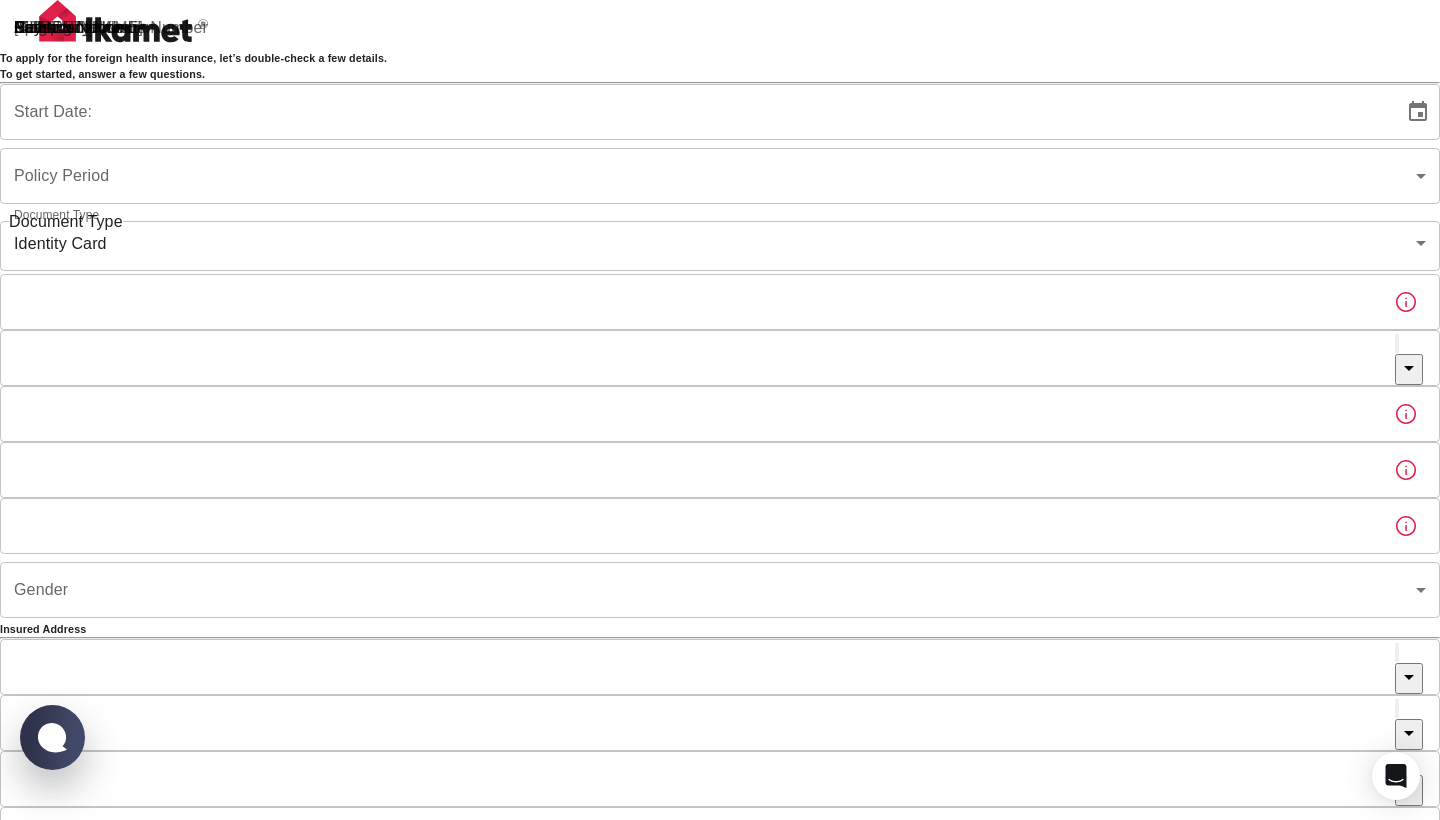 type on "[UUID]" 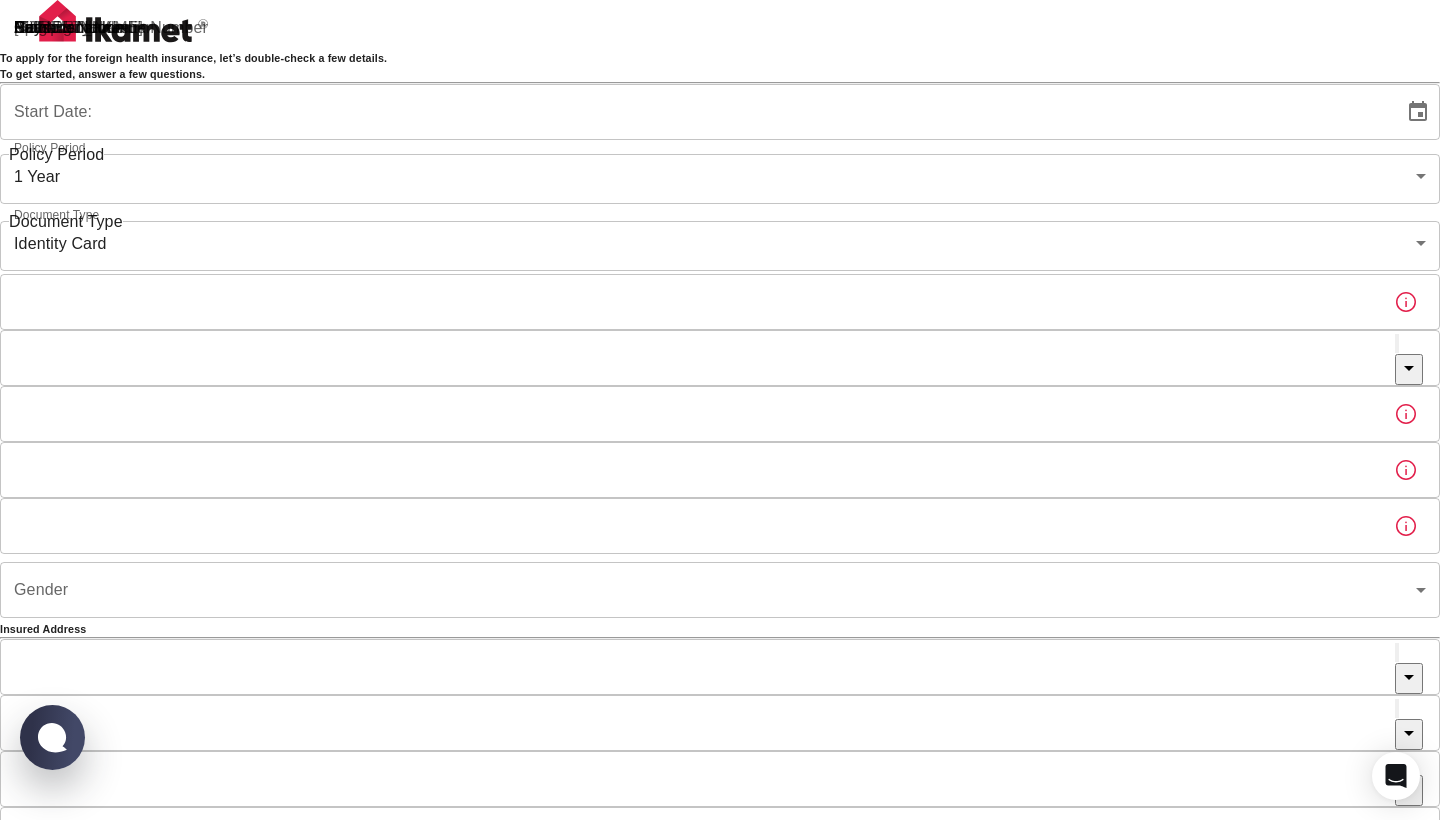 type on "[DATE]" 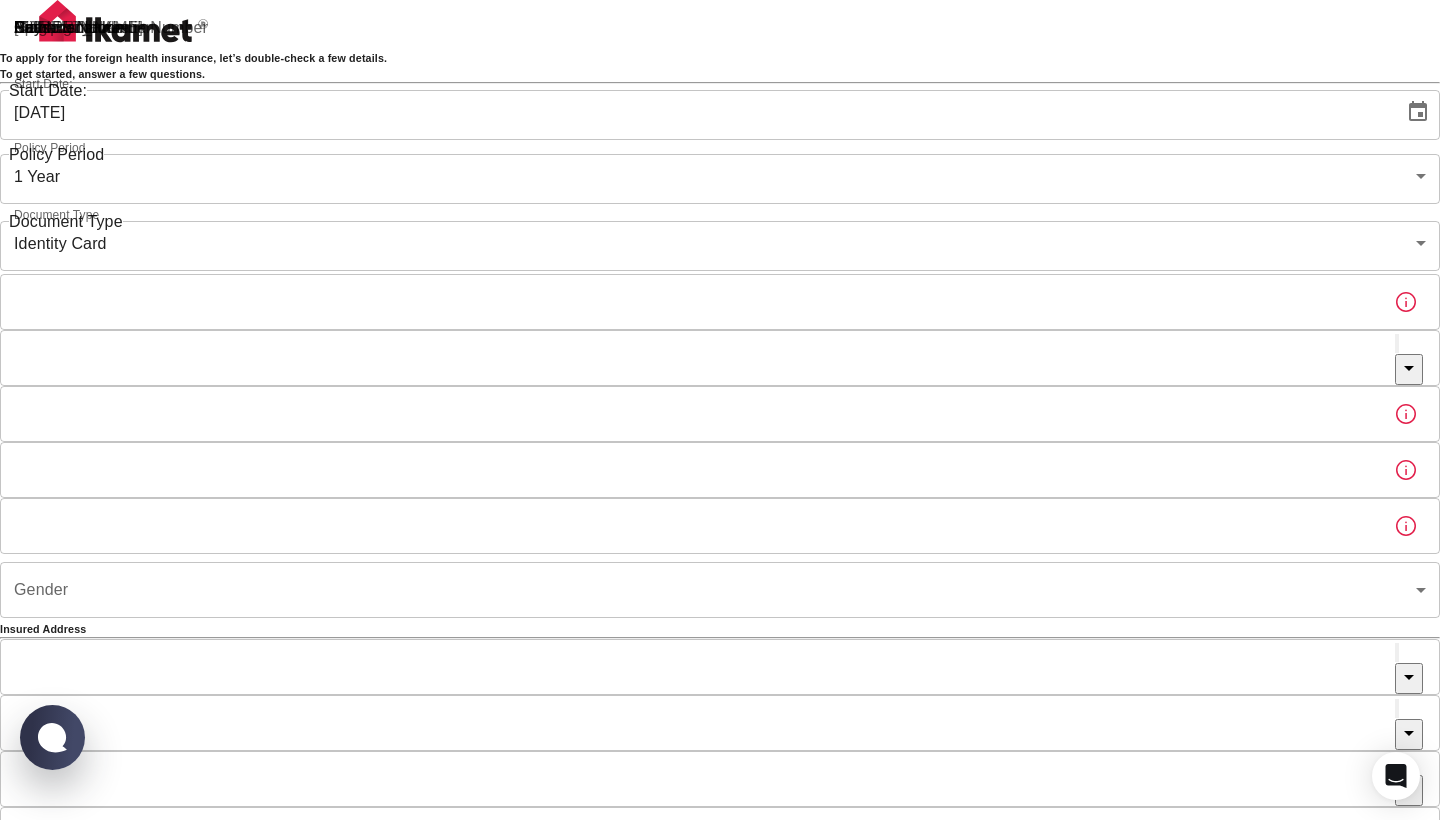 click on "To apply for the foreign health insurance, let’s double-check a few details. To get started, answer a few questions. Start Date: [DATE] Start Date: Policy Period 1 Year [UUID] Policy Period Document Type Identity Card id Document Type Passport or Kimlik Number Passport or Kimlik Number Nationality Nationality Father's Name Father's Name Mother's Name Mother's Name Birth Place Birth Place Gender ​ Gender Insured Address City City Town Town Neighborhood Neighborhood Street Street Building Number Building Number Apartment Number Apartment Number EFT Credit Card I have read and accept the  Privacy Policy and User Agreement I have read and accept the  Clarification Text I agree to recieve E-mail and SMS about this offer and campaigns. Order Summary Foreign Health “Residence Permit” 1 Year 680 Lira Discount Applied Checkout 680 Lira Checkout 680 Lira
Ikamet Sigorta | Personal Information
WhatsApp Chat with us" at bounding box center (720, 621) 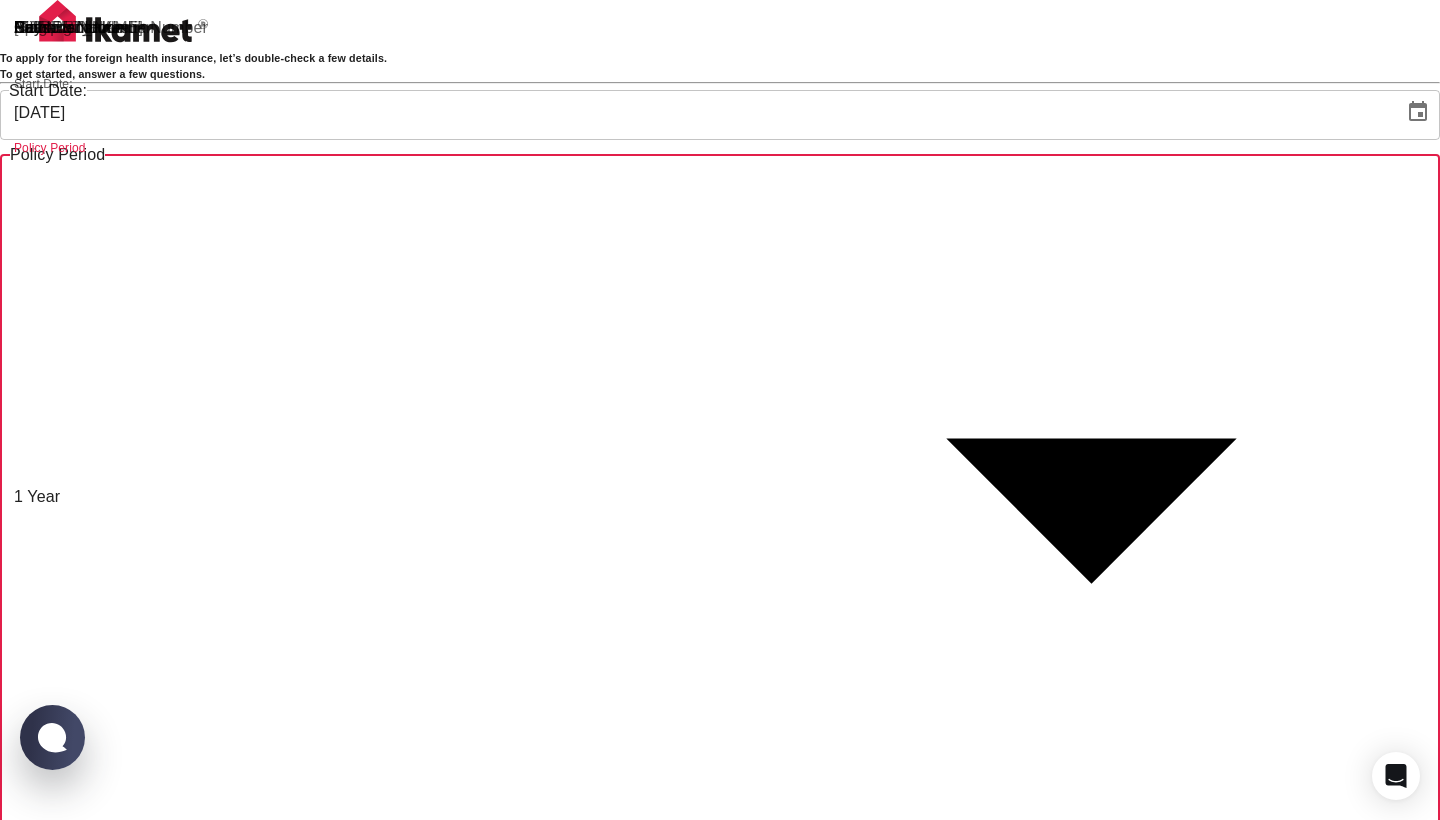 click on "[AGE]" at bounding box center (720, 1920) 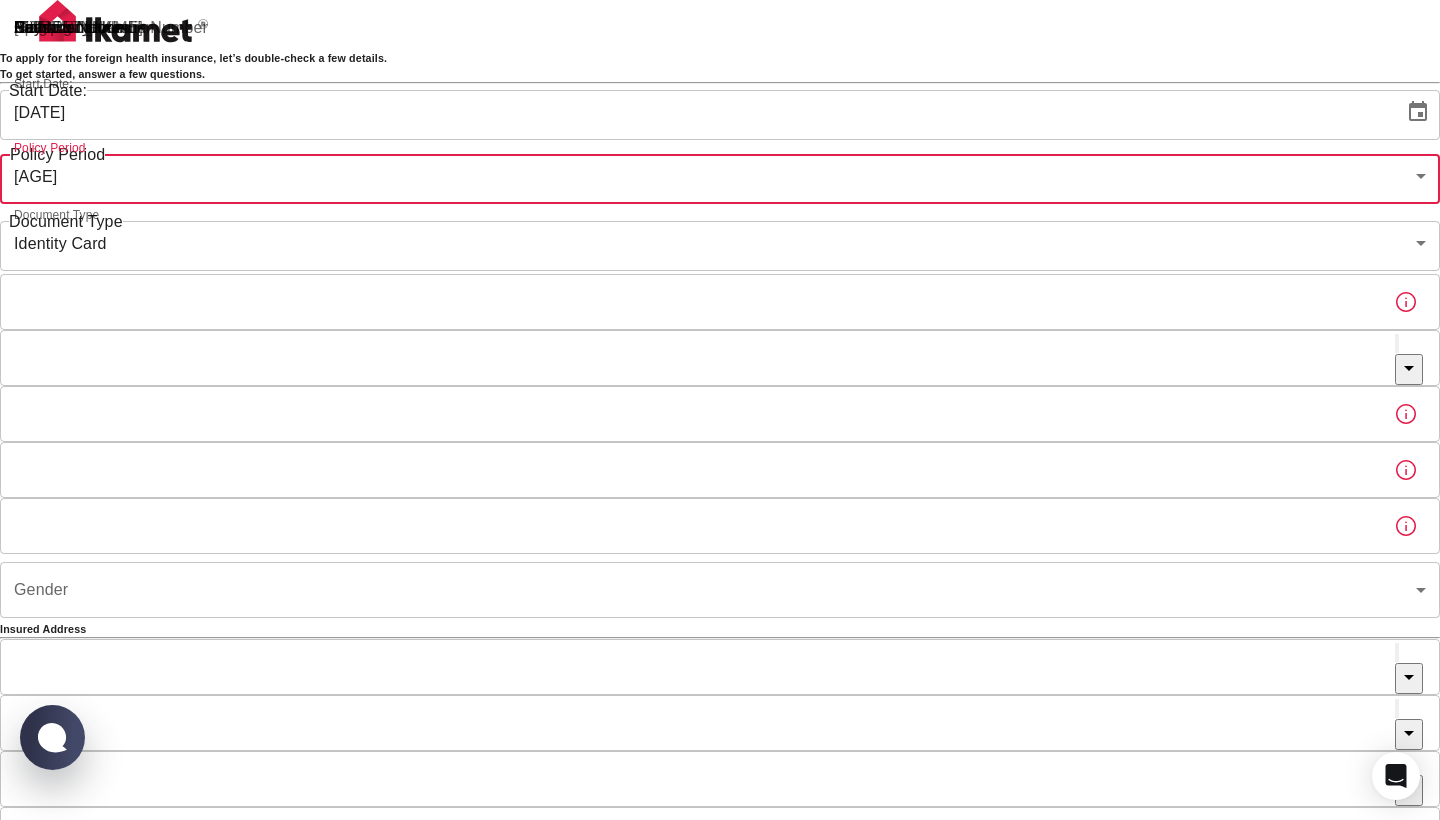 scroll, scrollTop: 0, scrollLeft: 0, axis: both 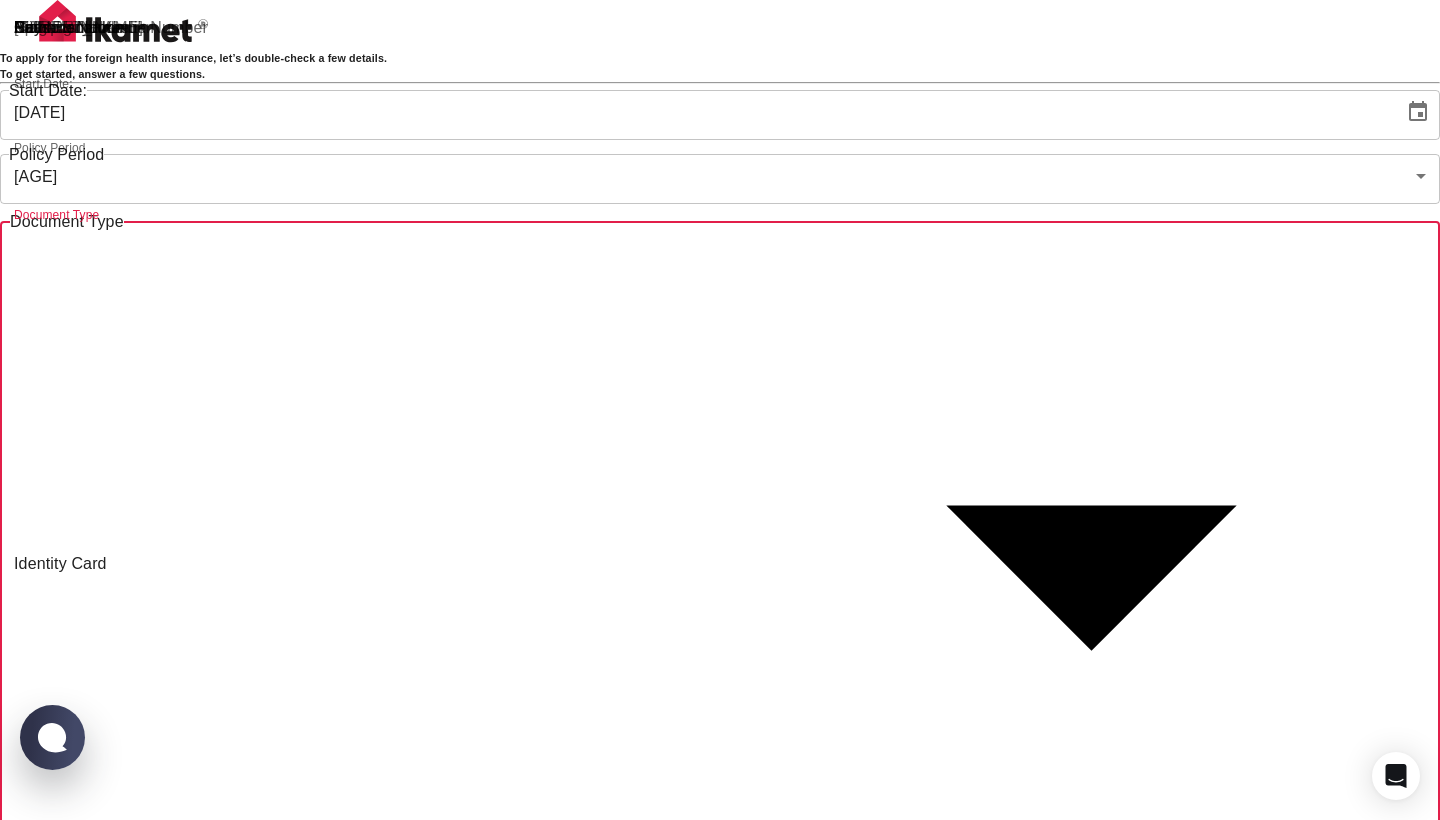 click at bounding box center [720, 1884] 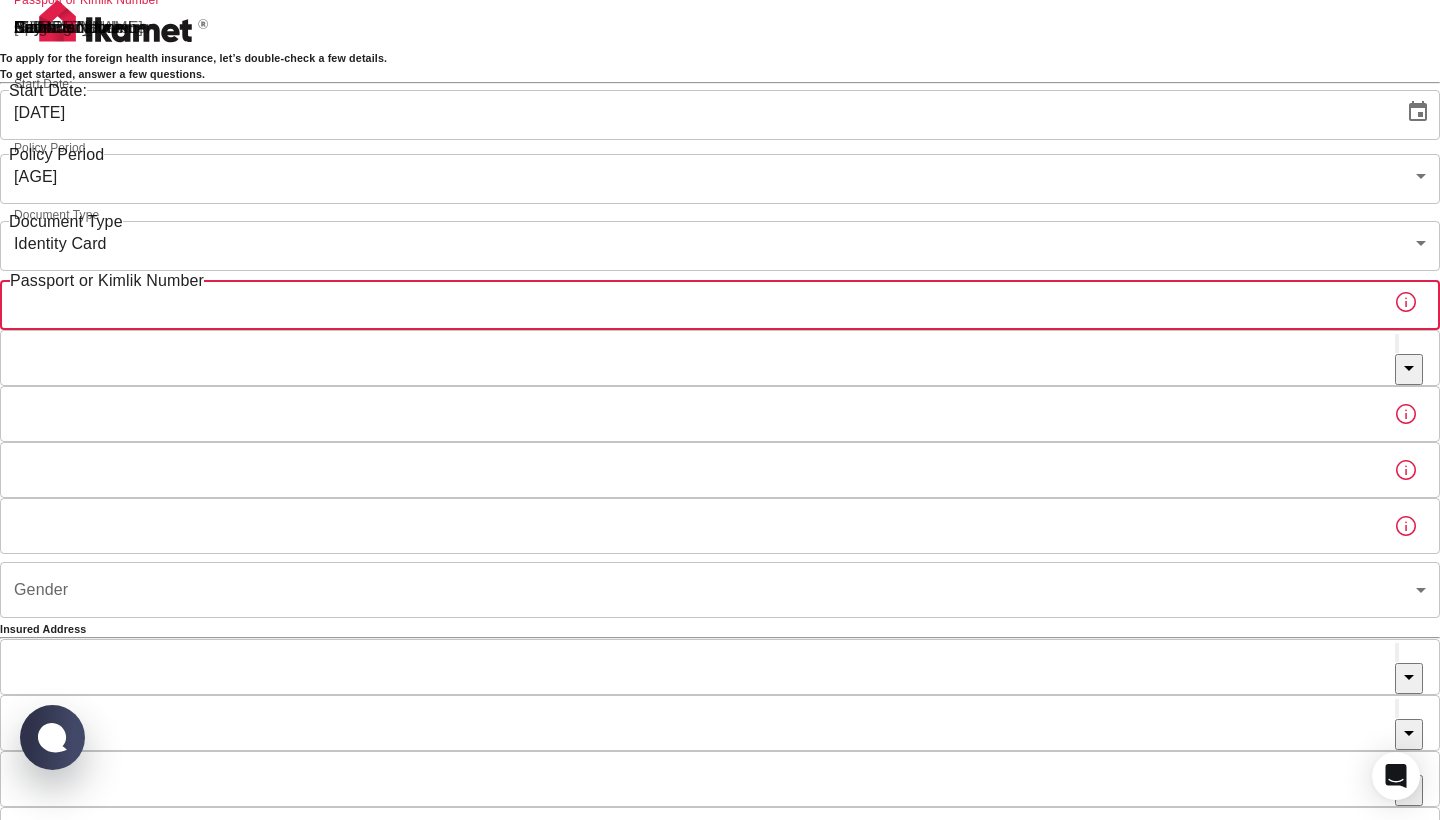 click on "Passport or Kimlik Number" at bounding box center (689, 302) 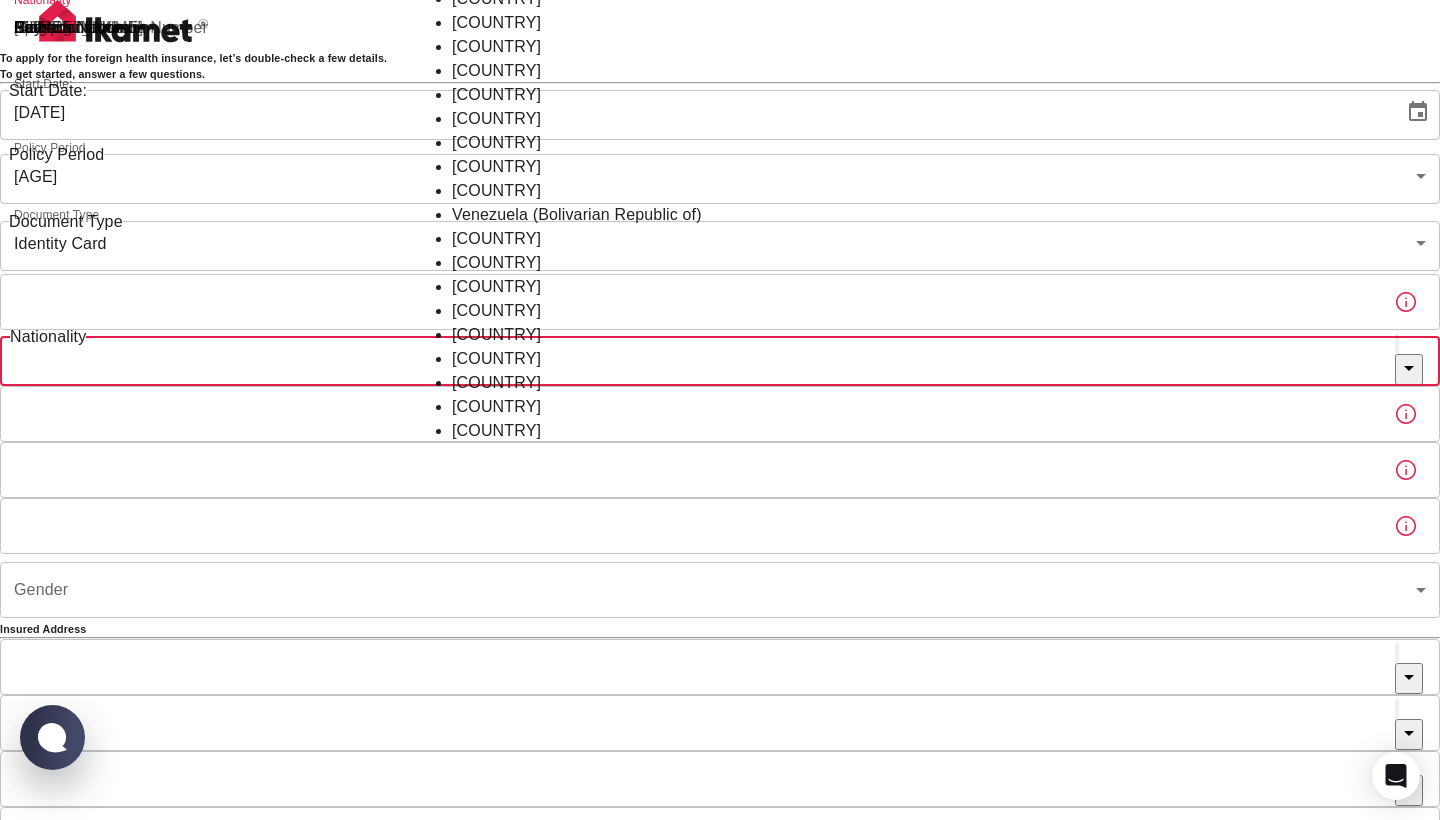 click on "Nationality" at bounding box center (697, 358) 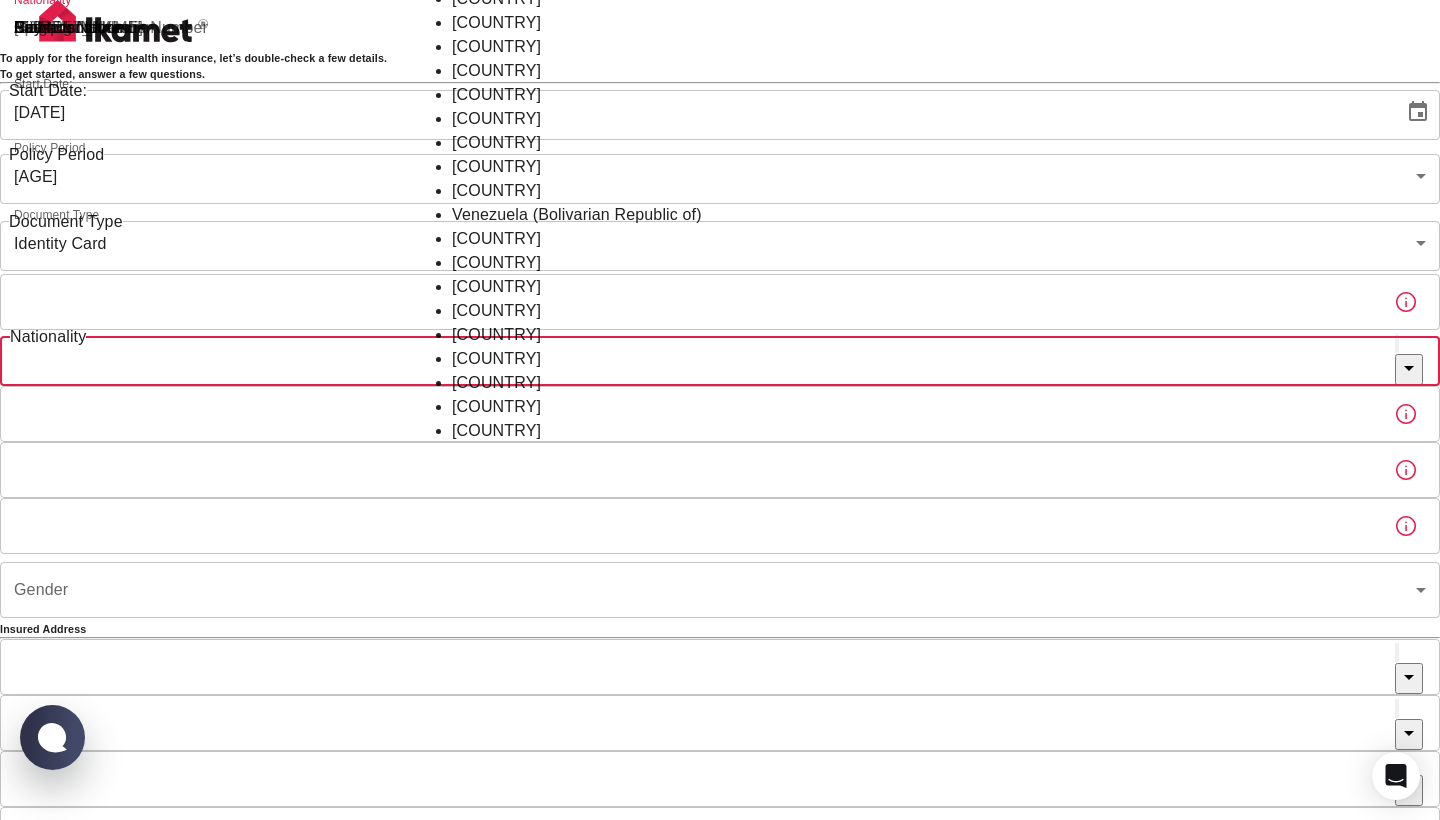 scroll, scrollTop: 751, scrollLeft: 0, axis: vertical 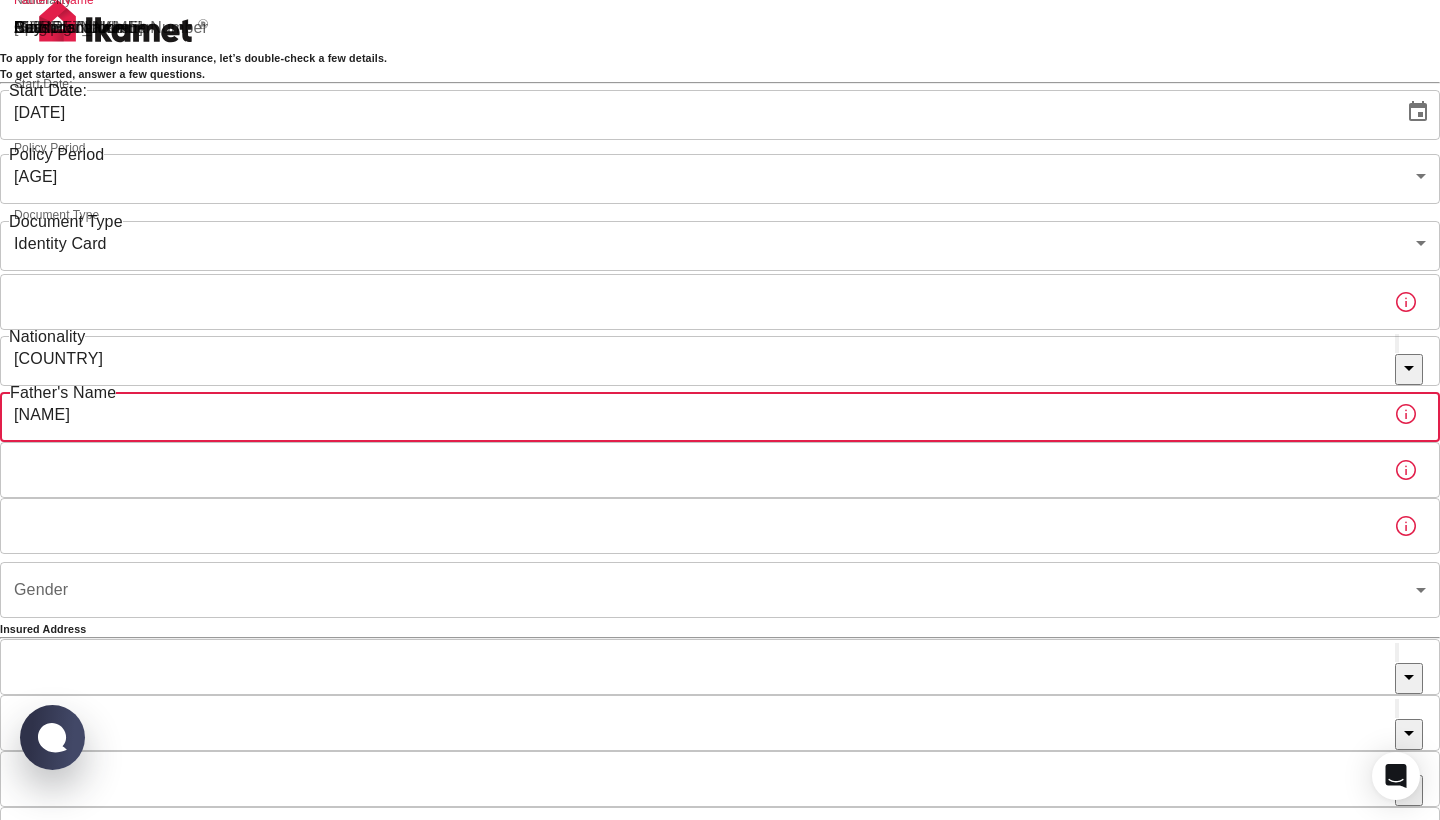 type on "[NAME]" 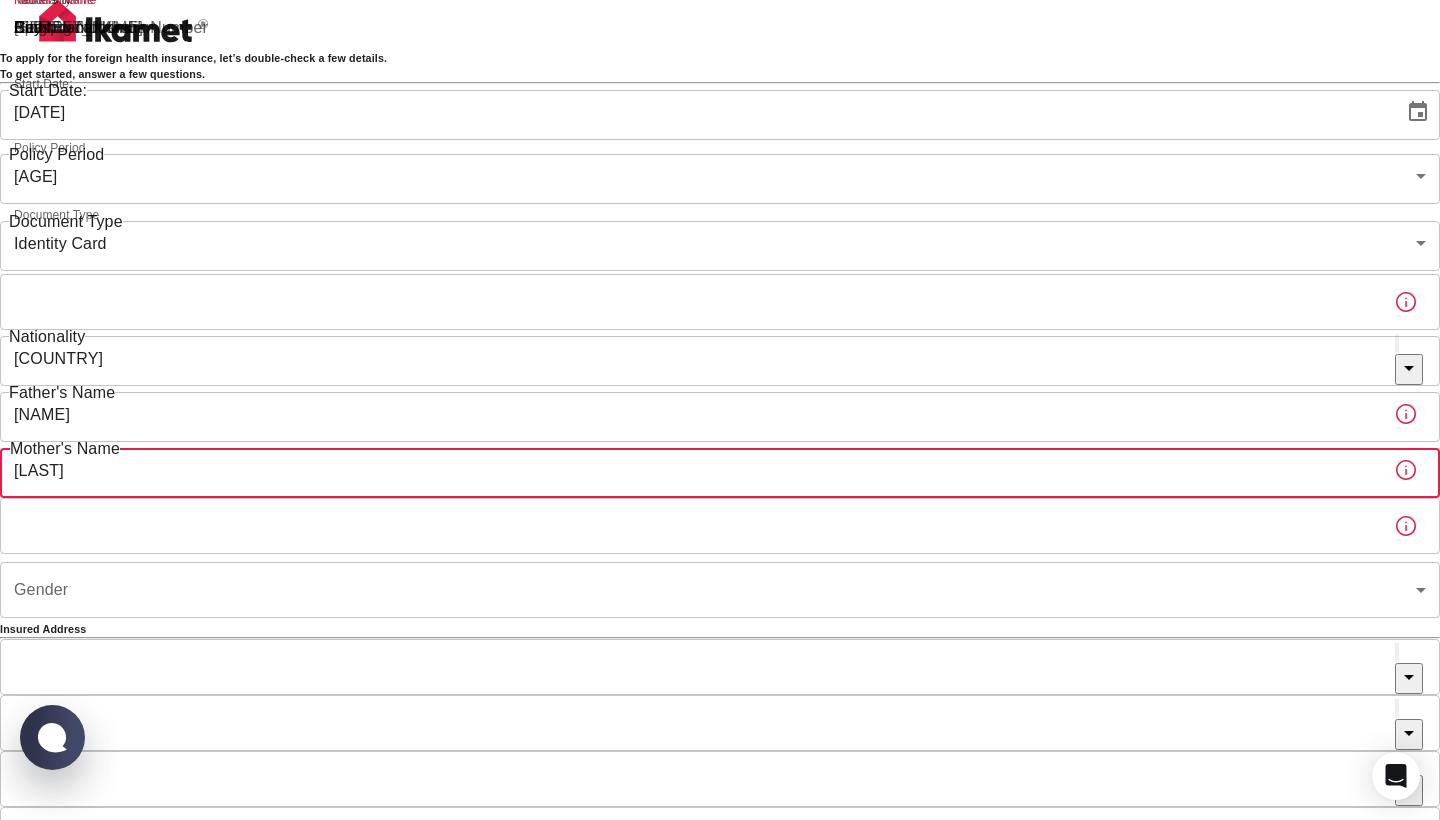 type on "[LAST]" 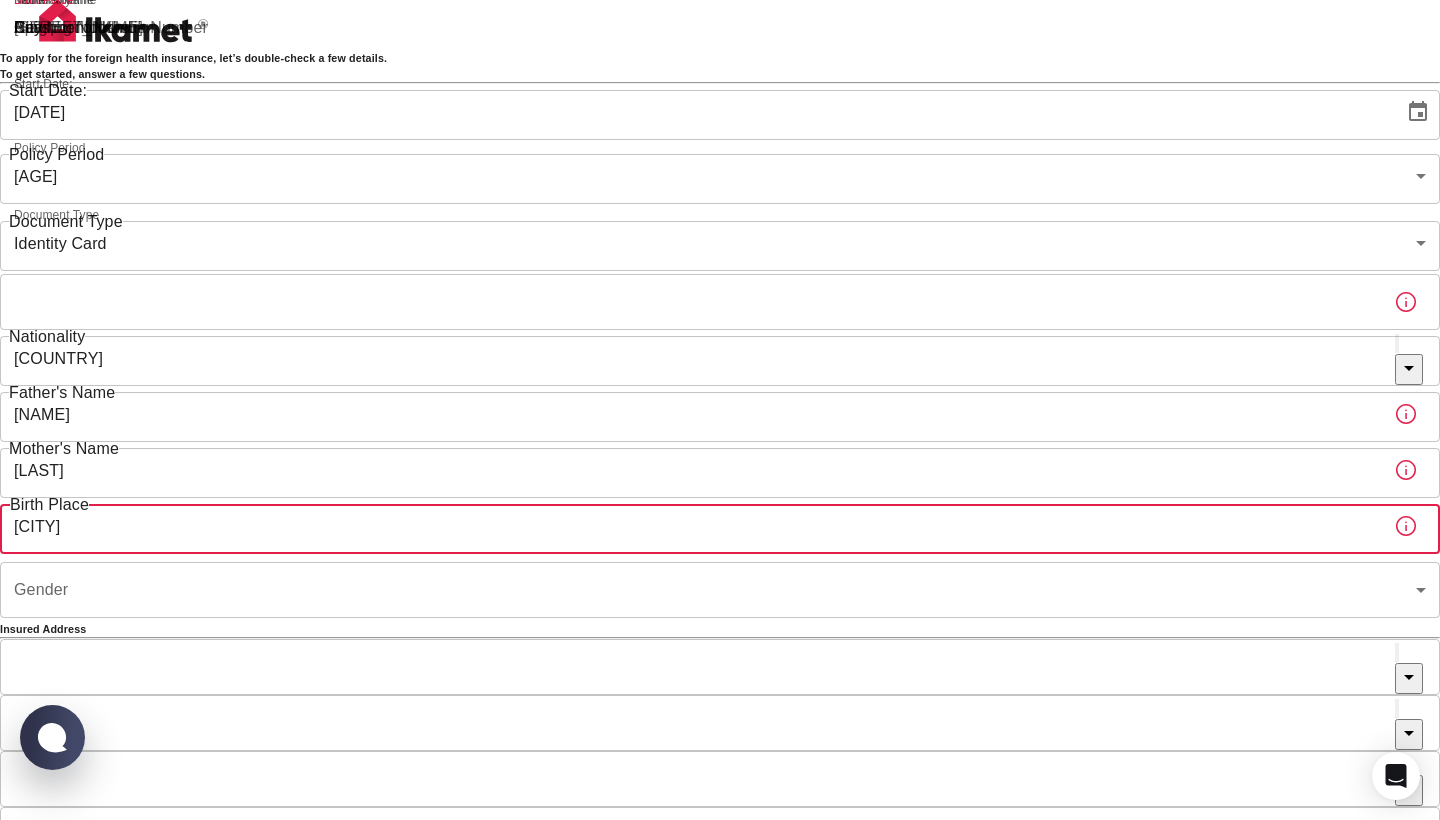 type on "[CITY]" 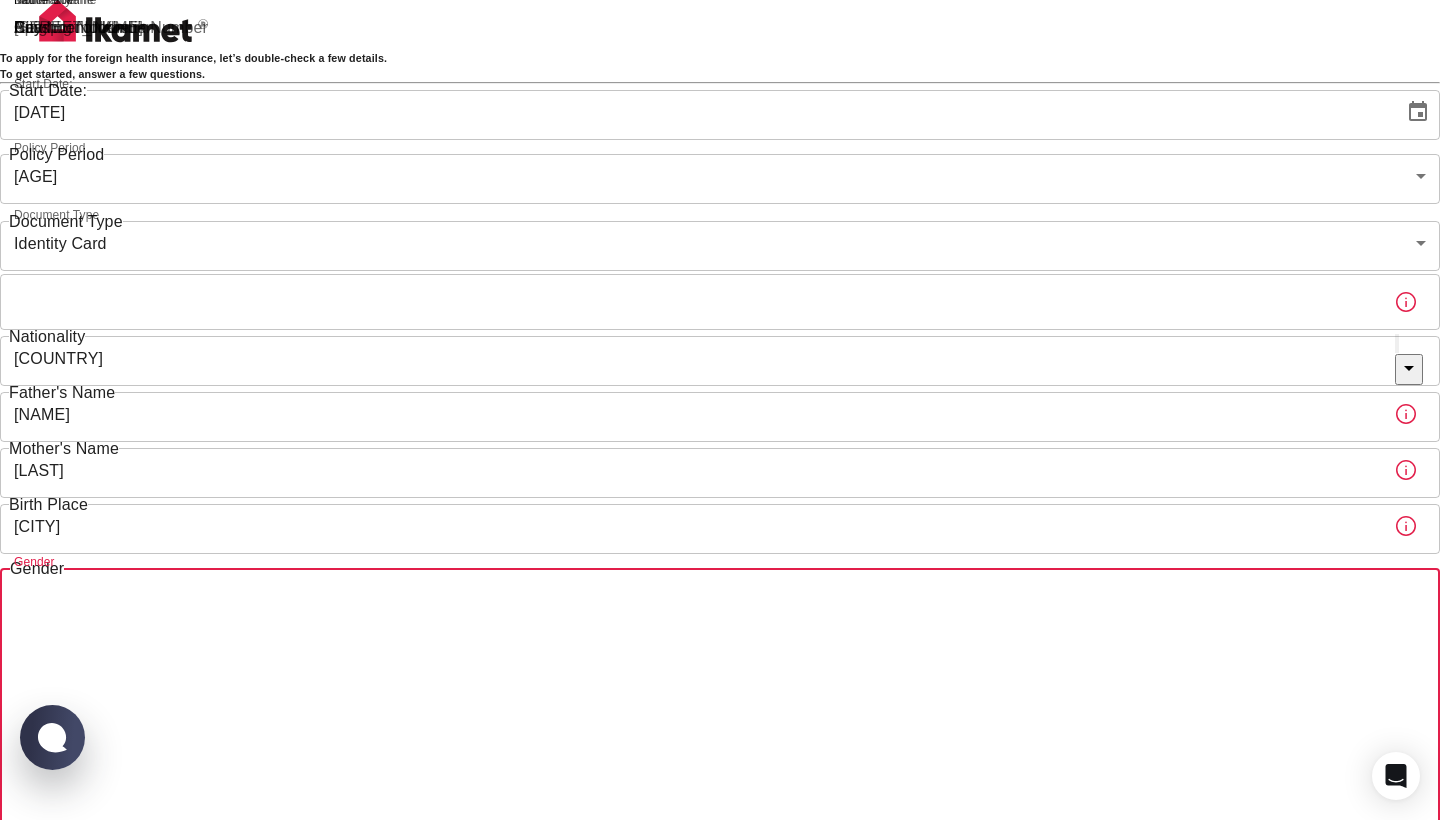 click on "Female" at bounding box center [720, 1920] 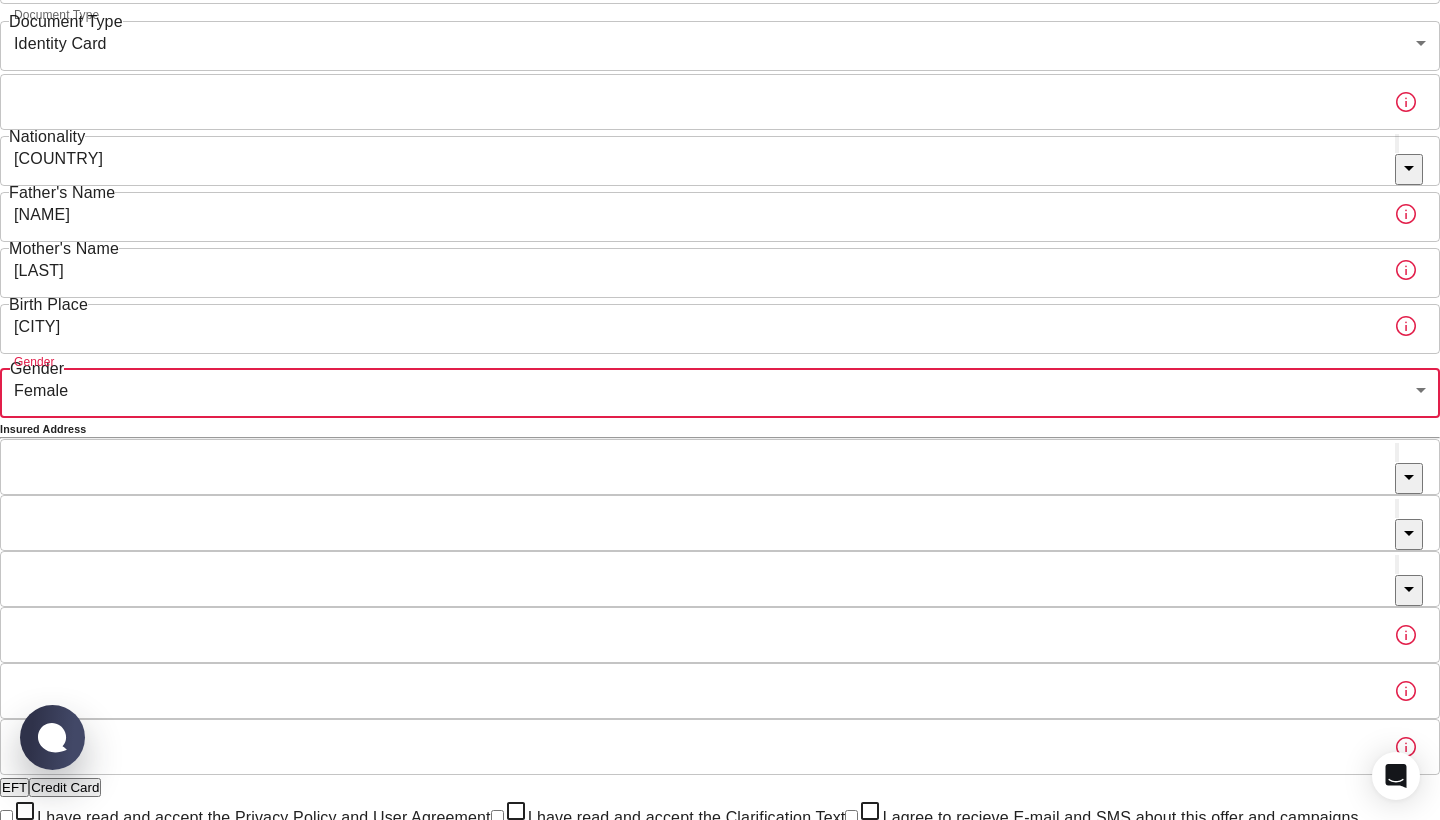 scroll, scrollTop: 201, scrollLeft: 0, axis: vertical 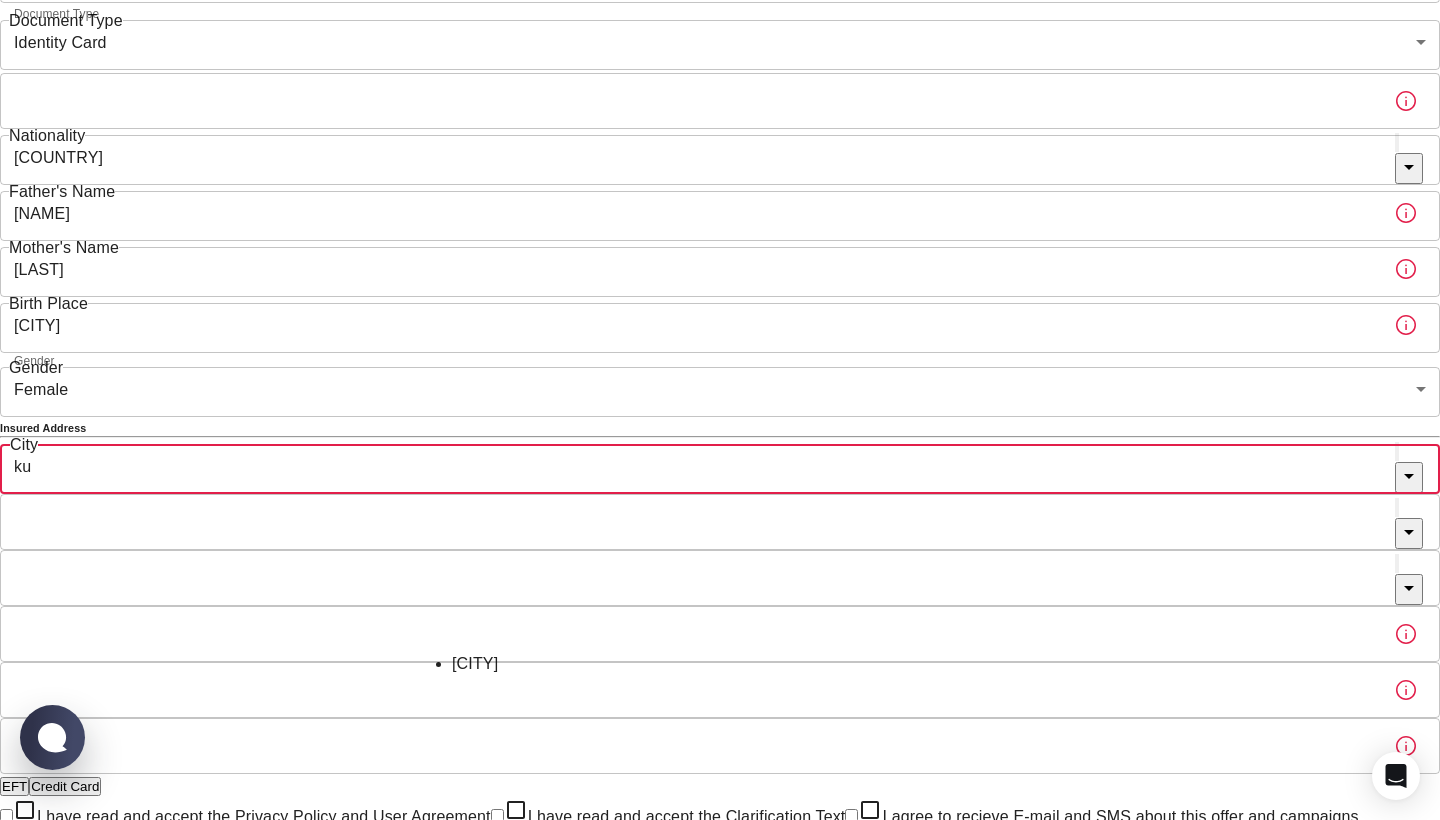 type on "k" 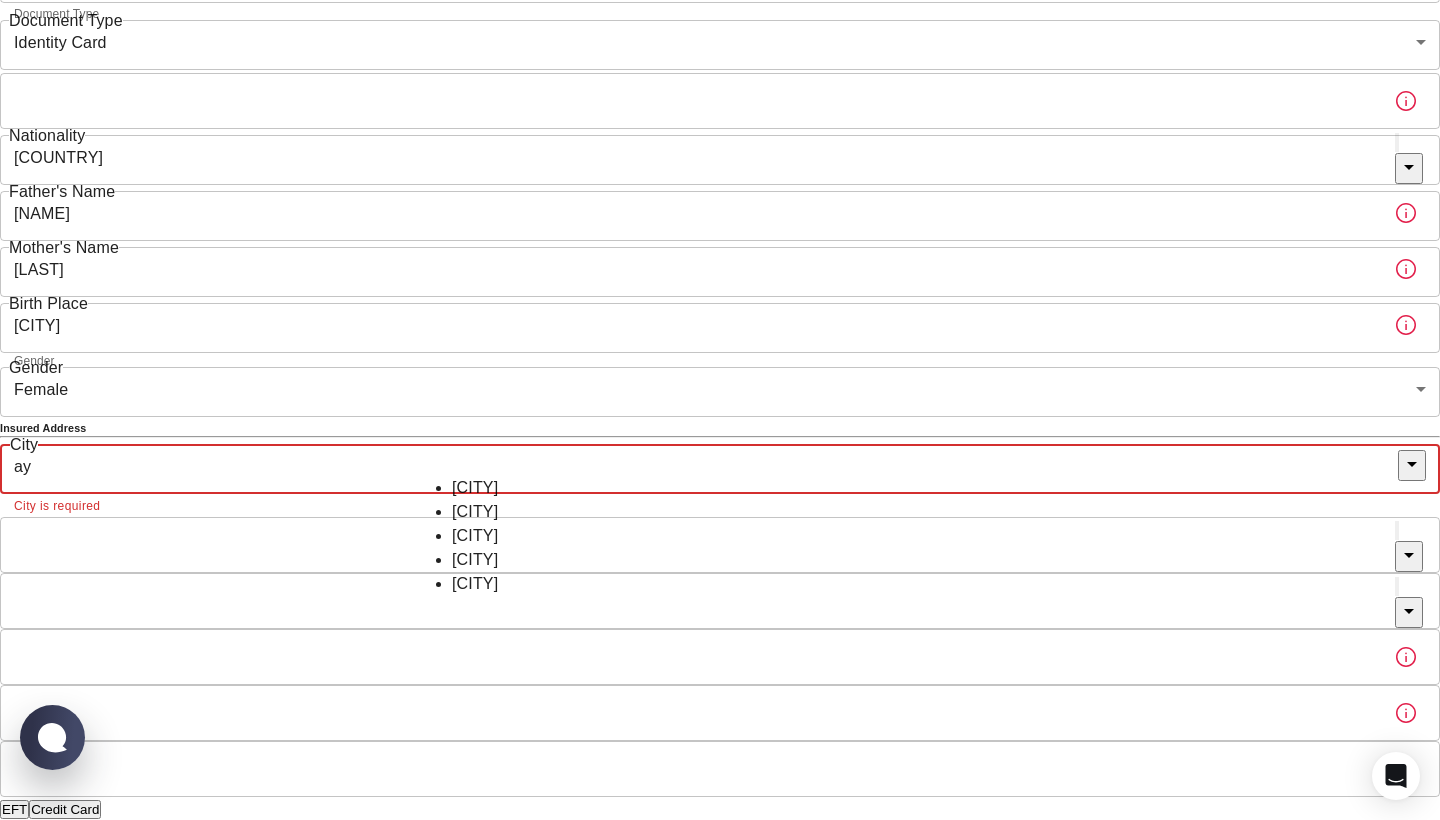 click on "[CITY]" at bounding box center (720, 584) 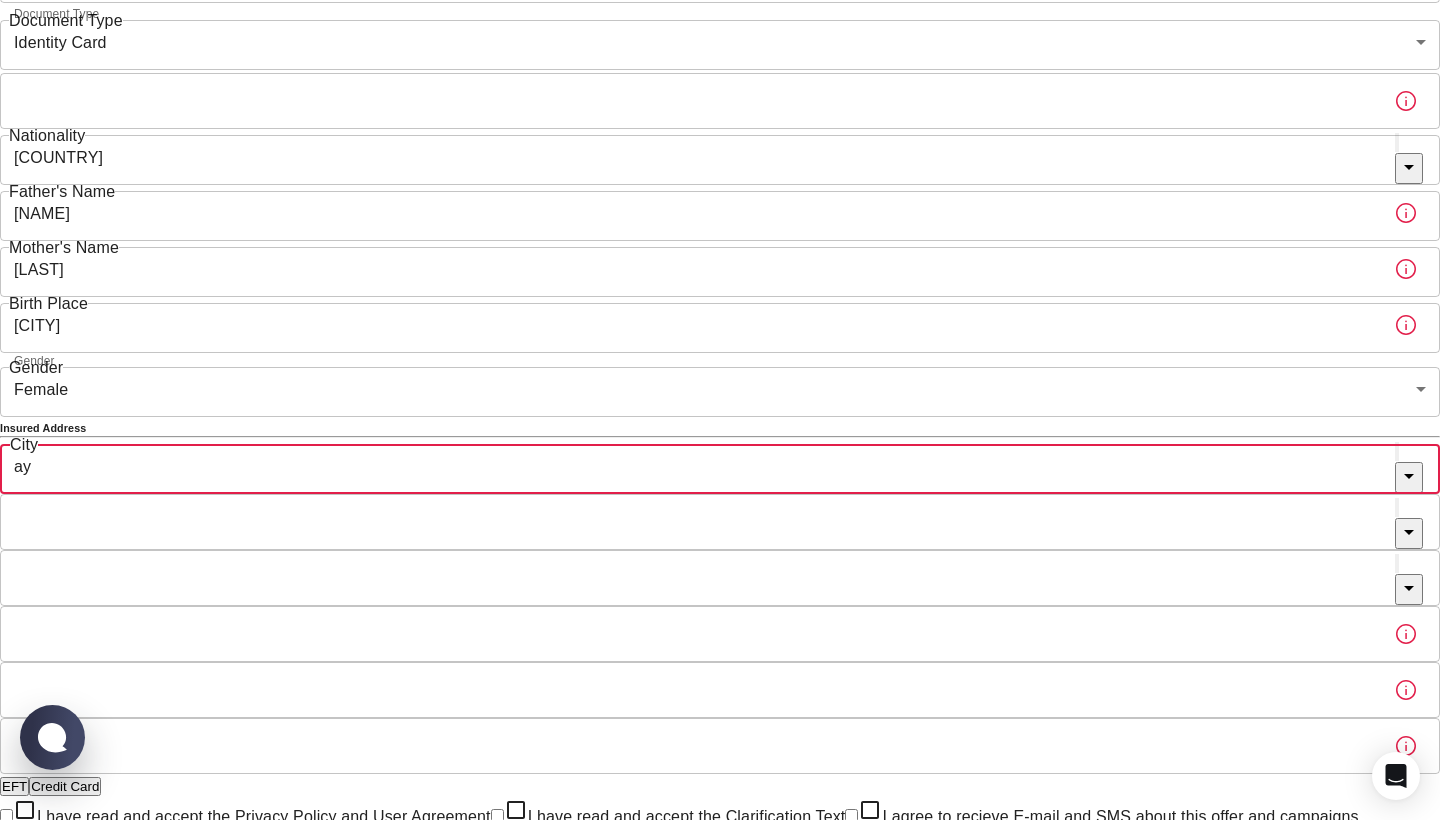 type on "[CITY]" 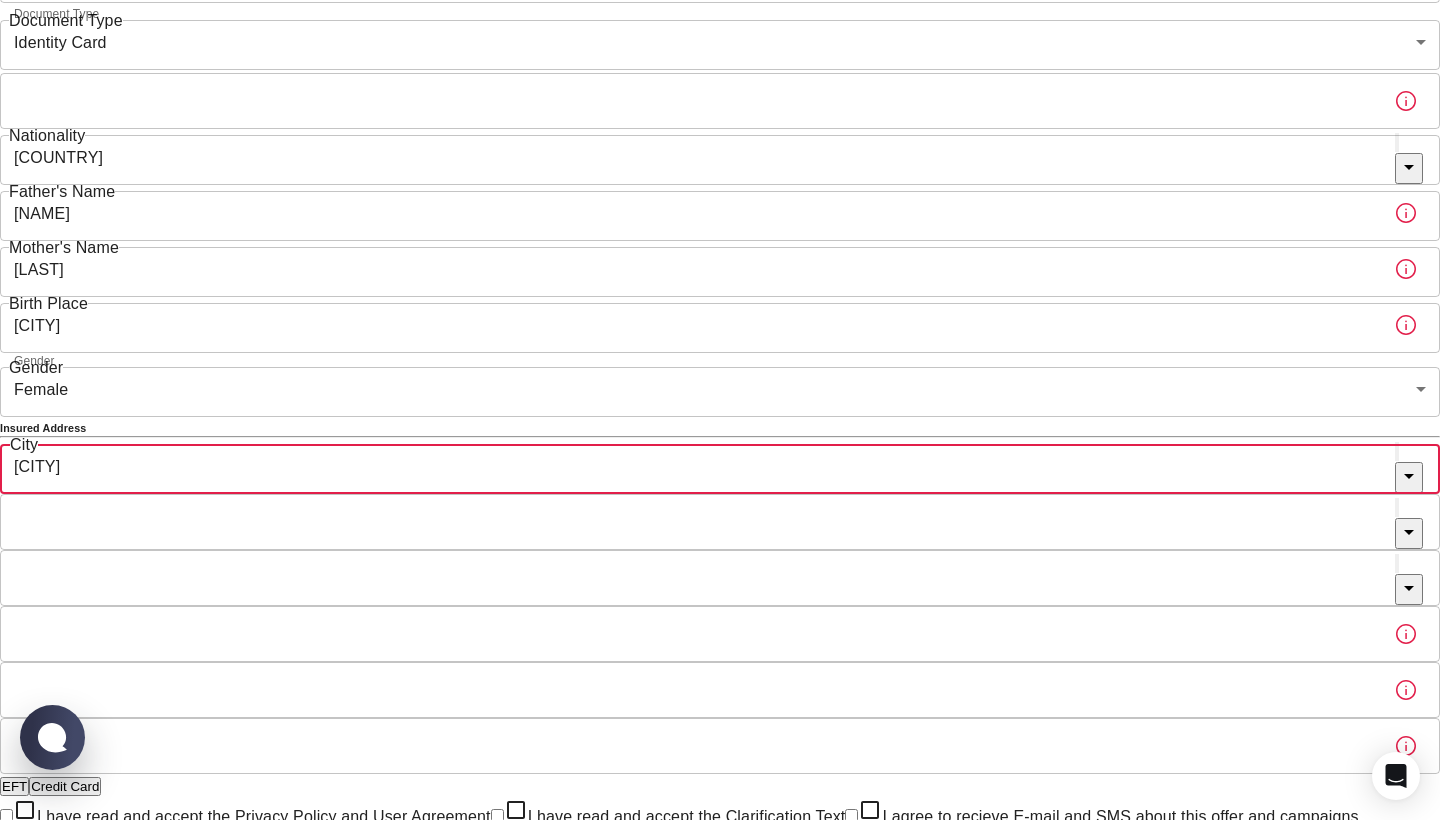 click on "City" at bounding box center (697, 522) 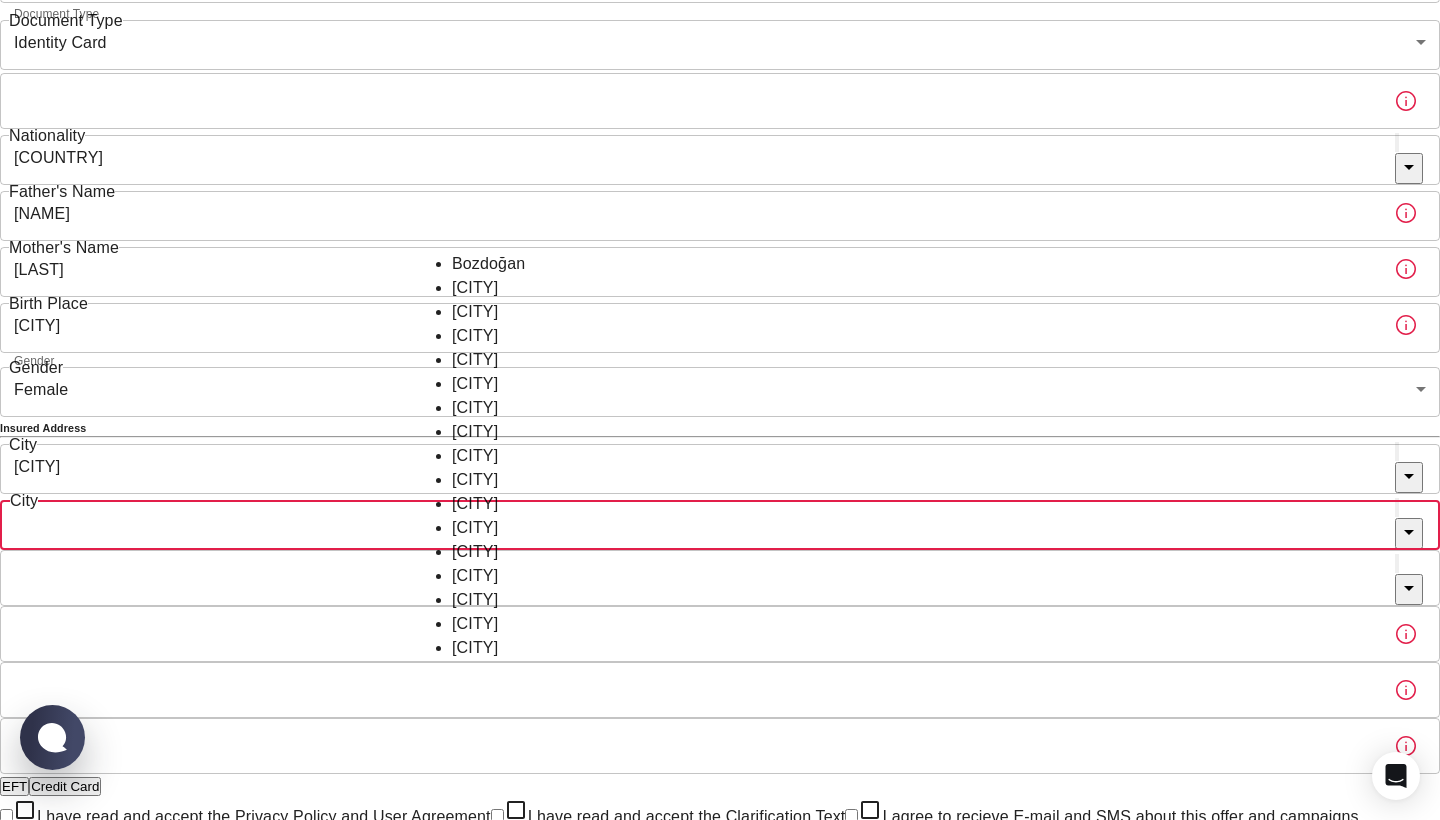 scroll, scrollTop: 87, scrollLeft: 0, axis: vertical 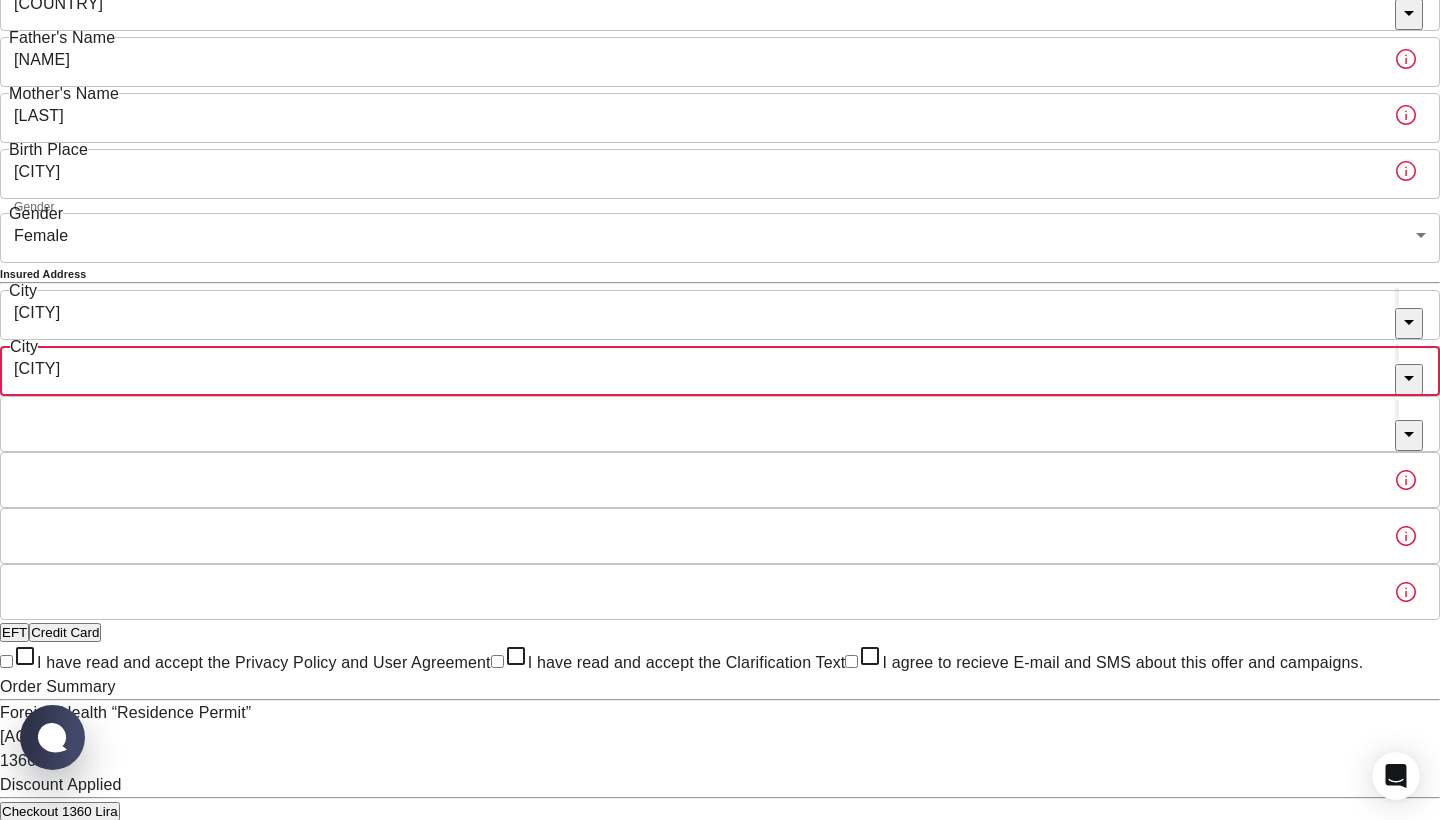 click on "Neighborhood" at bounding box center [697, 424] 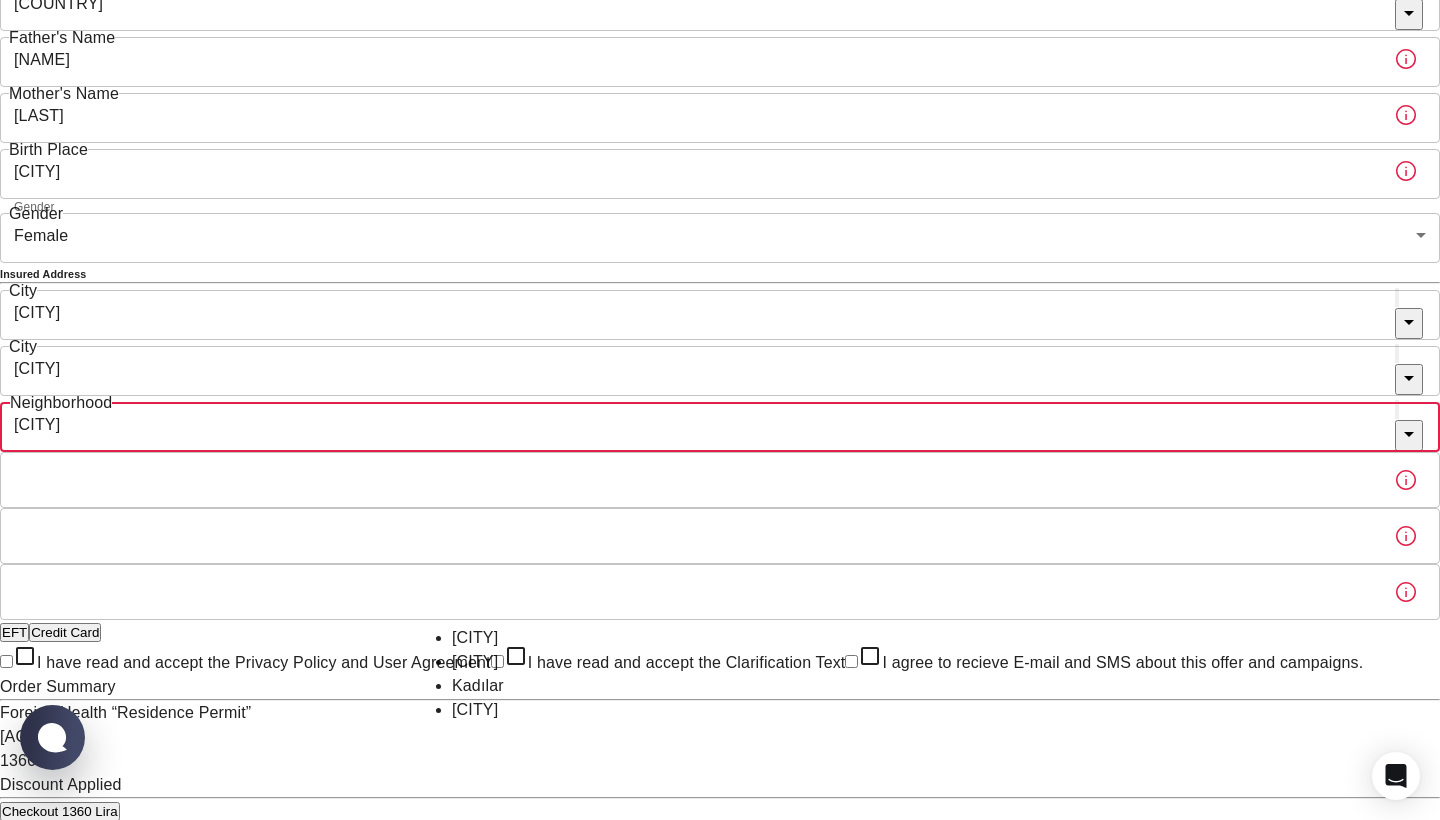 click on "[CITY]" at bounding box center [720, 710] 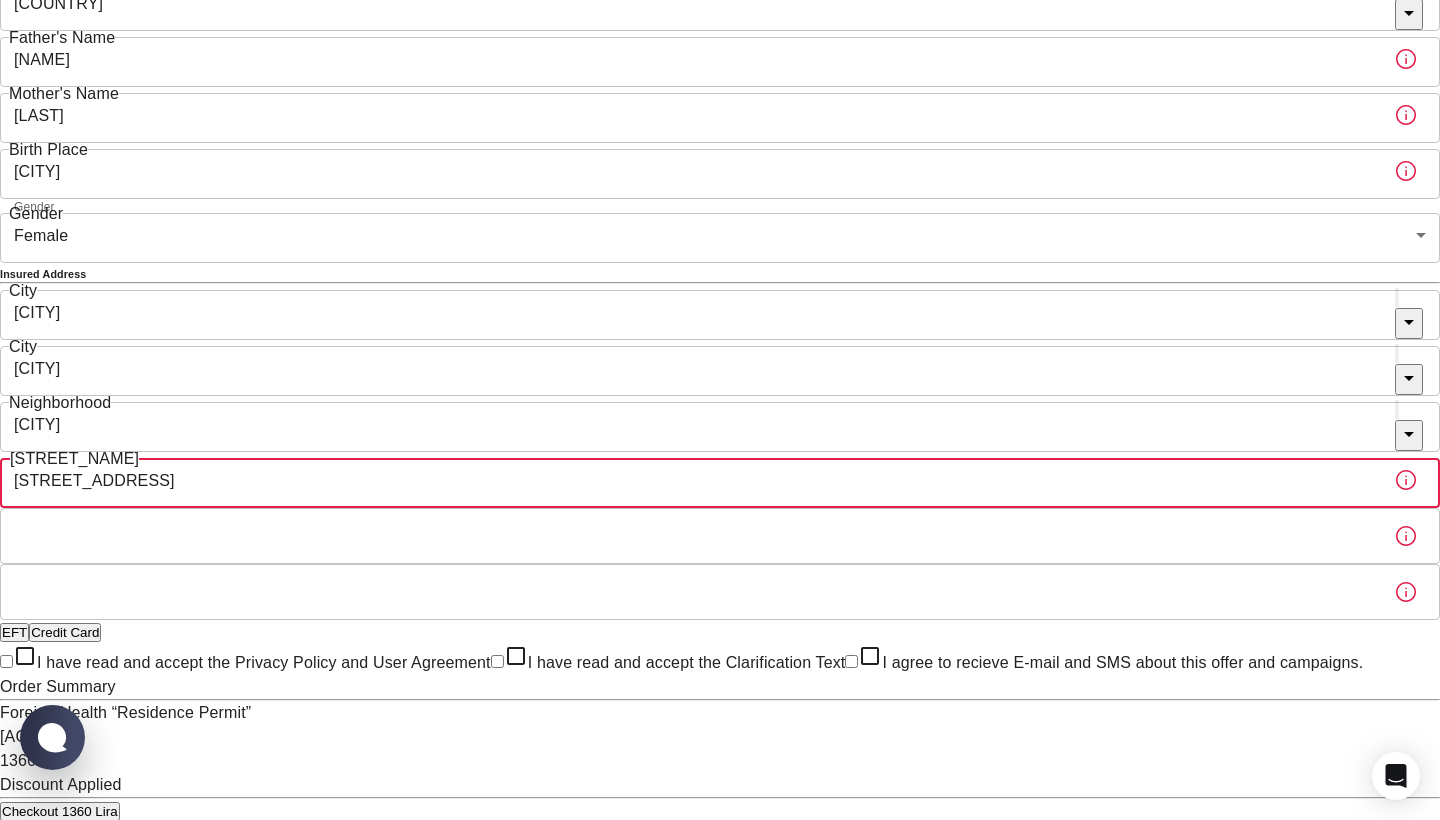 type on "[STREET_ADDRESS]" 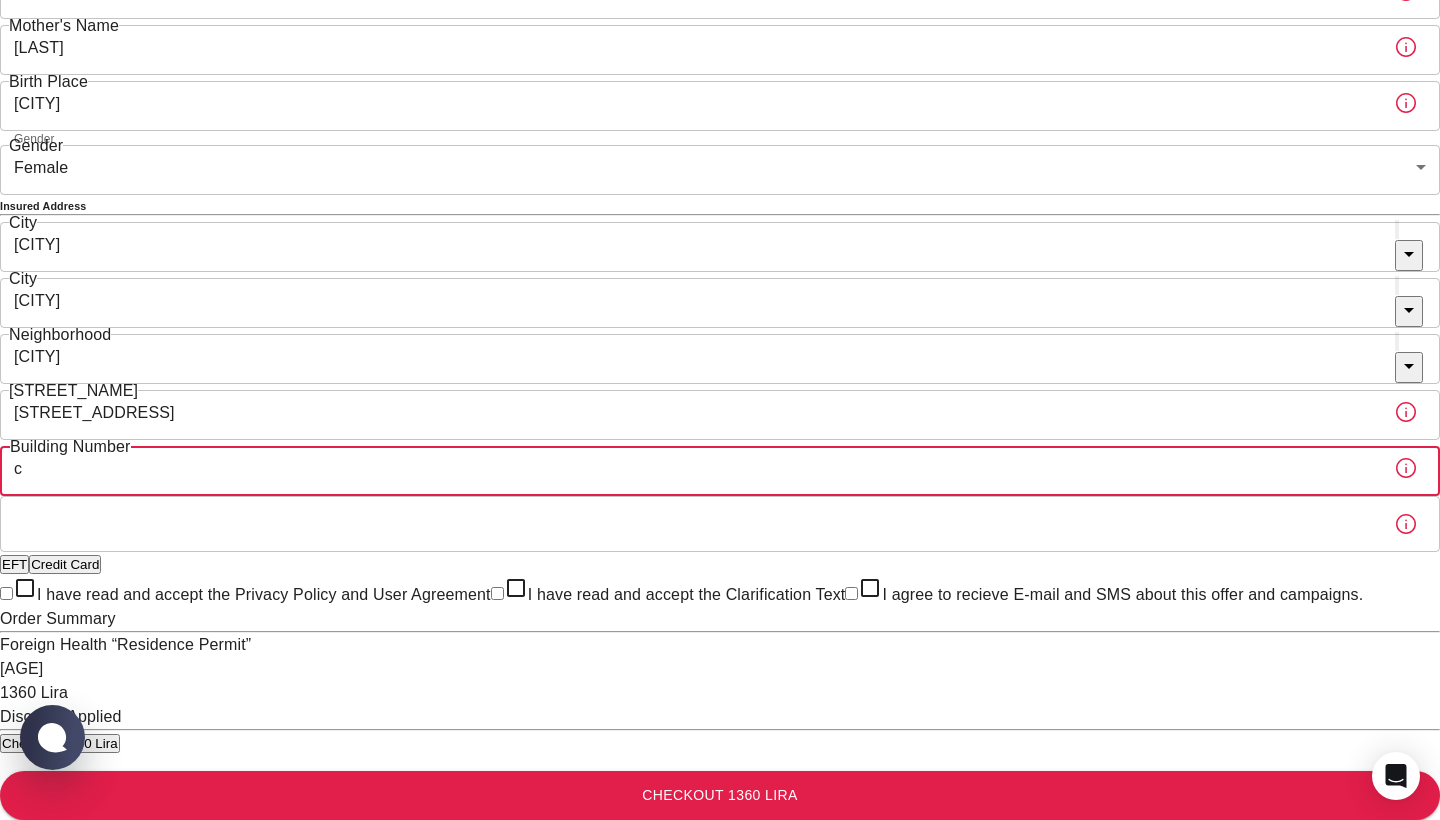 scroll, scrollTop: 528, scrollLeft: 0, axis: vertical 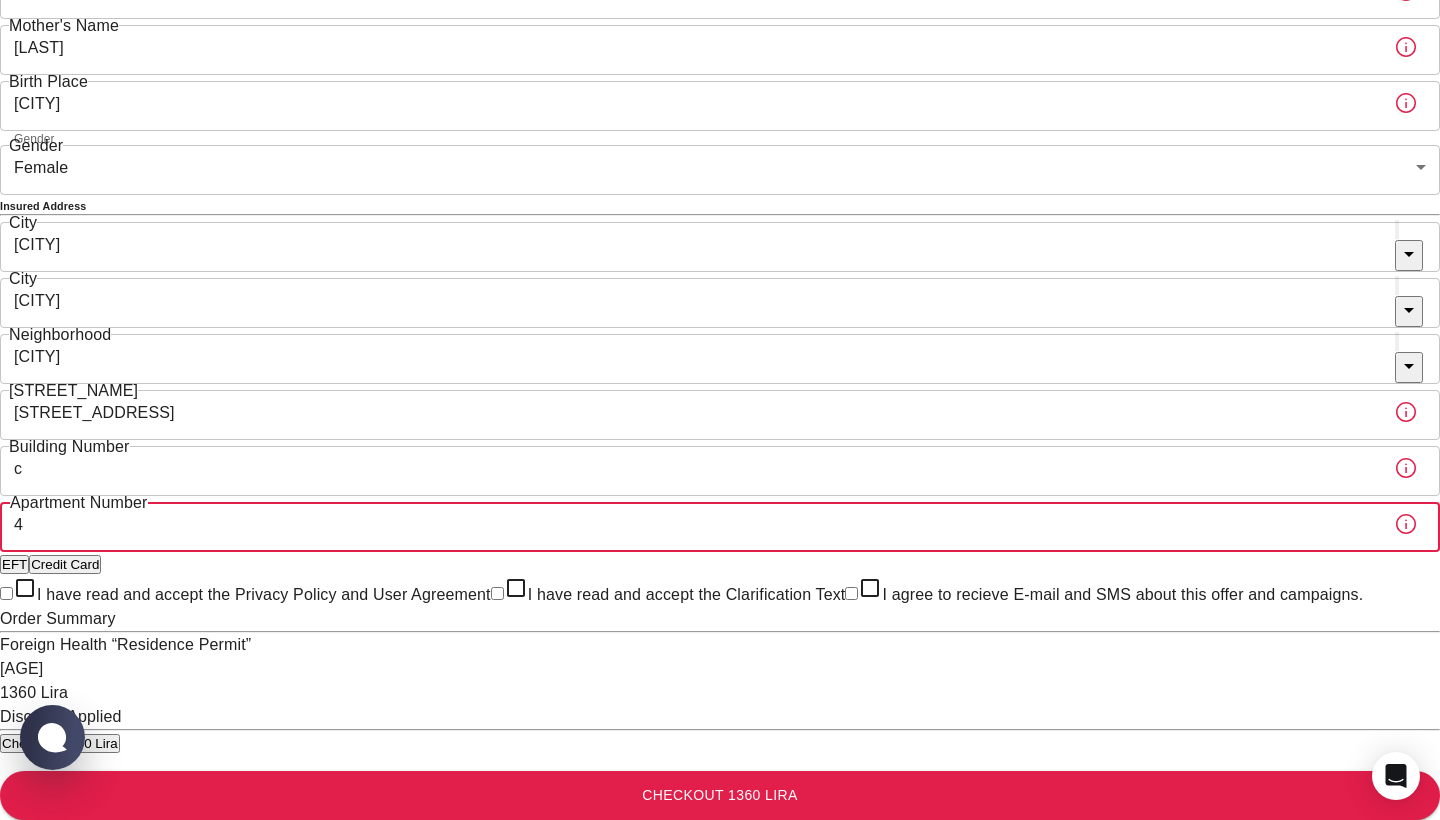 type on "4" 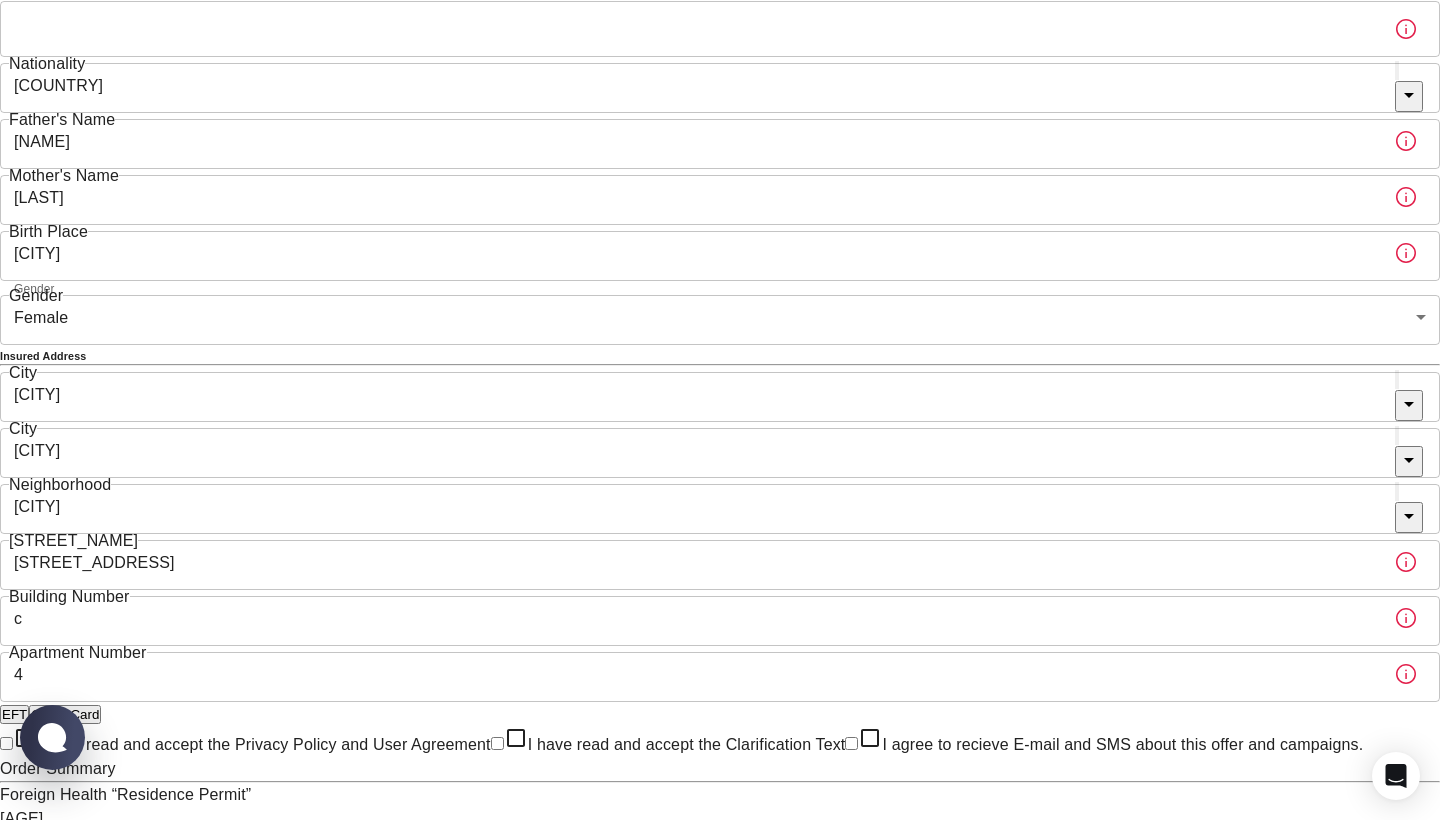 scroll, scrollTop: 229, scrollLeft: 0, axis: vertical 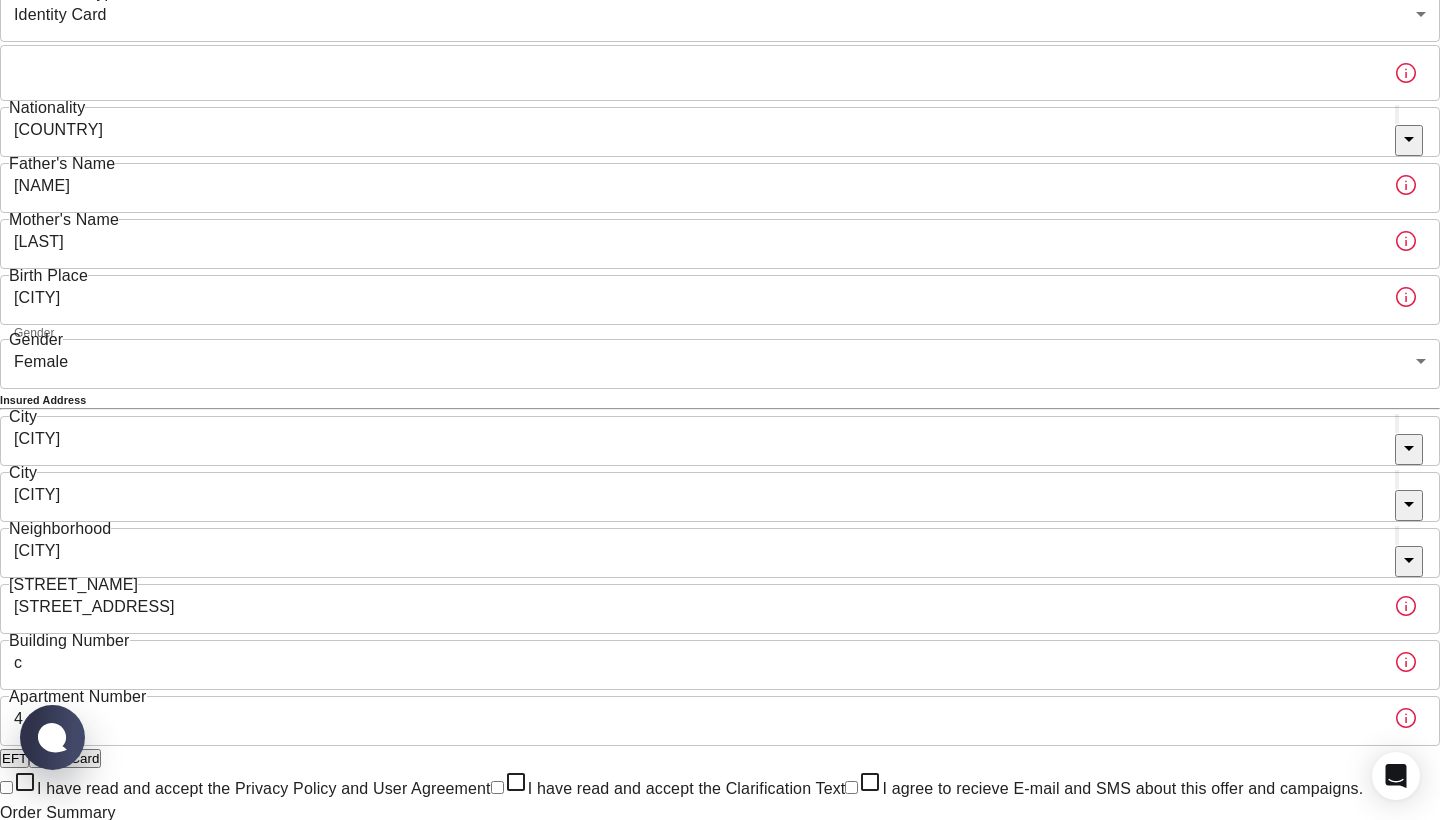 click on "Passport or Kimlik Number" at bounding box center [689, 73] 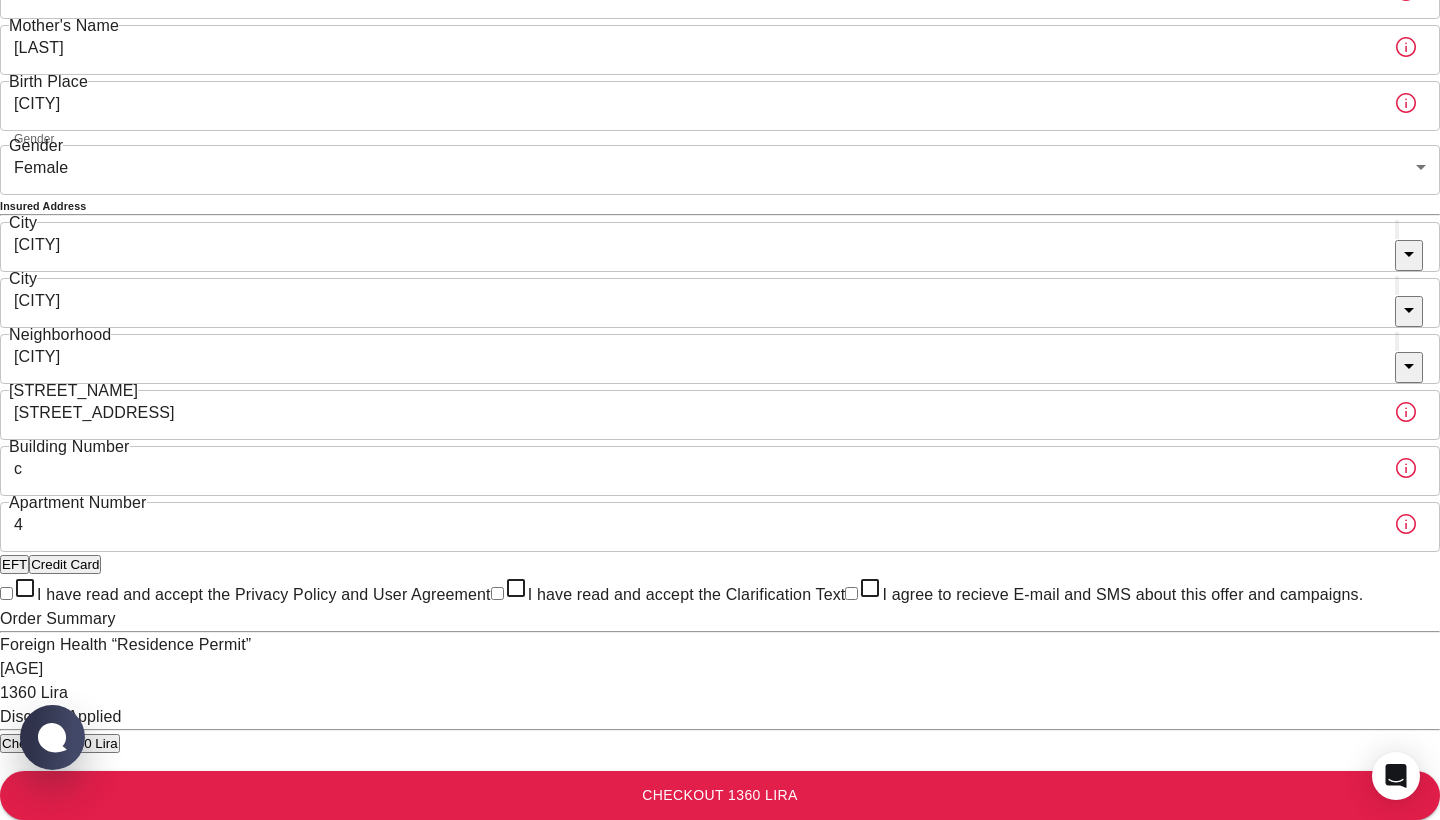 scroll, scrollTop: 721, scrollLeft: 0, axis: vertical 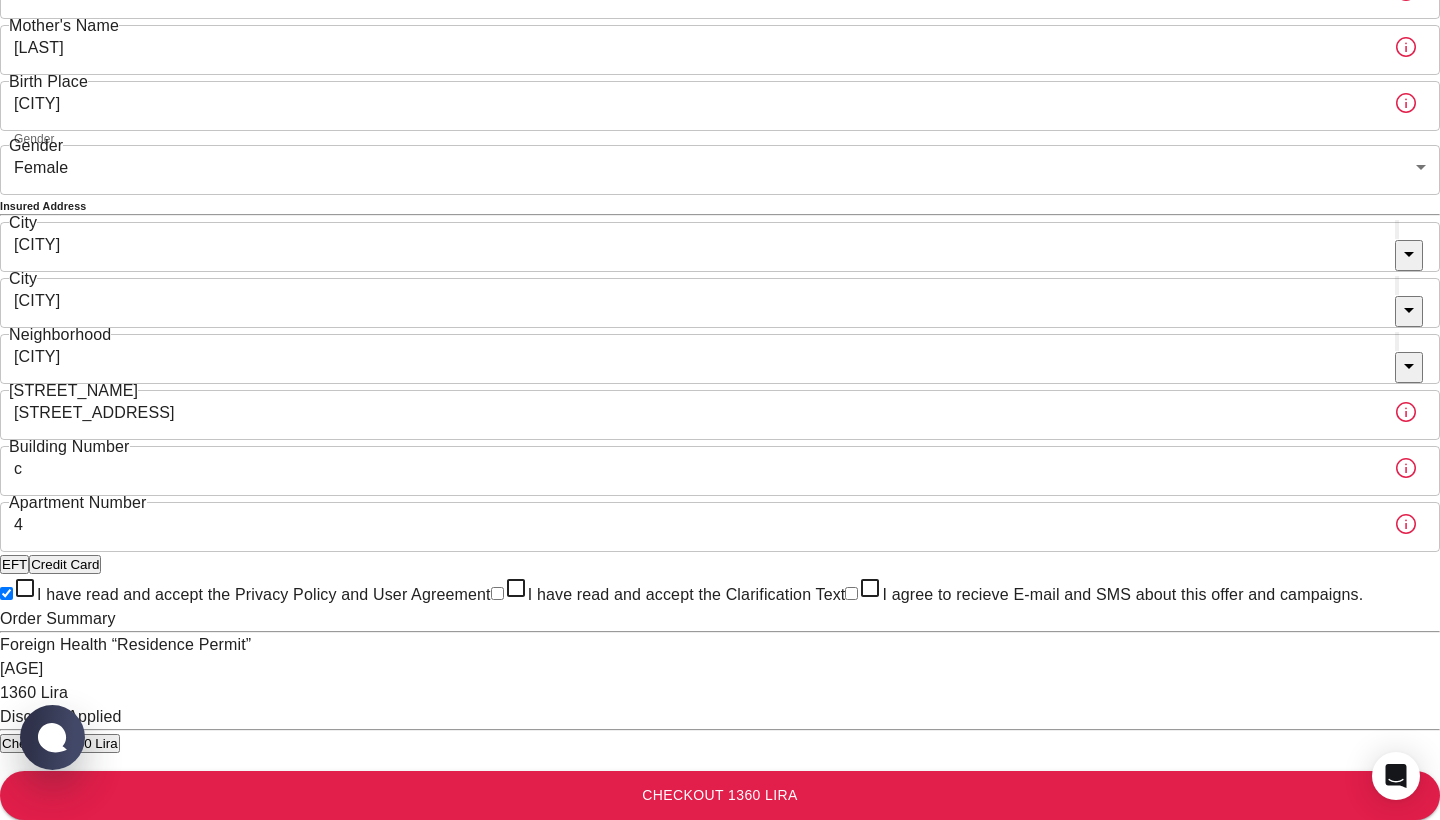 checkbox on "true" 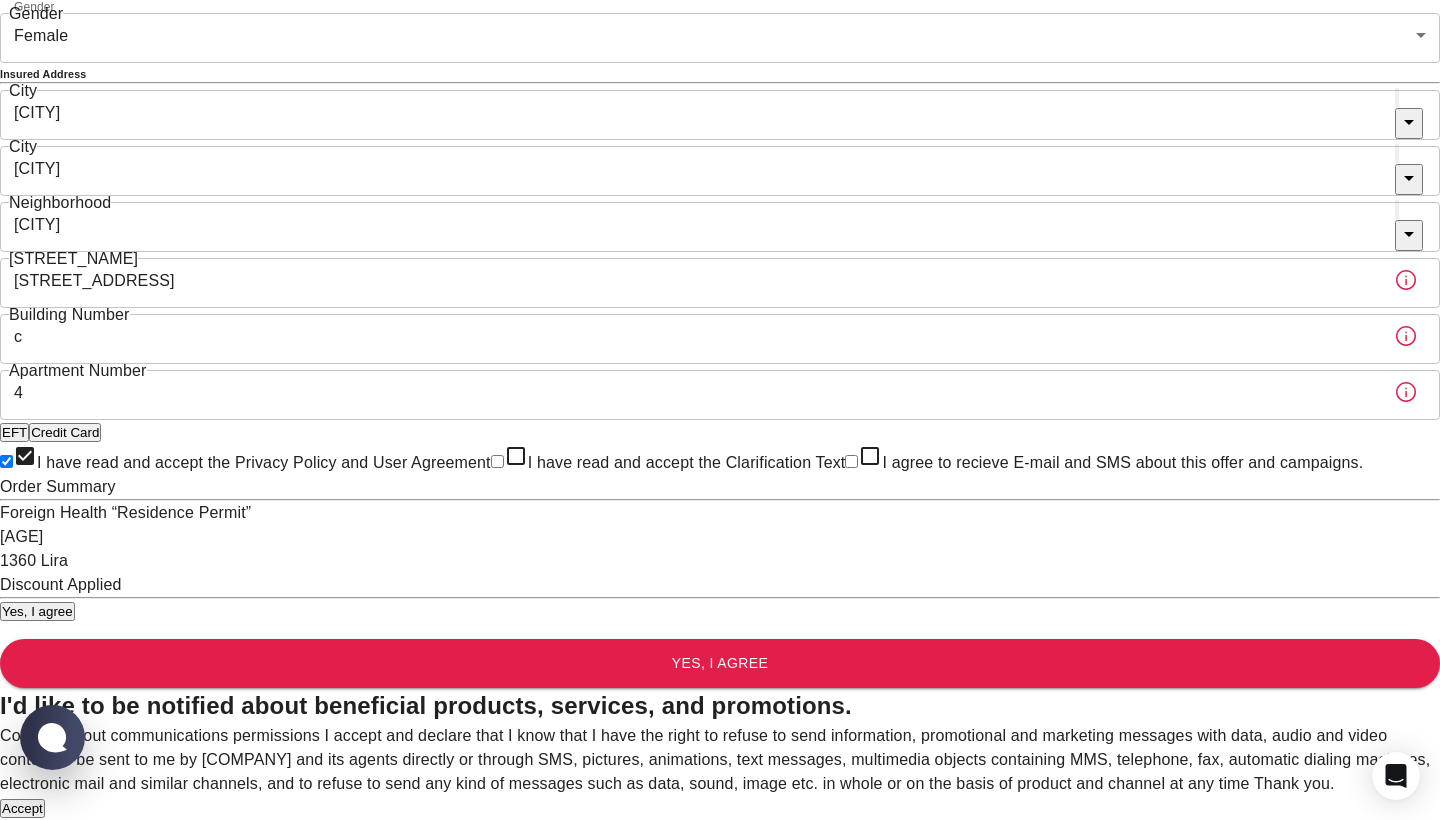 click on "Accept" at bounding box center (22, 808) 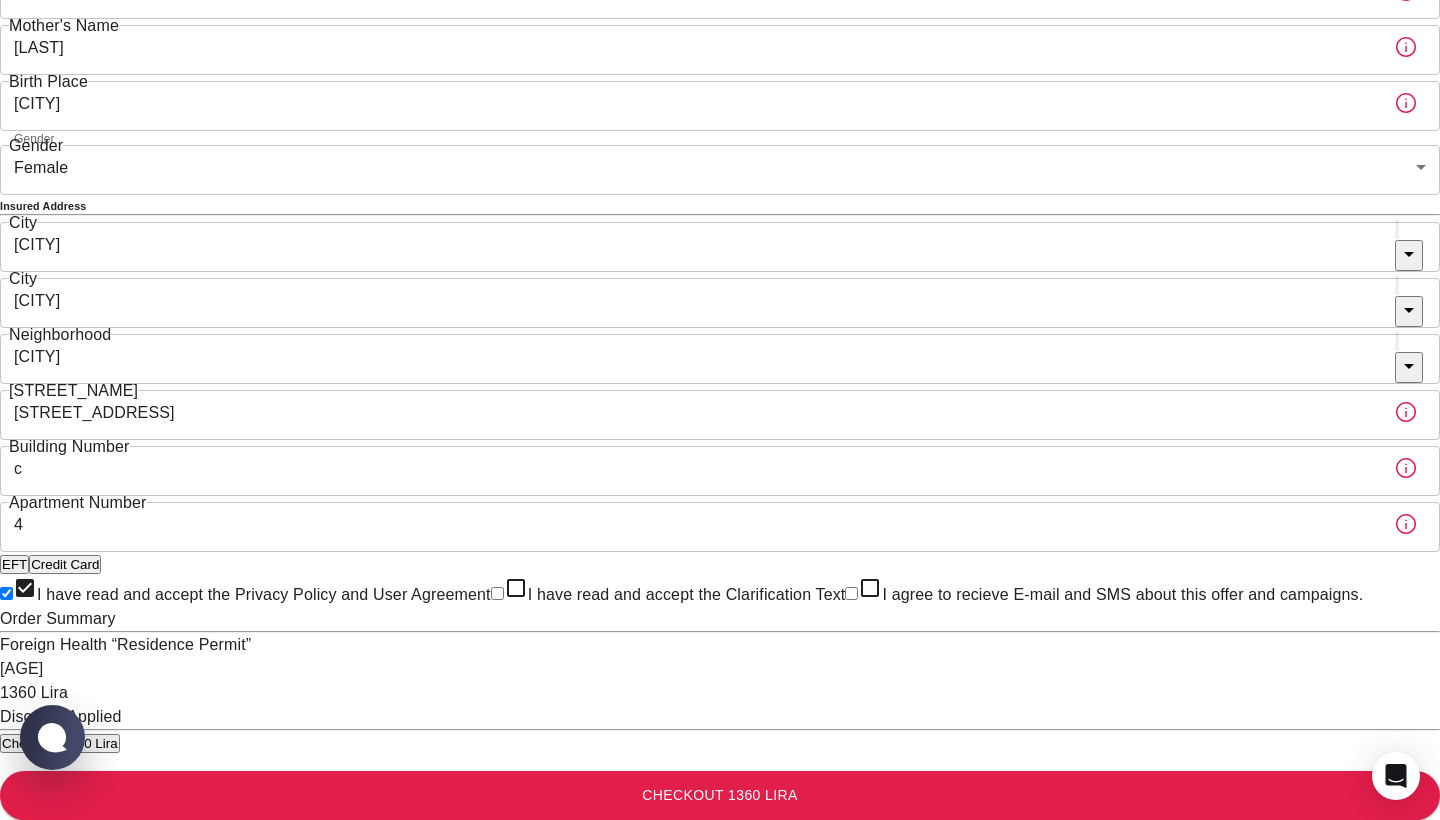 click on "I have read and accept the  Clarification Text" at bounding box center (497, 593) 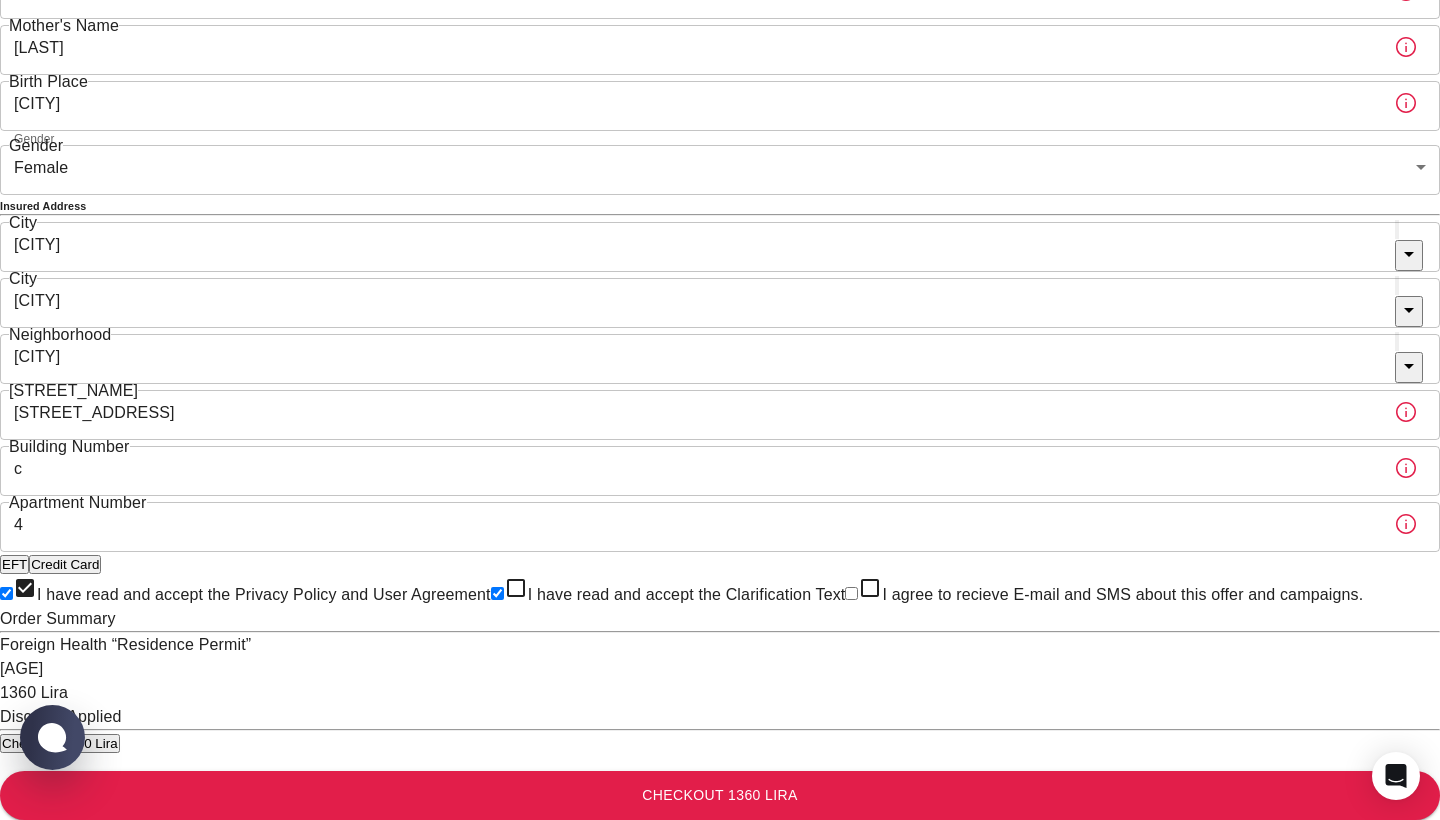 checkbox on "true" 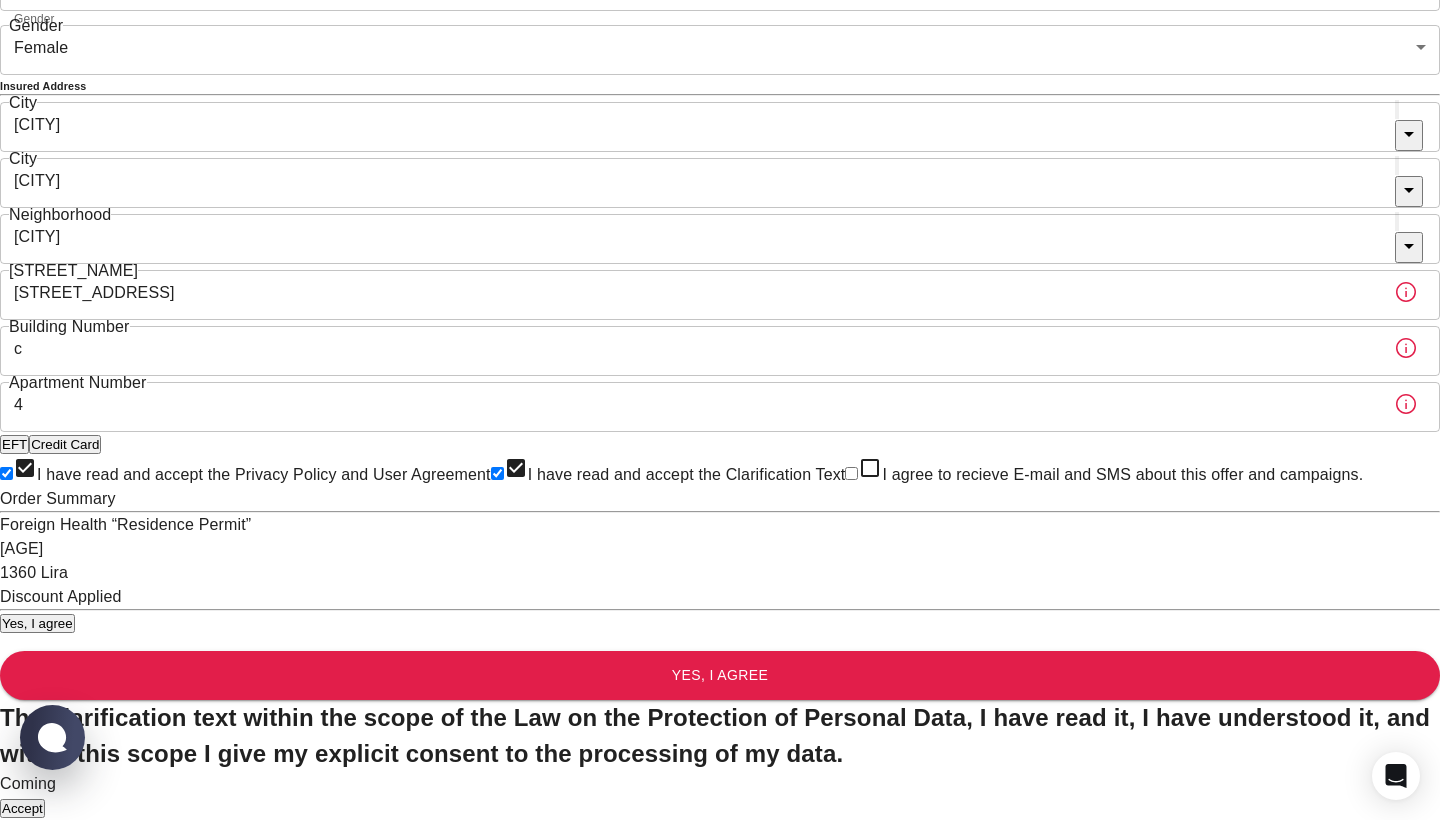 click on "Accept" at bounding box center [22, 808] 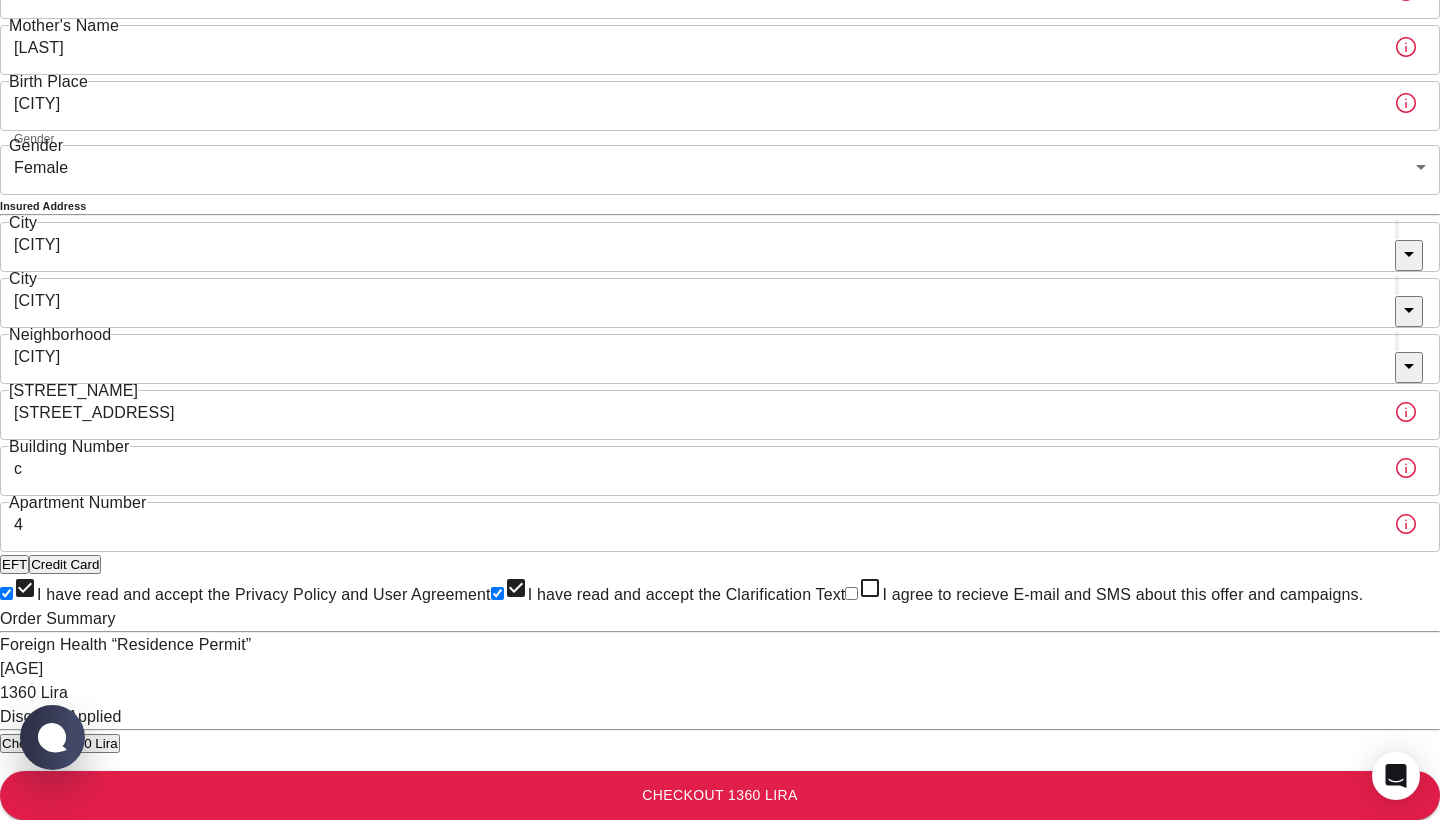 click on "I agree to recieve E-mail and SMS about this offer and campaigns." at bounding box center (851, 593) 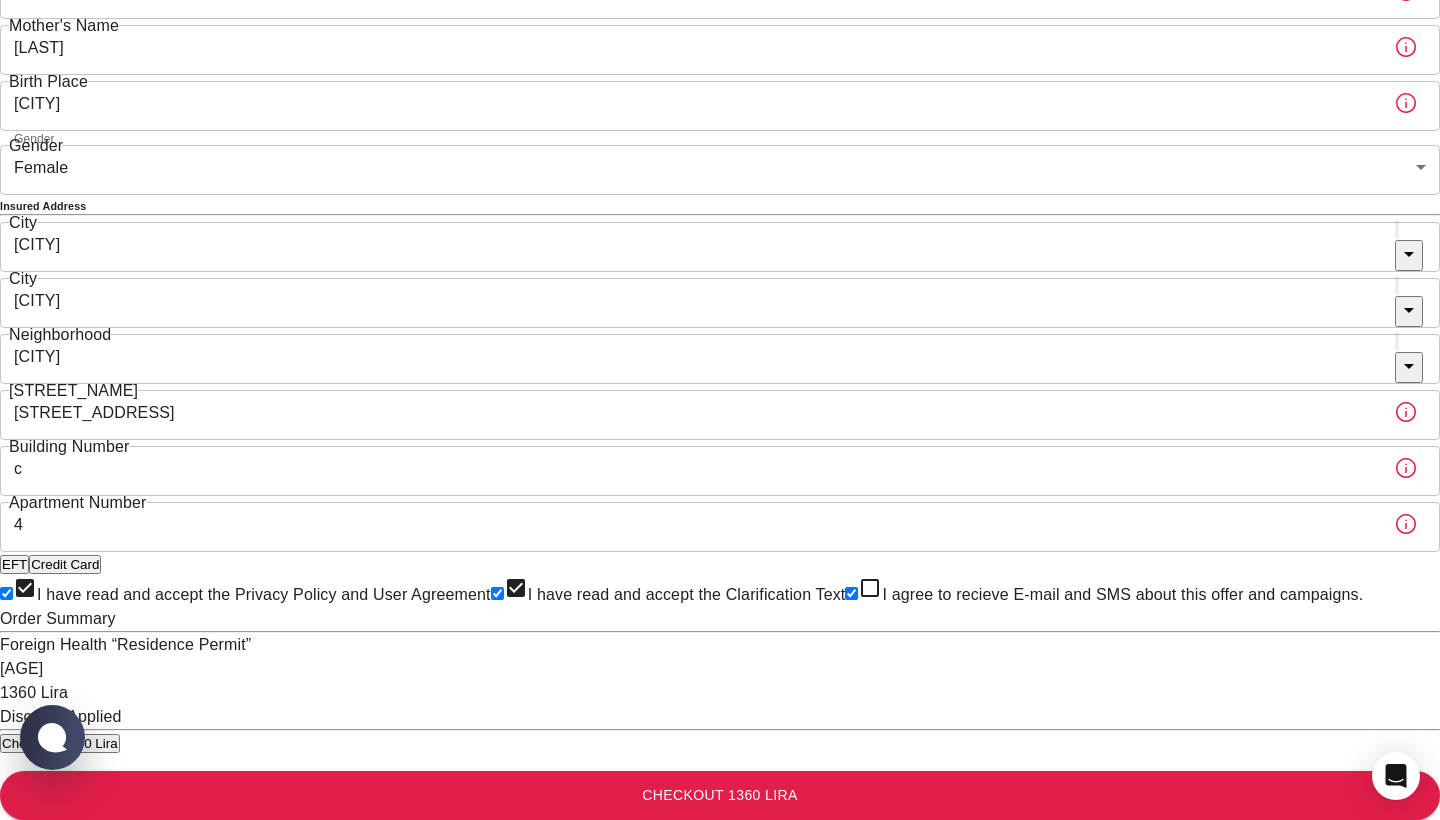 checkbox on "true" 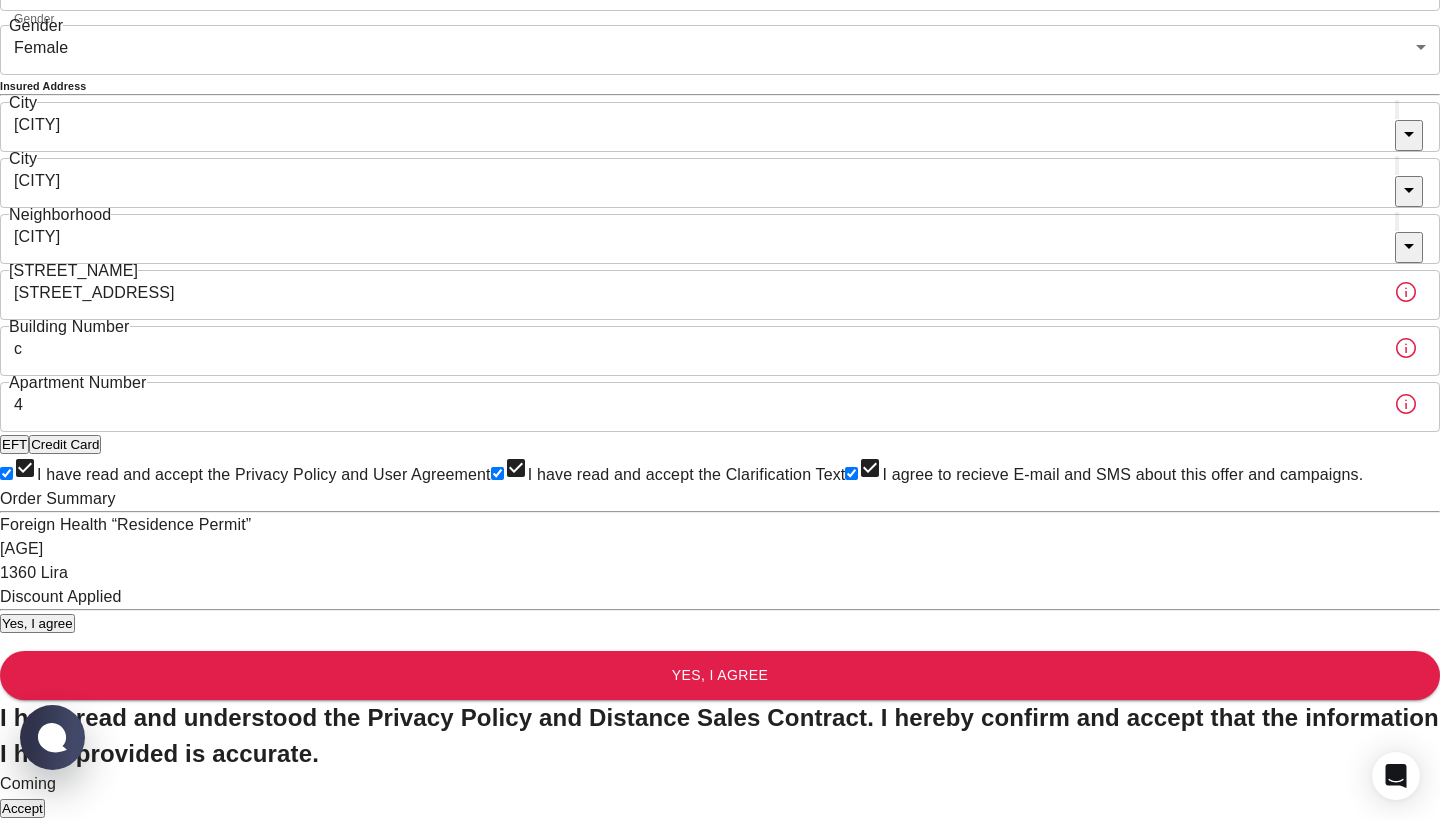 click on "Accept" at bounding box center [22, 808] 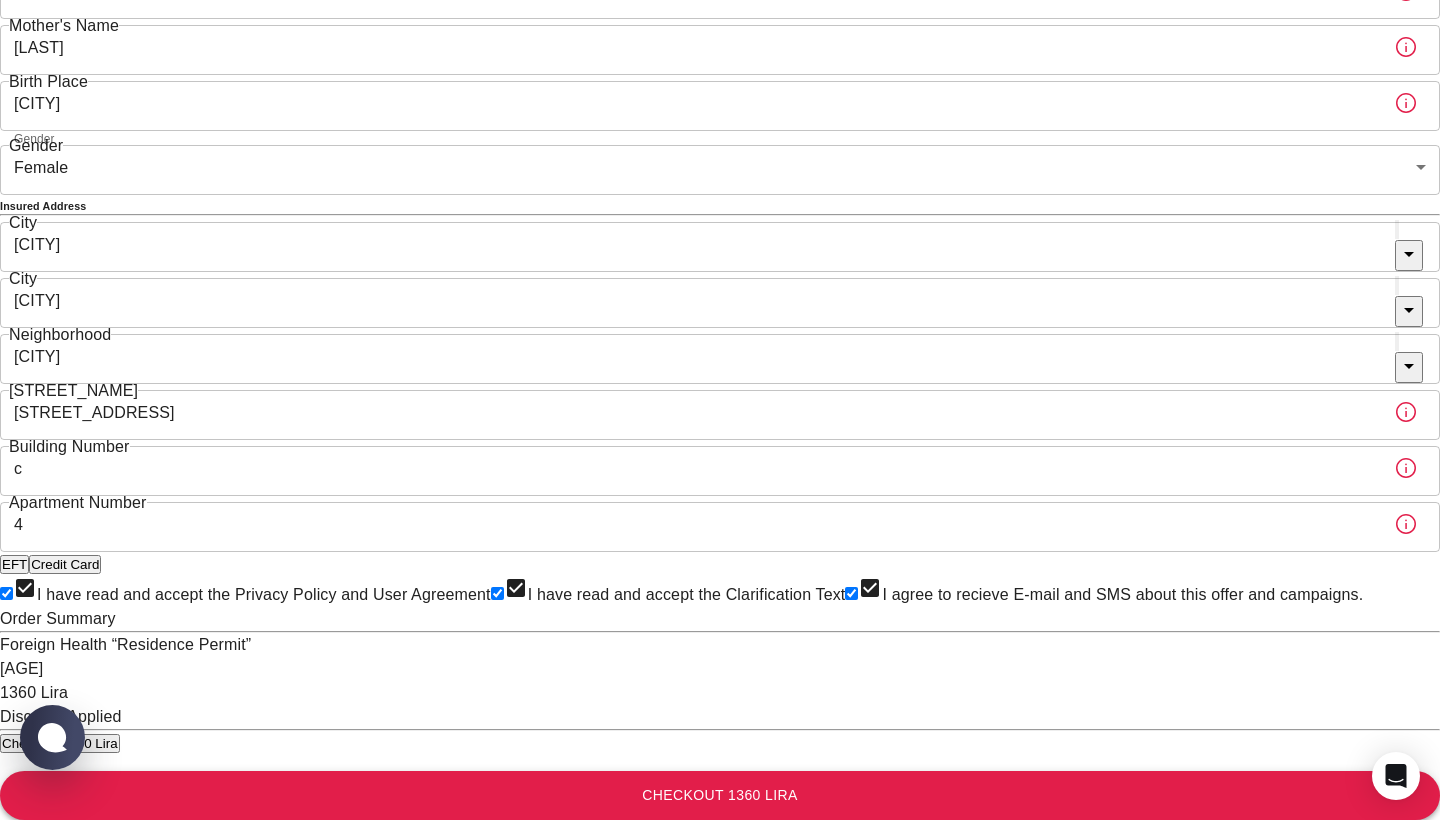 click on "Checkout 1360 Lira" at bounding box center (720, 795) 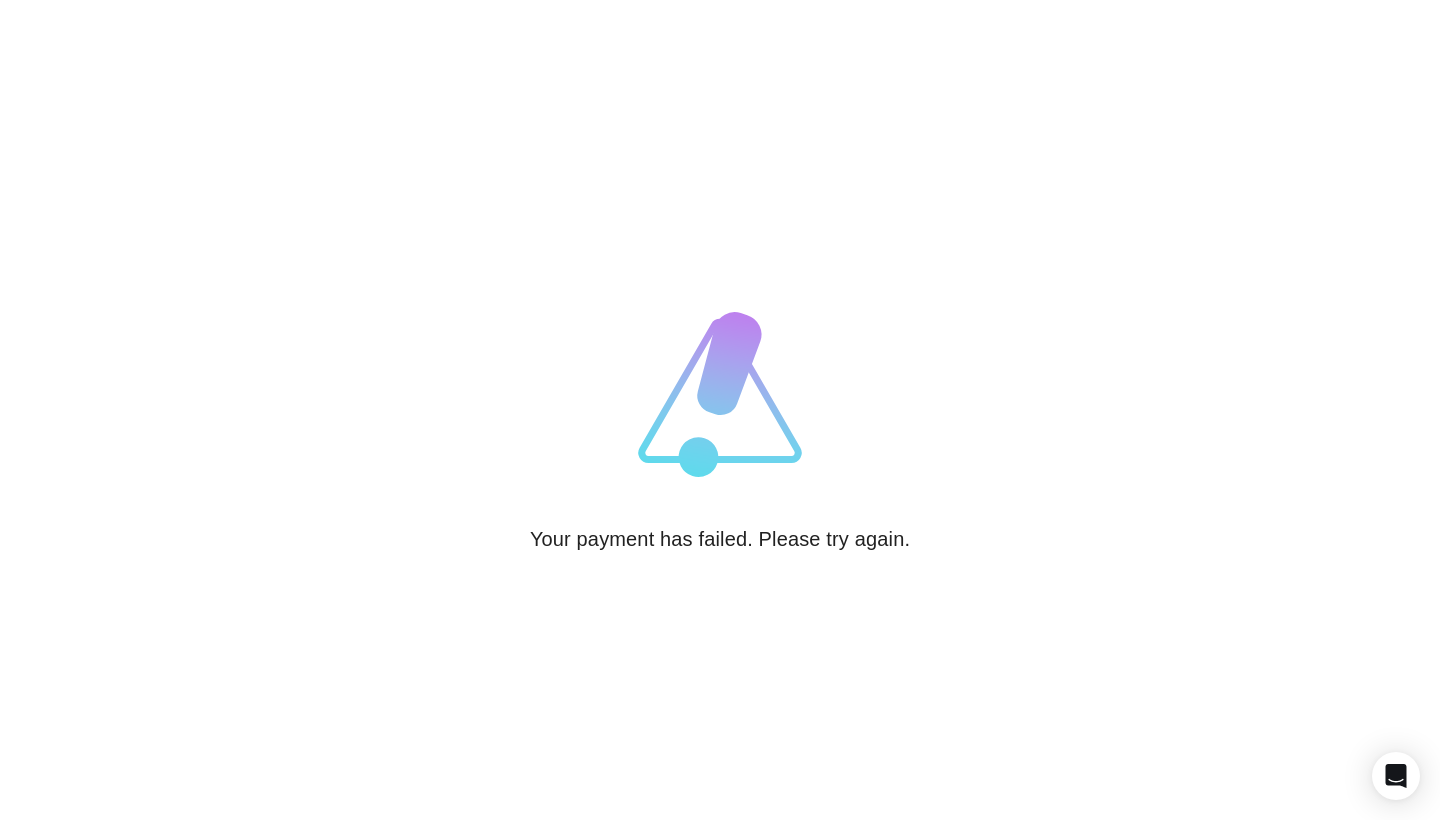 scroll, scrollTop: 0, scrollLeft: 0, axis: both 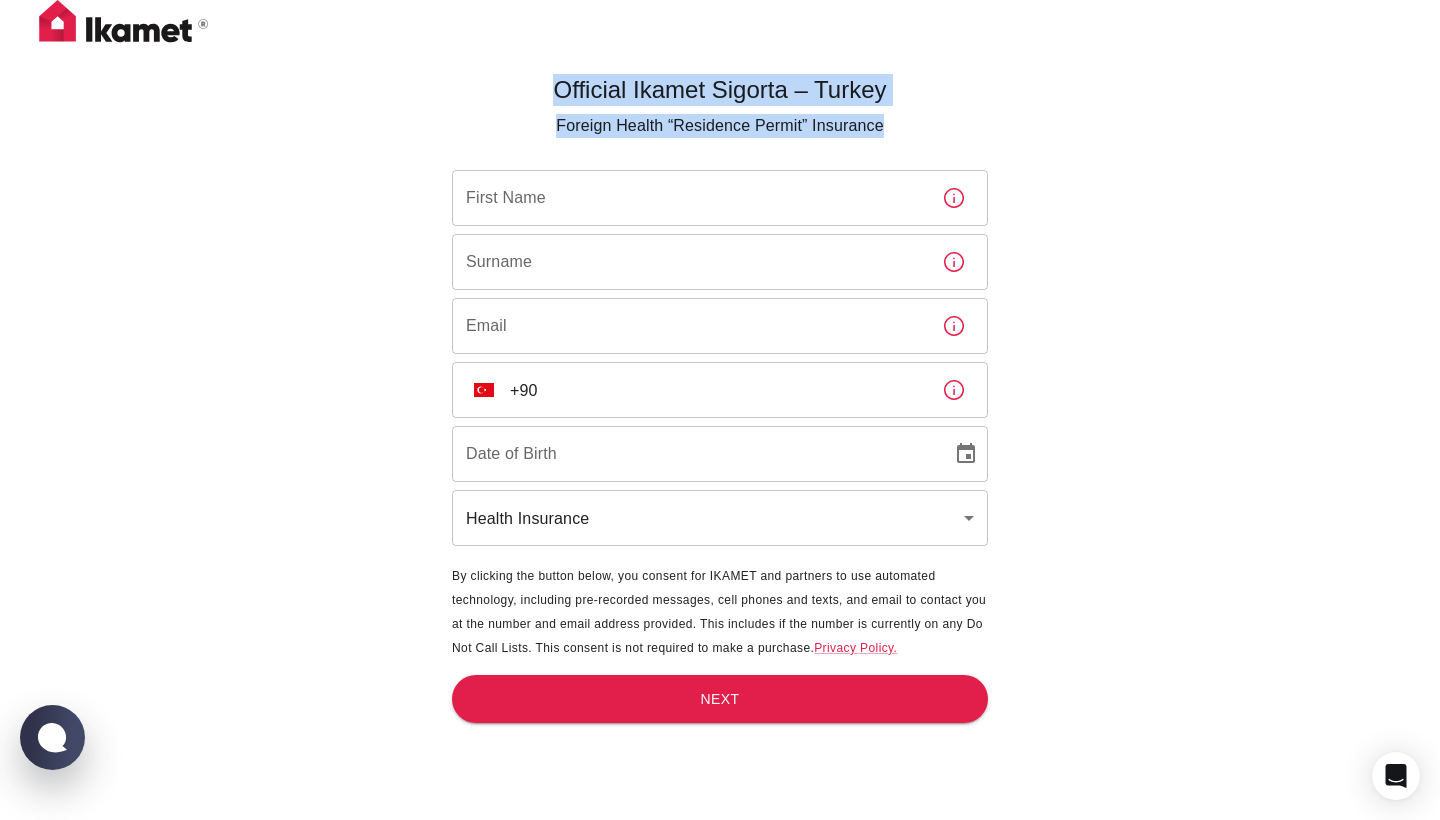 drag, startPoint x: 552, startPoint y: 88, endPoint x: 905, endPoint y: 119, distance: 354.35858 